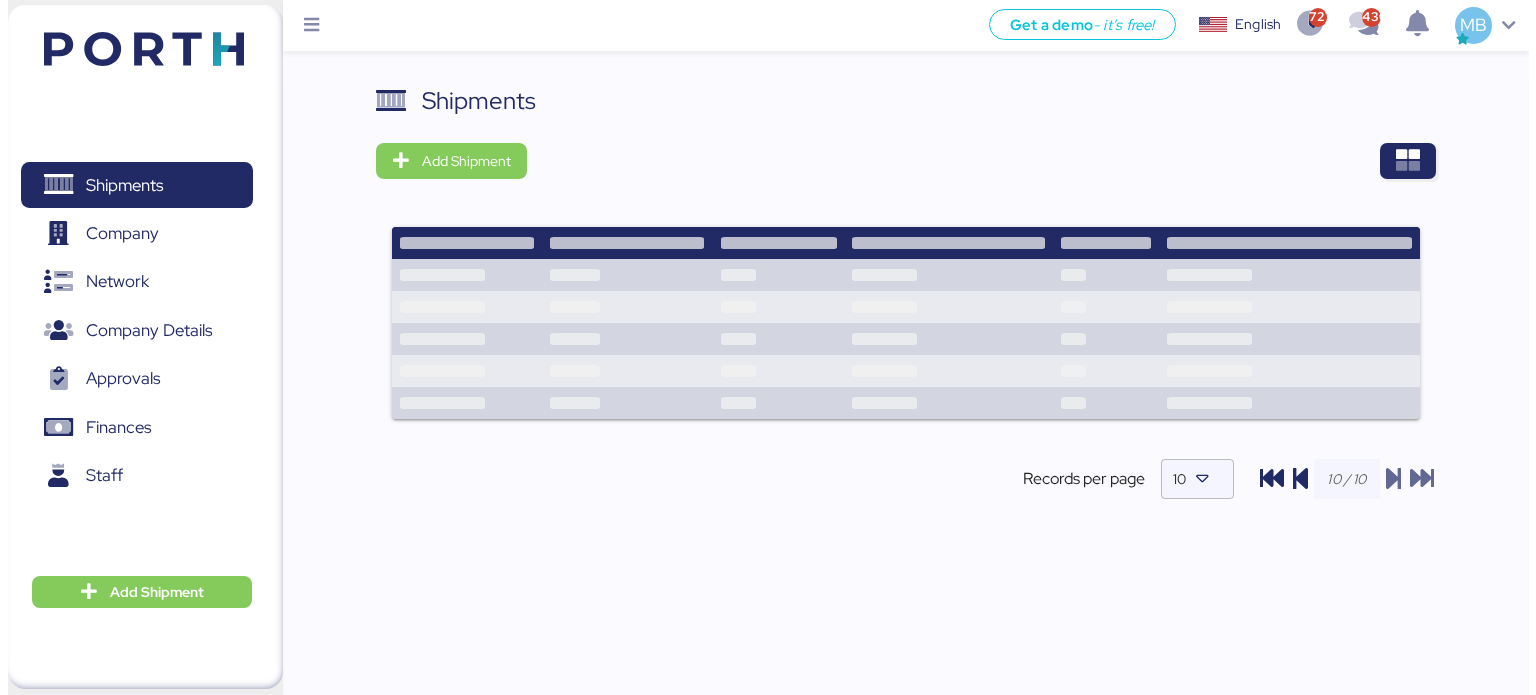 scroll, scrollTop: 0, scrollLeft: 0, axis: both 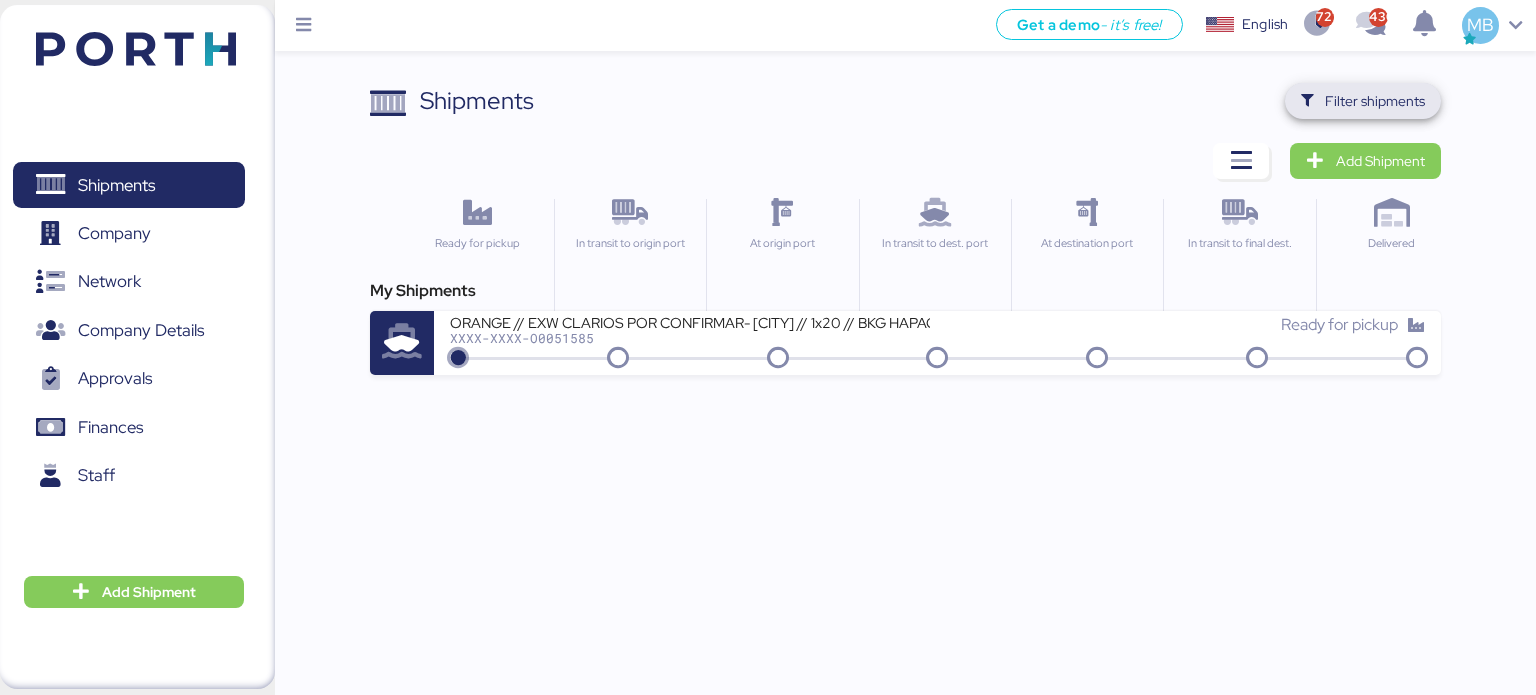 click on "Filter shipments" at bounding box center [1375, 101] 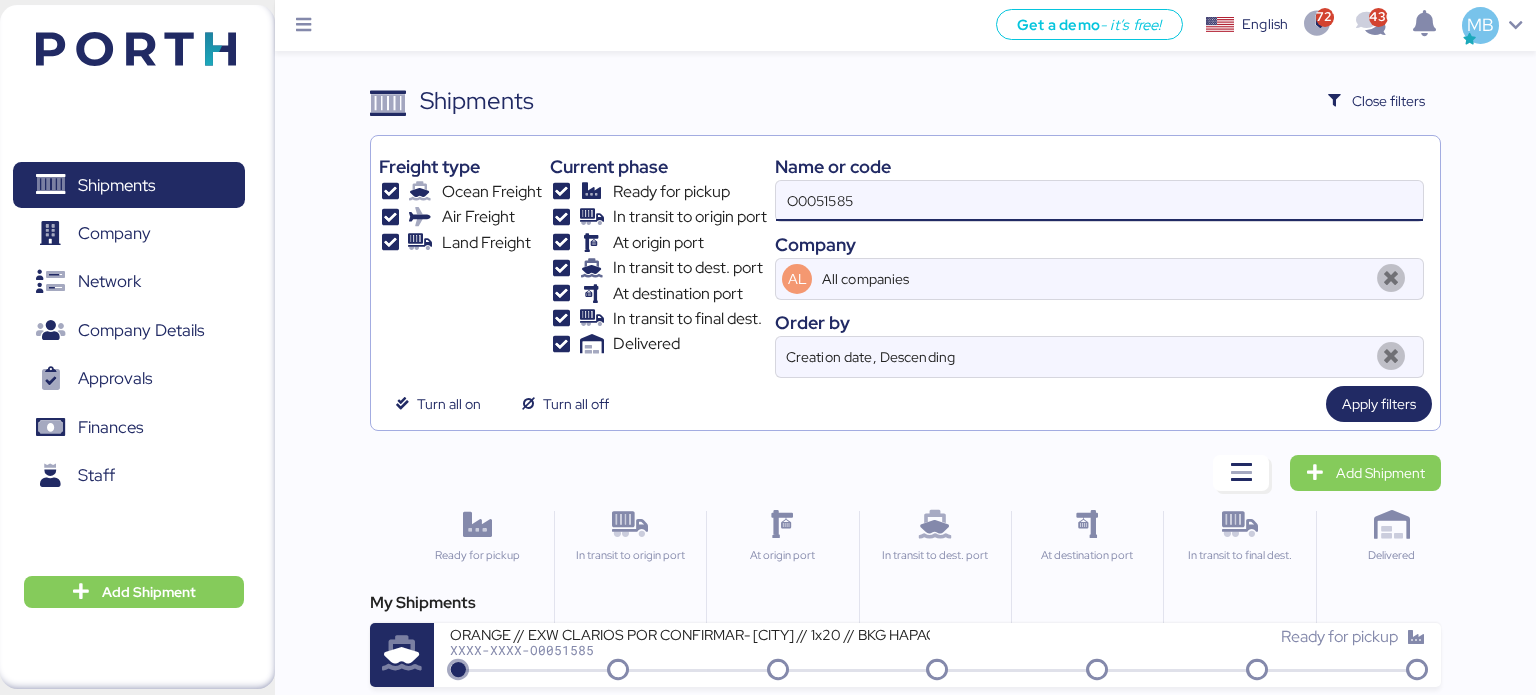 drag, startPoint x: 948, startPoint y: 198, endPoint x: 683, endPoint y: 198, distance: 265 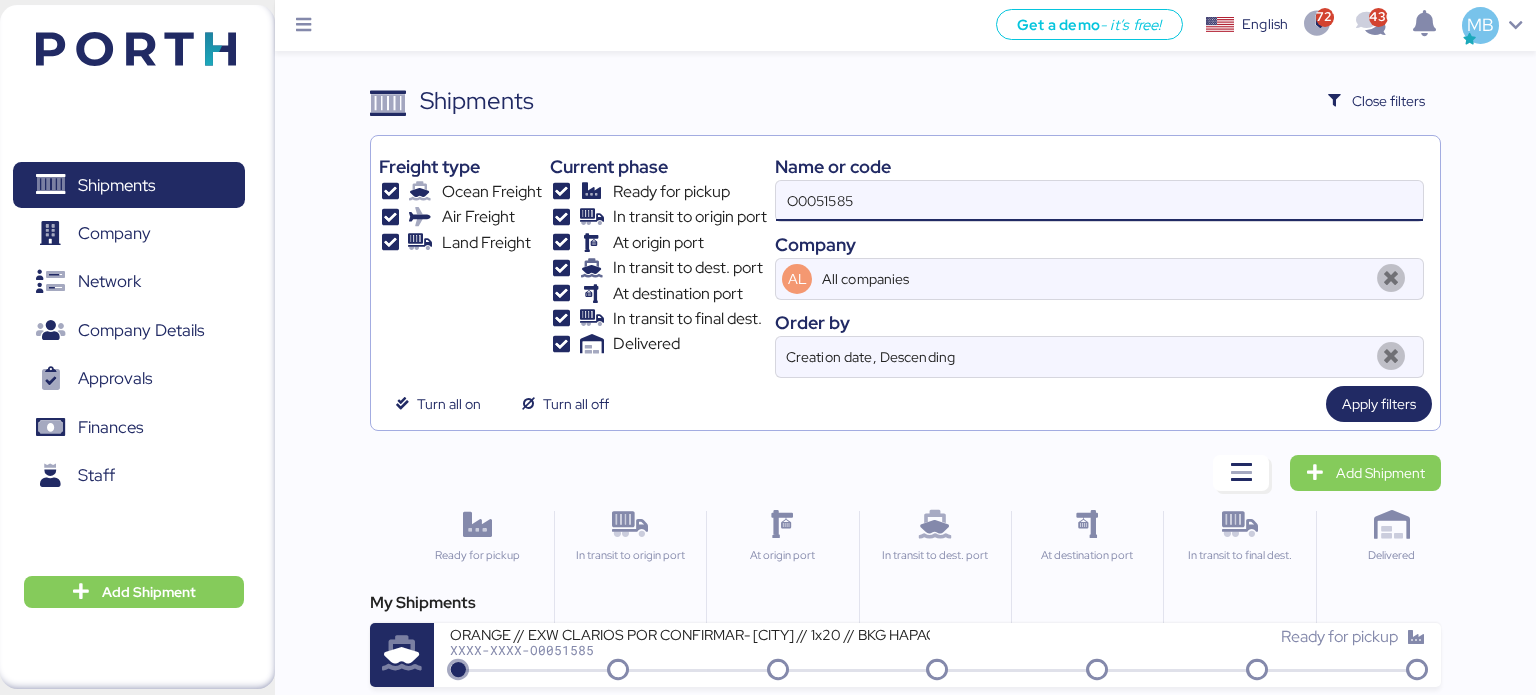 click on "Freight type   Ocean Freight   Air Freight   Land Freight Current phase   Ready for pickup   In transit to origin port   At origin port   In transit to dest. port   At destination port   In transit to final dest.   Delivered Name or code O0051585 Company AL All companies   Order by Creation date, Descending" at bounding box center (906, 261) 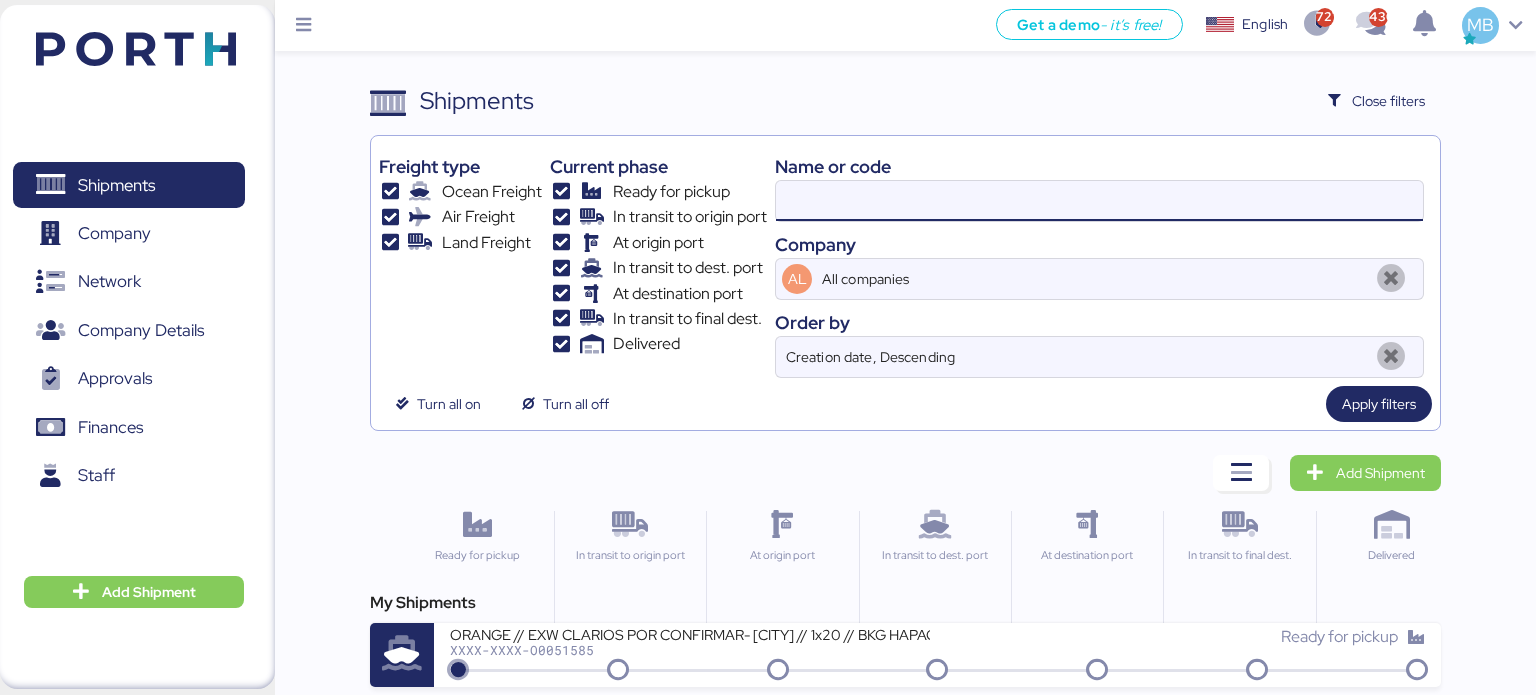 paste on "O0044367" 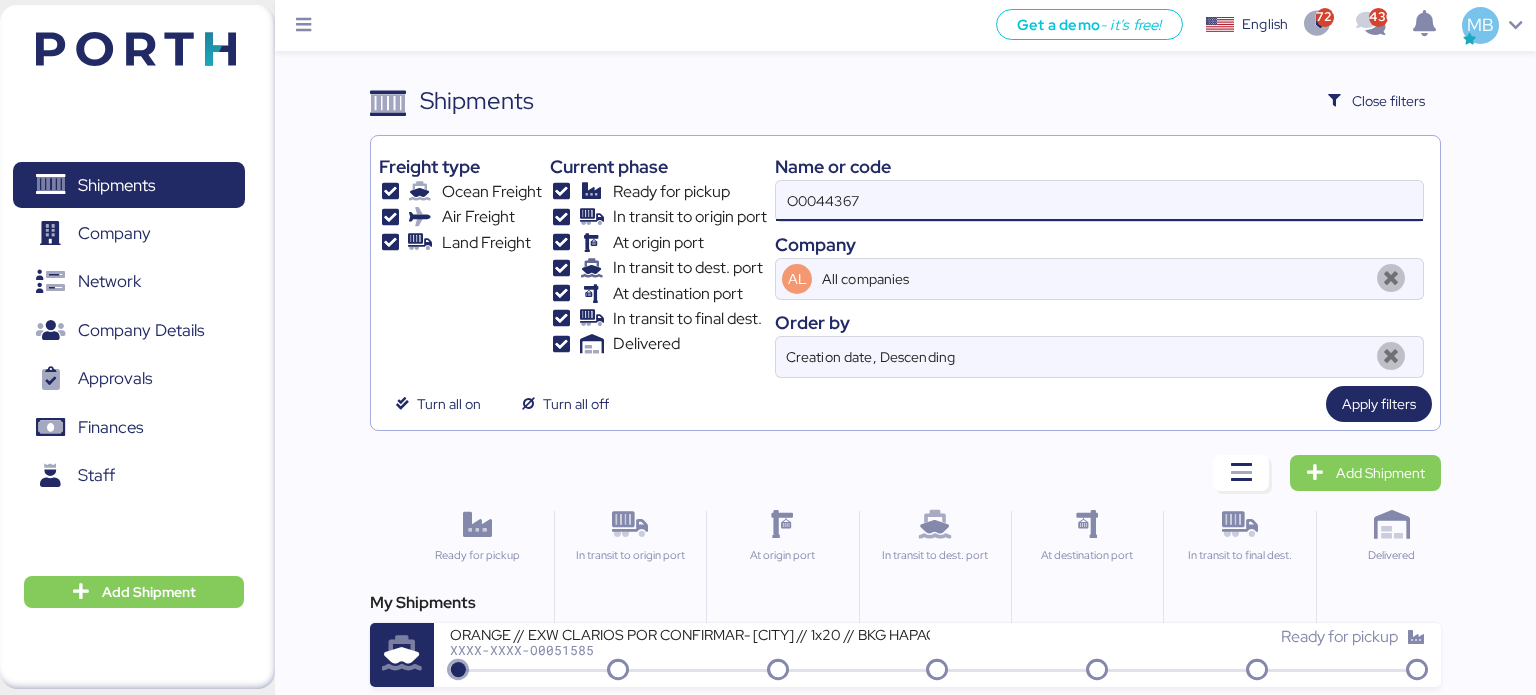type on "O0044367" 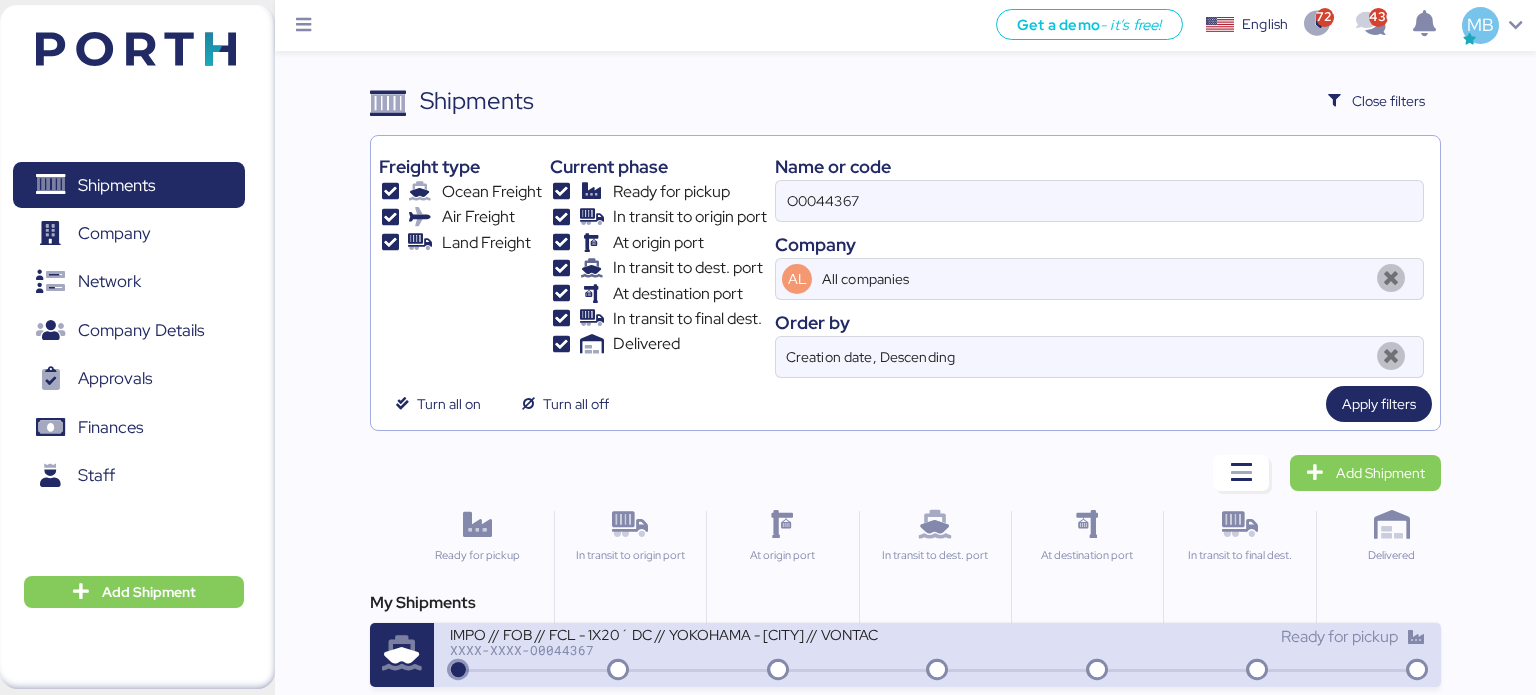click on "XXXX-XXXX-O0044367" at bounding box center (690, 650) 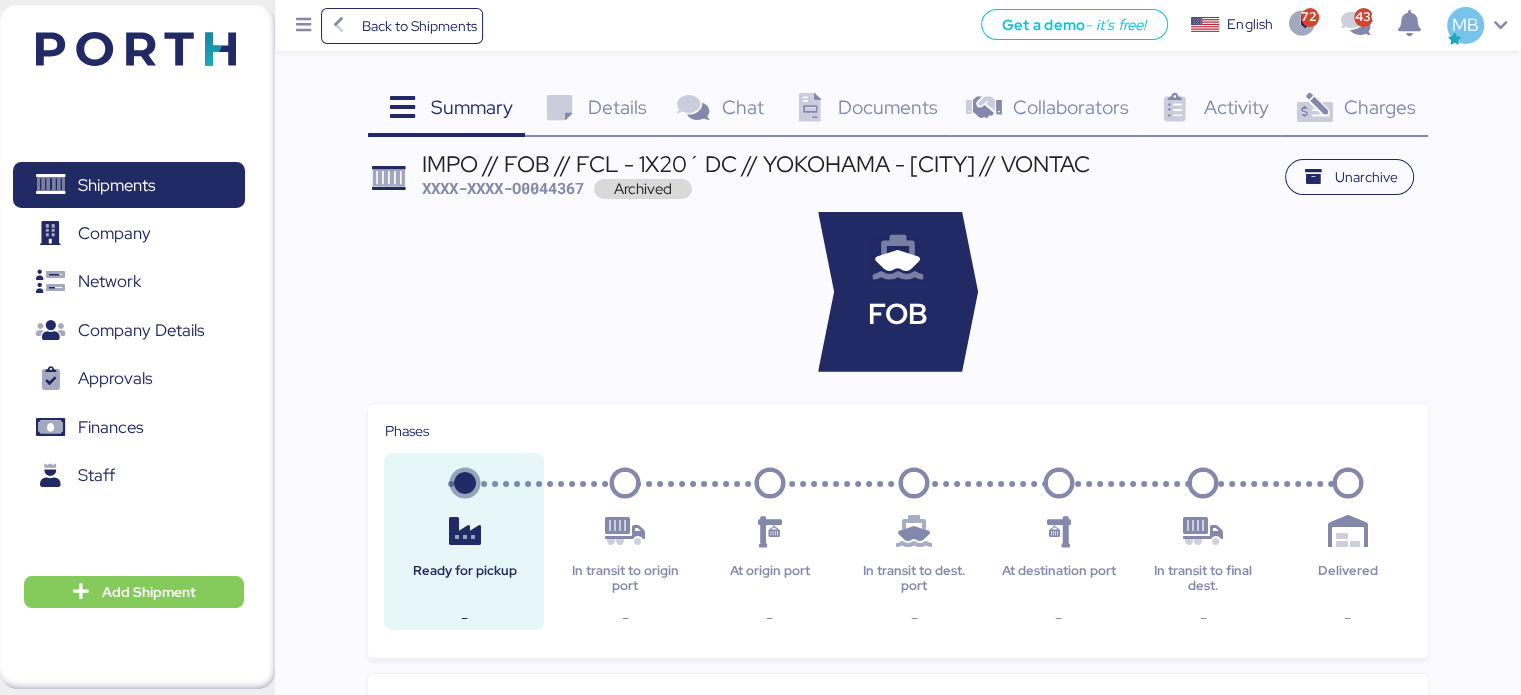 click on "Charges" at bounding box center [1379, 107] 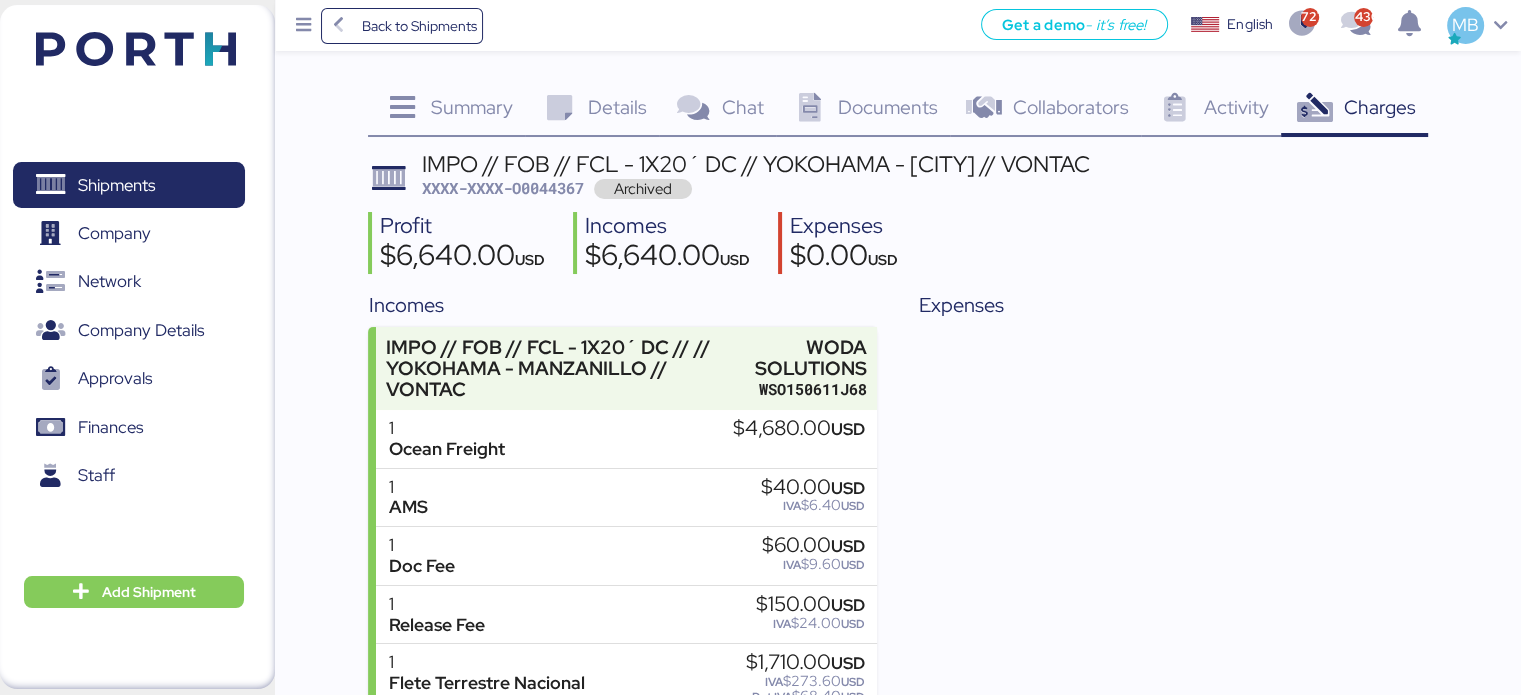 click on "Documents" at bounding box center (888, 107) 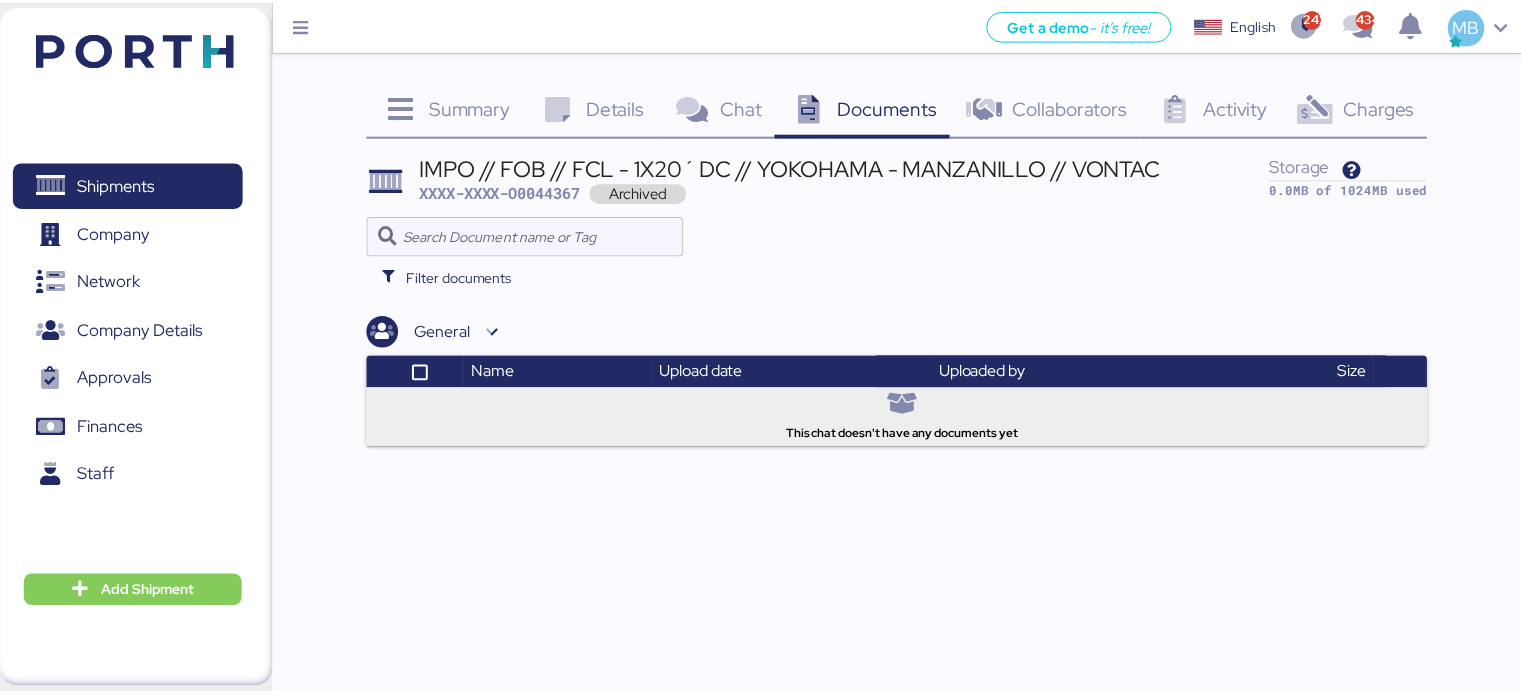 scroll, scrollTop: 0, scrollLeft: 0, axis: both 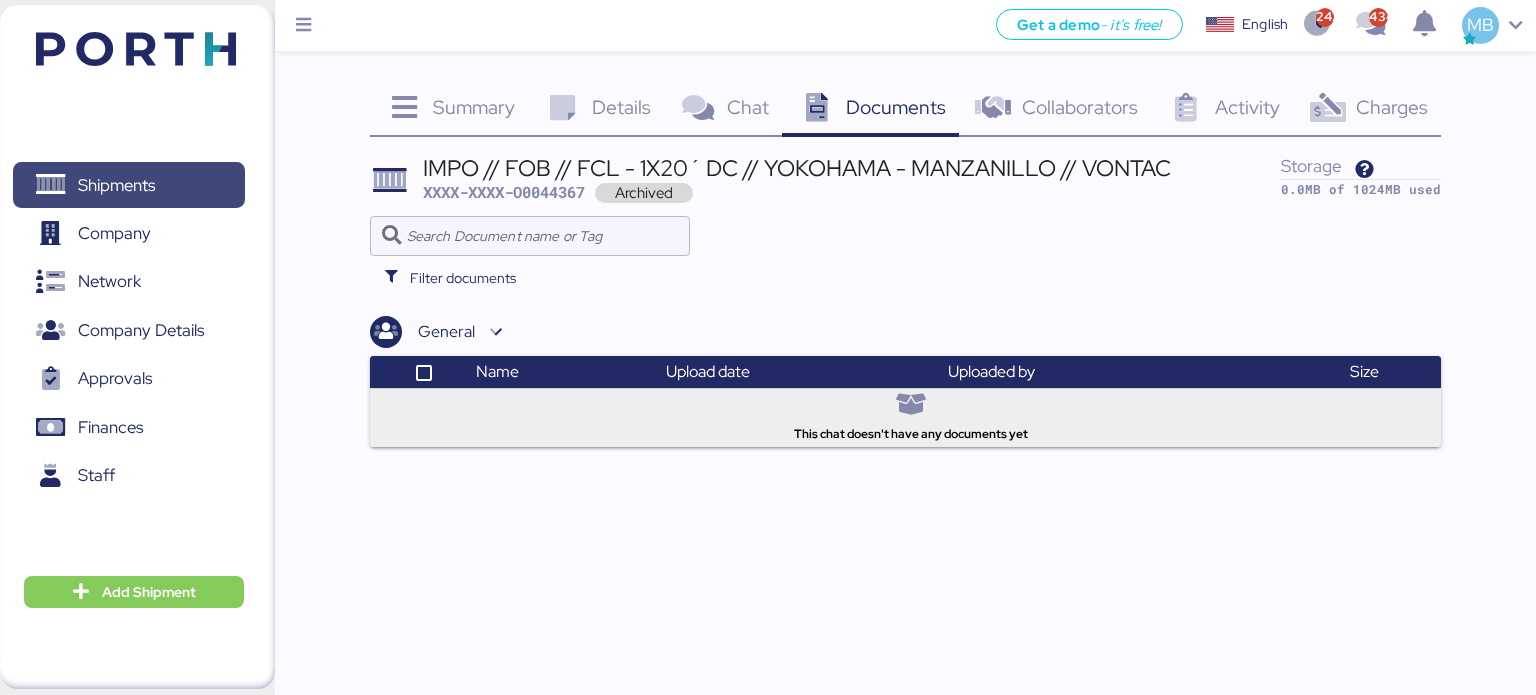 click on "Shipments" at bounding box center [128, 185] 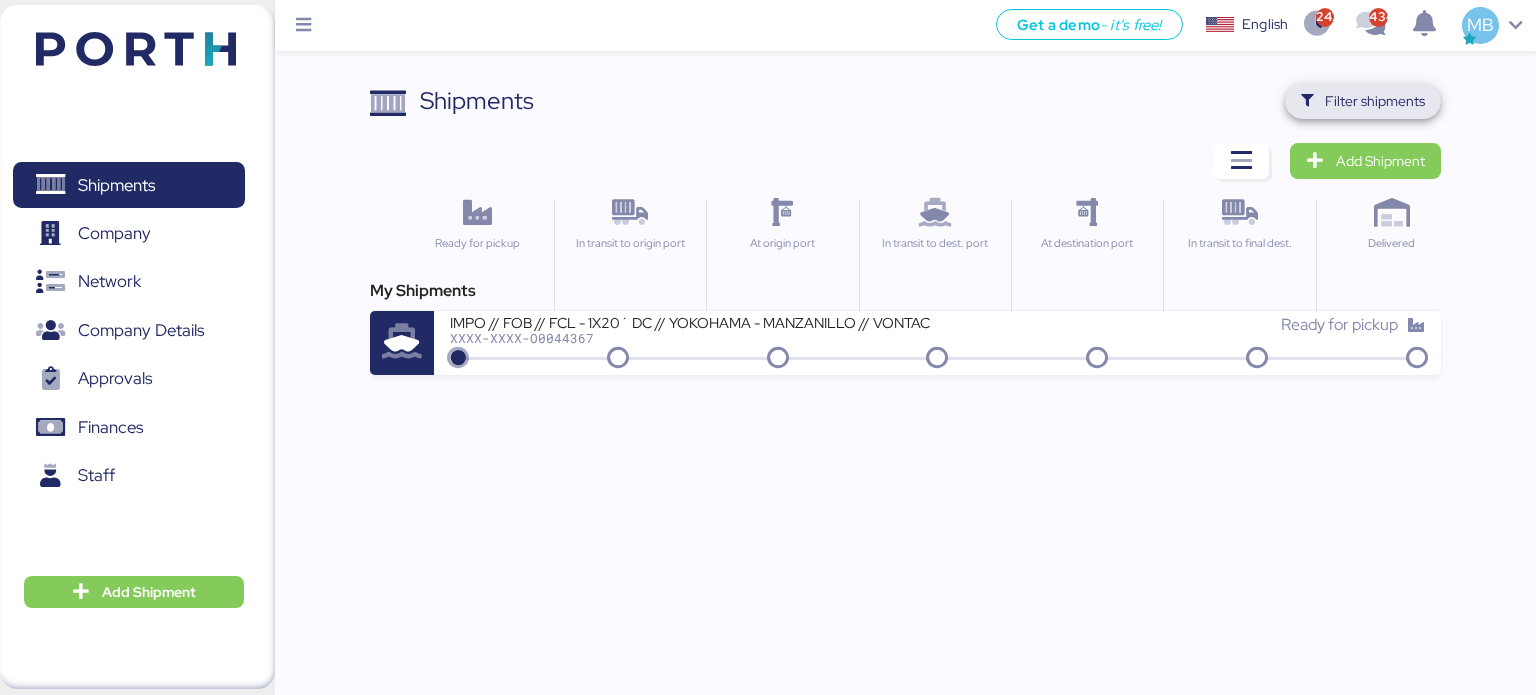 click on "Filter shipments" at bounding box center (1375, 101) 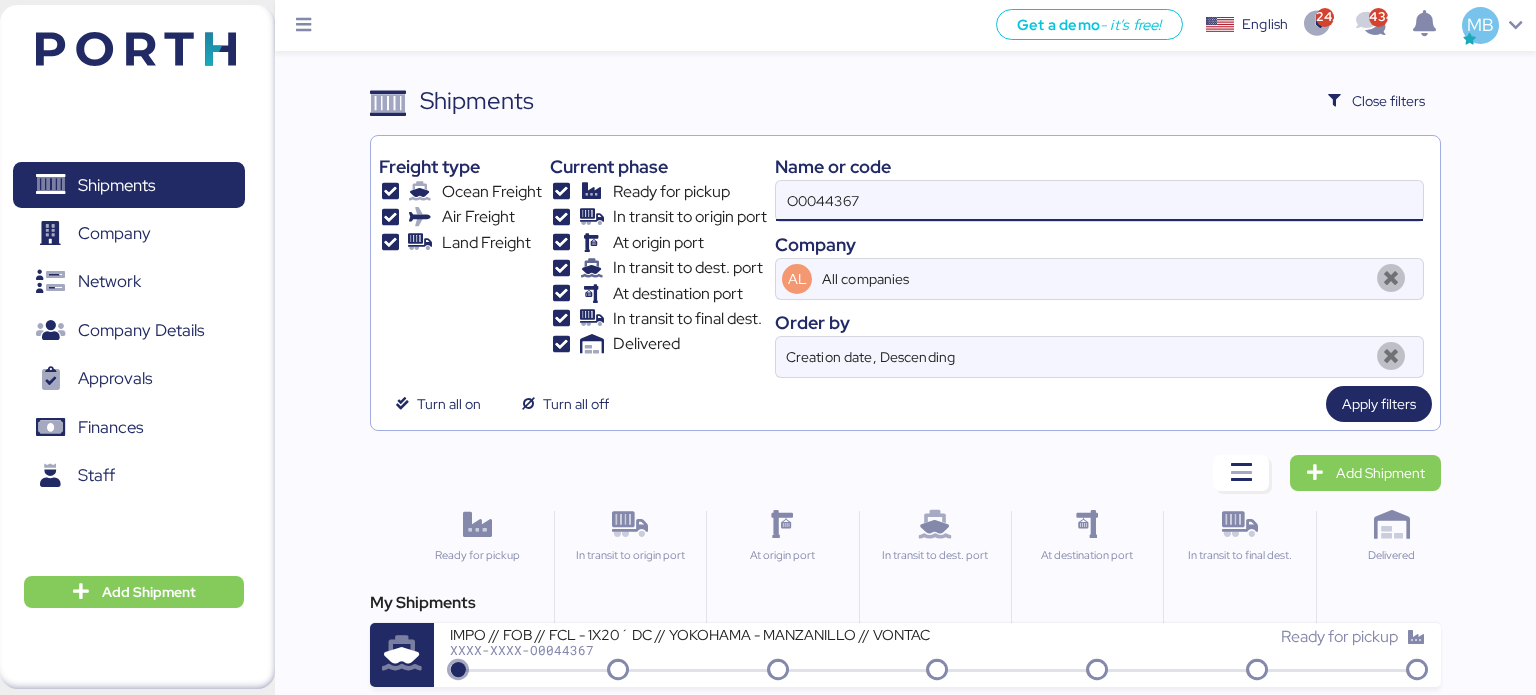 drag, startPoint x: 860, startPoint y: 198, endPoint x: 604, endPoint y: 201, distance: 256.01758 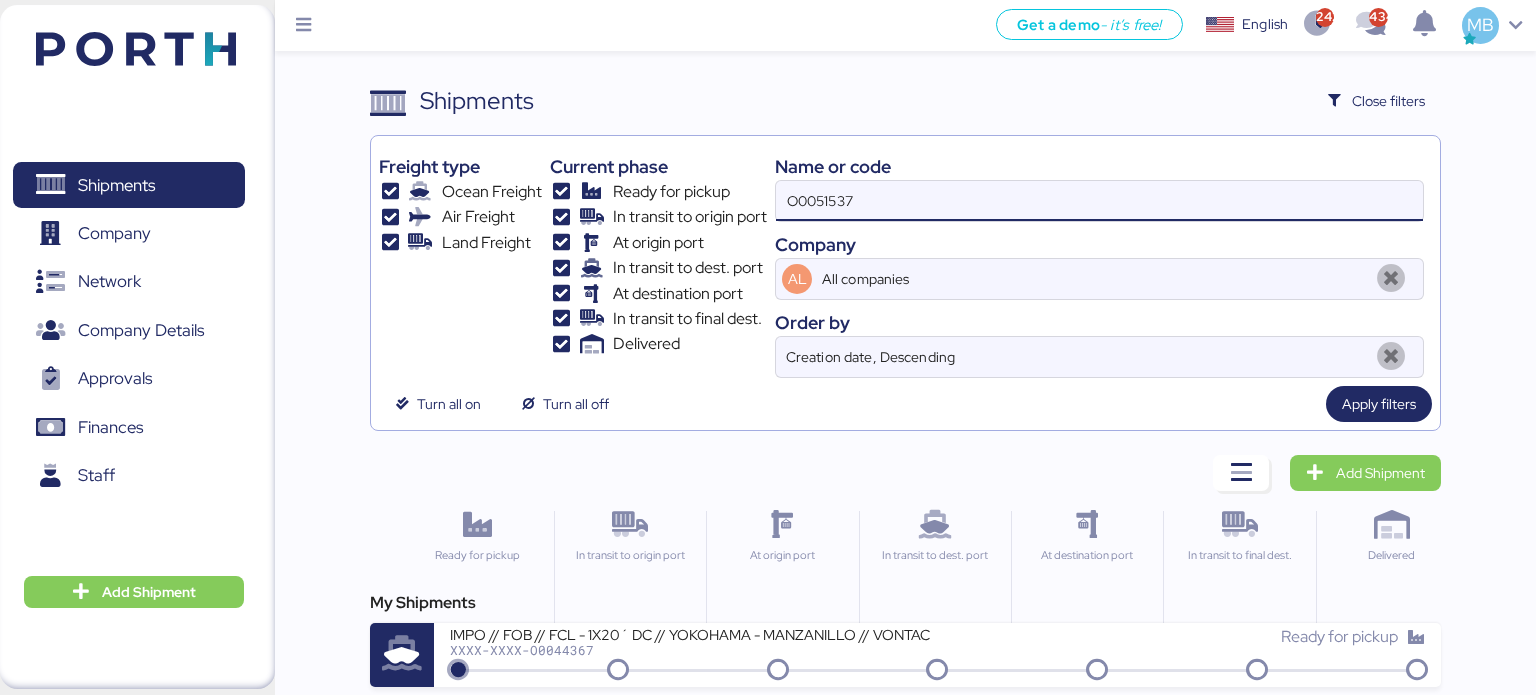 type on "O0051537" 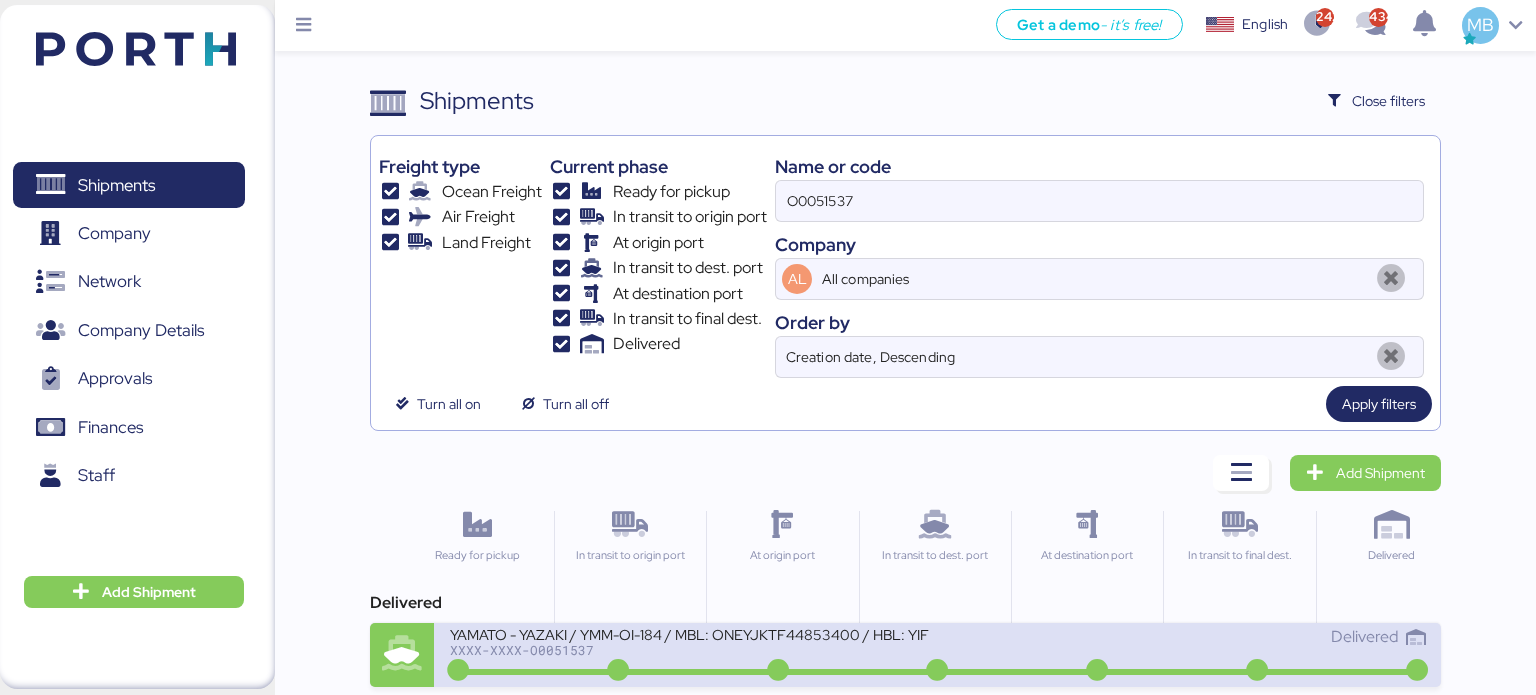 click on "YAMATO - YAZAKI / YMM-OI-184 / MBL: ONEYJKTF44853400 / HBL: YIFFW0103455 / FCL" at bounding box center [690, 633] 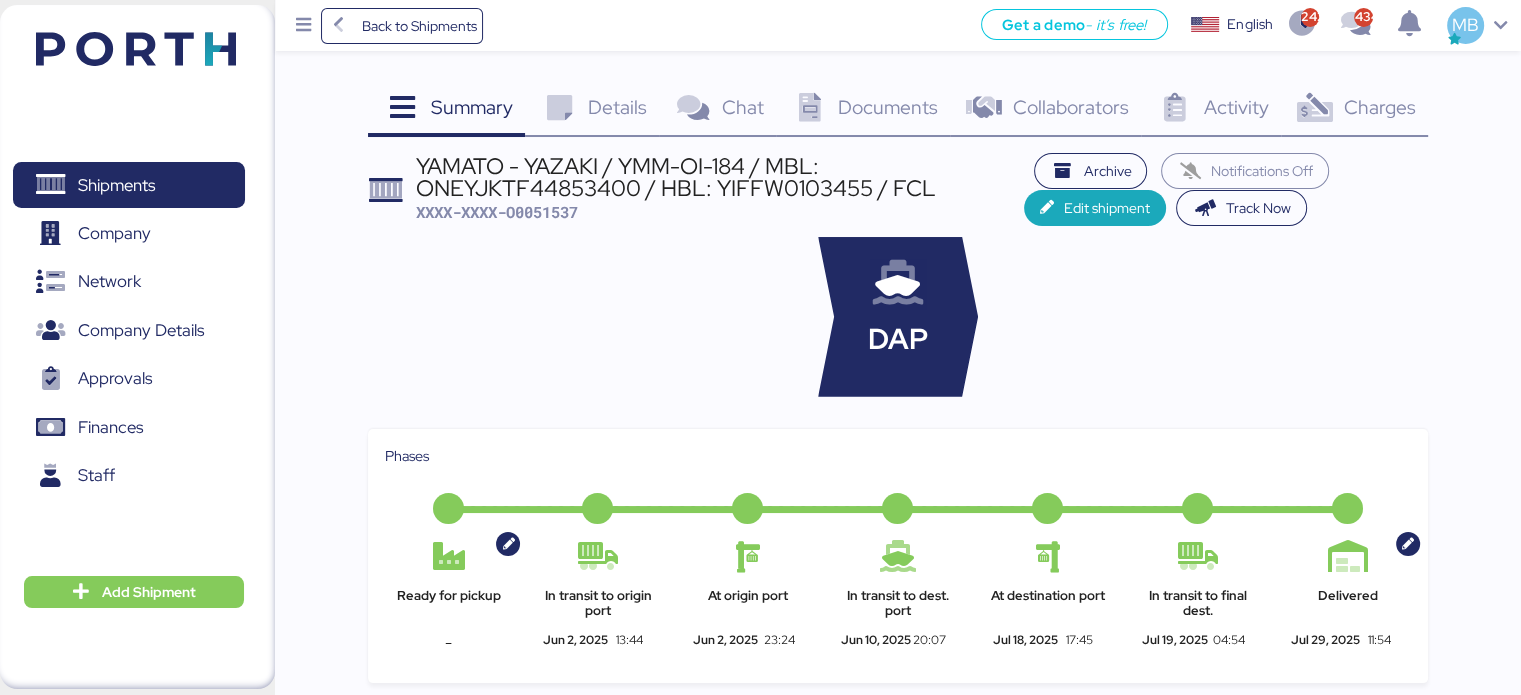 click on "Charges" at bounding box center (1379, 107) 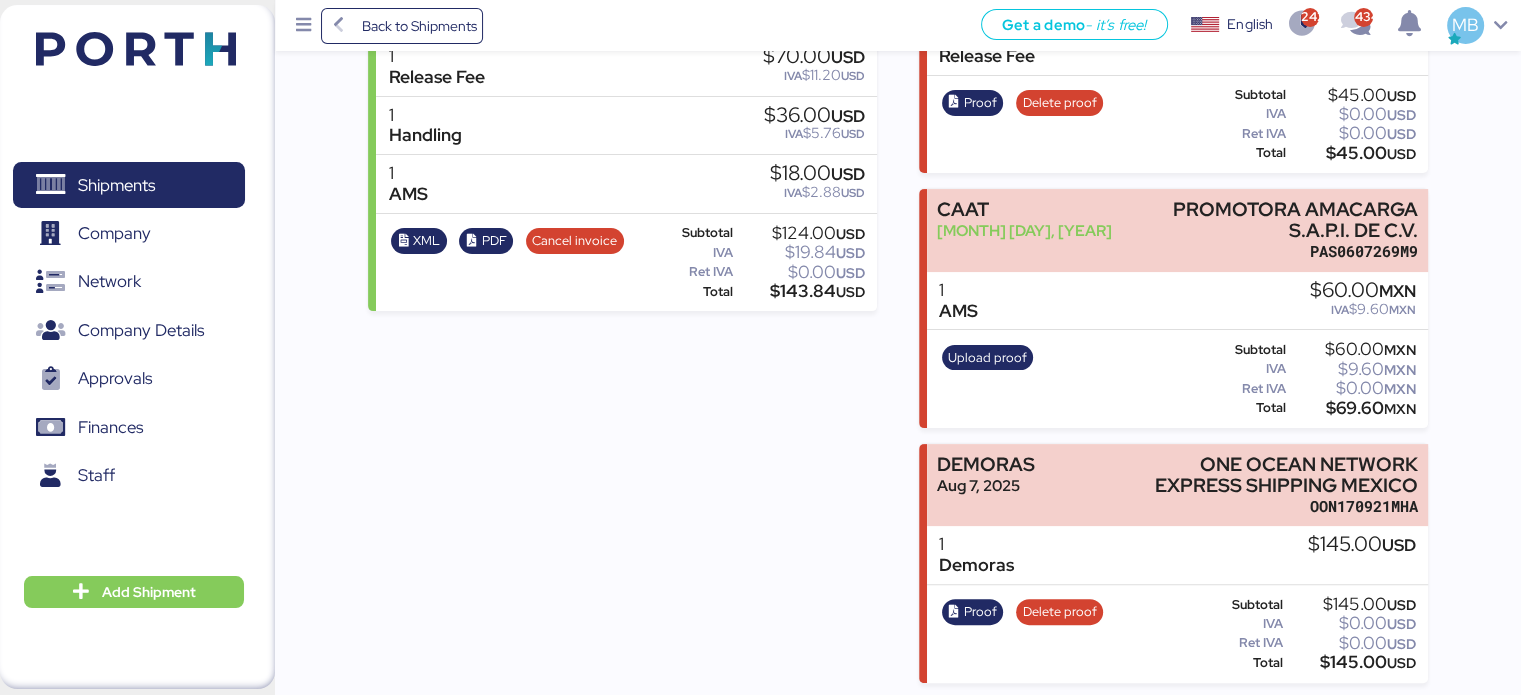 scroll, scrollTop: 0, scrollLeft: 0, axis: both 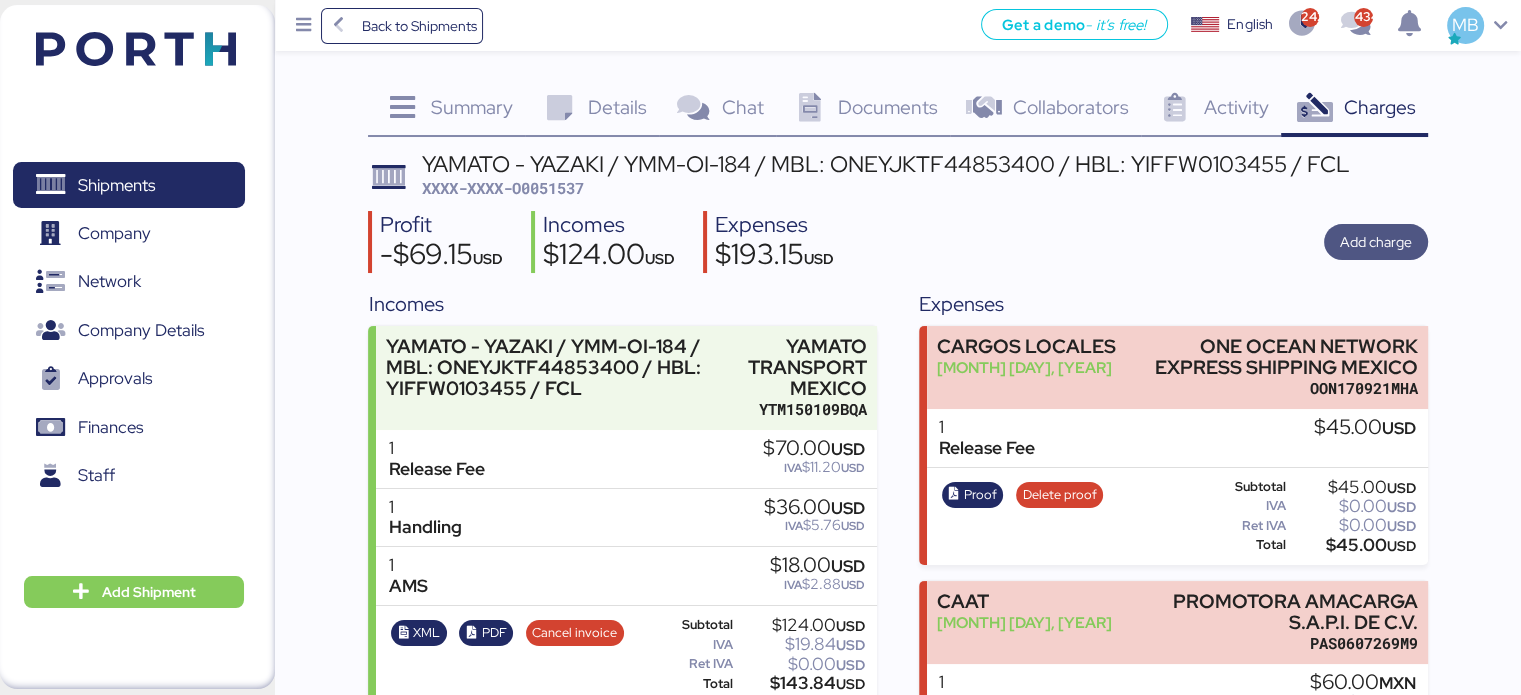 click on "Add charge" at bounding box center (1376, 242) 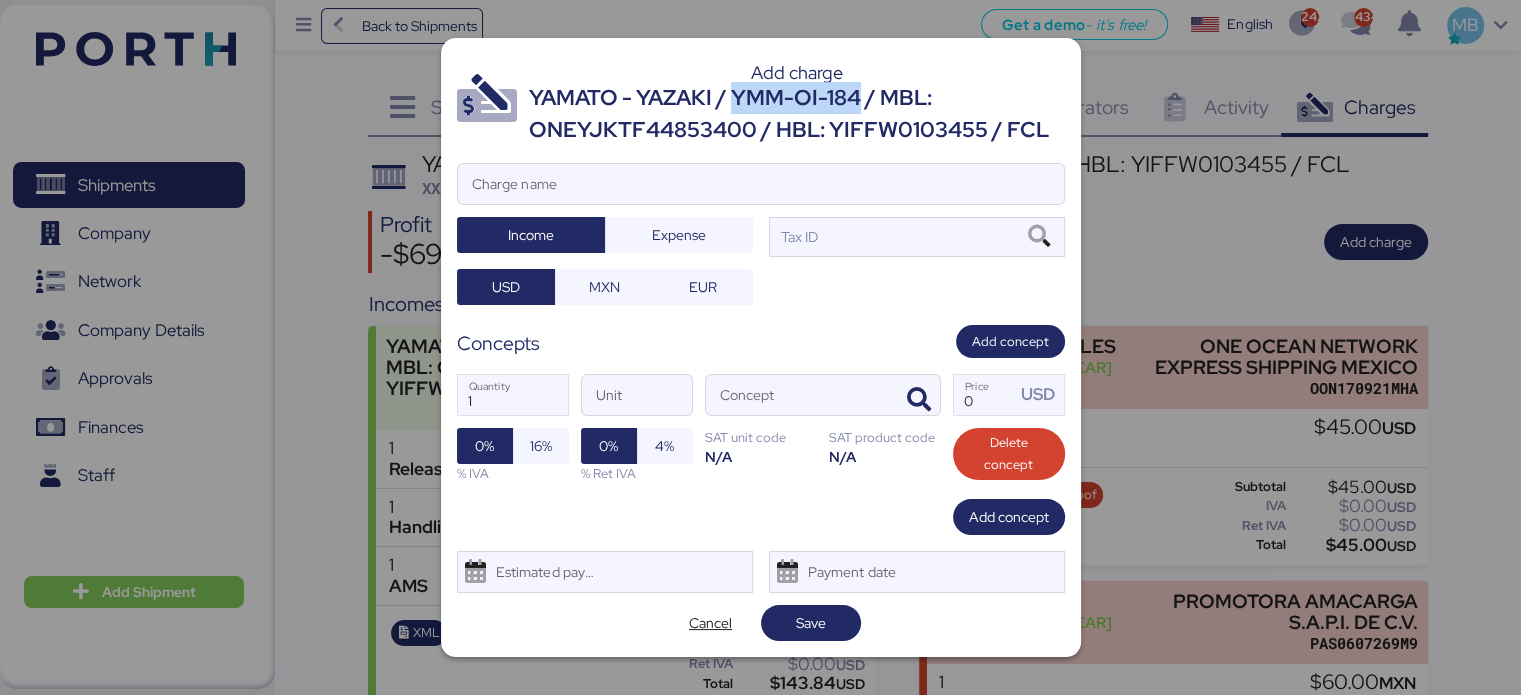 drag, startPoint x: 859, startPoint y: 86, endPoint x: 733, endPoint y: 91, distance: 126.09917 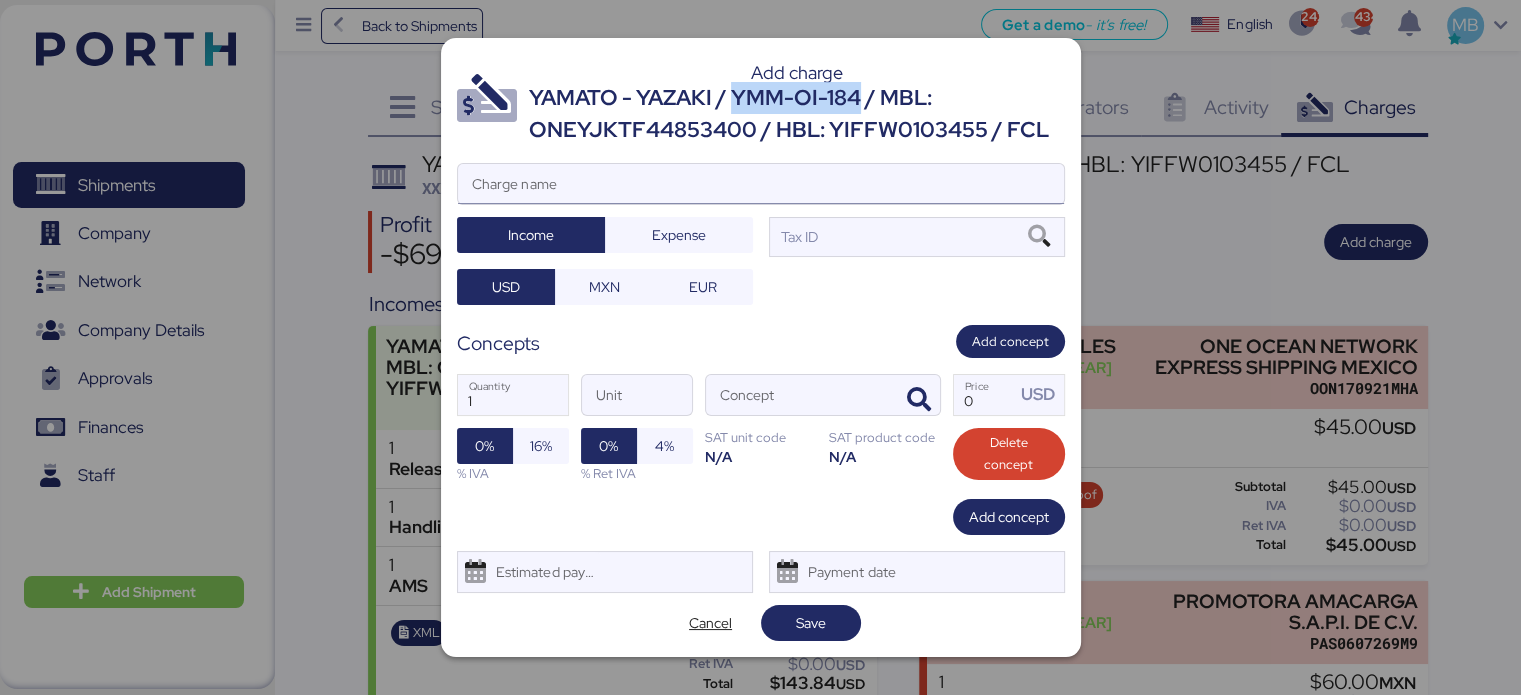 click on "Charge name" at bounding box center [761, 184] 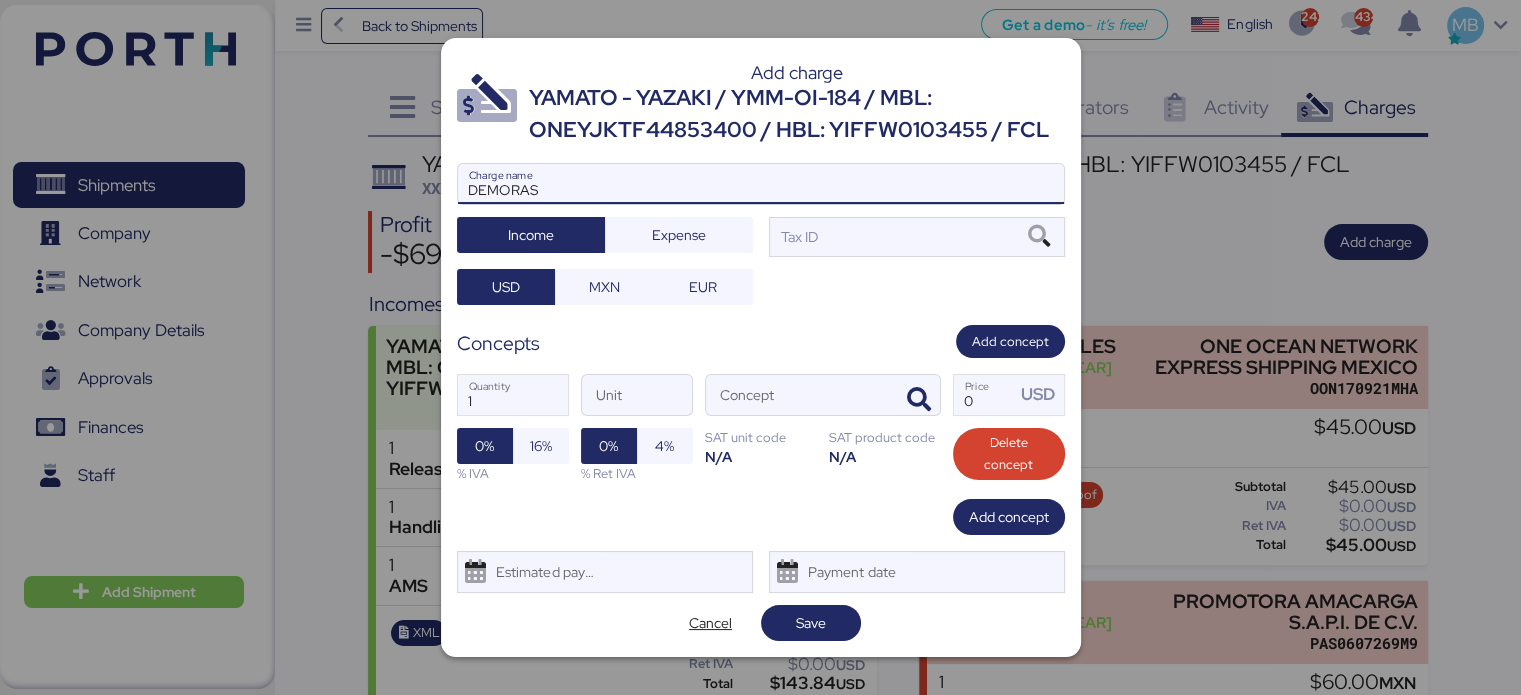 paste on "YMM-OI-184" 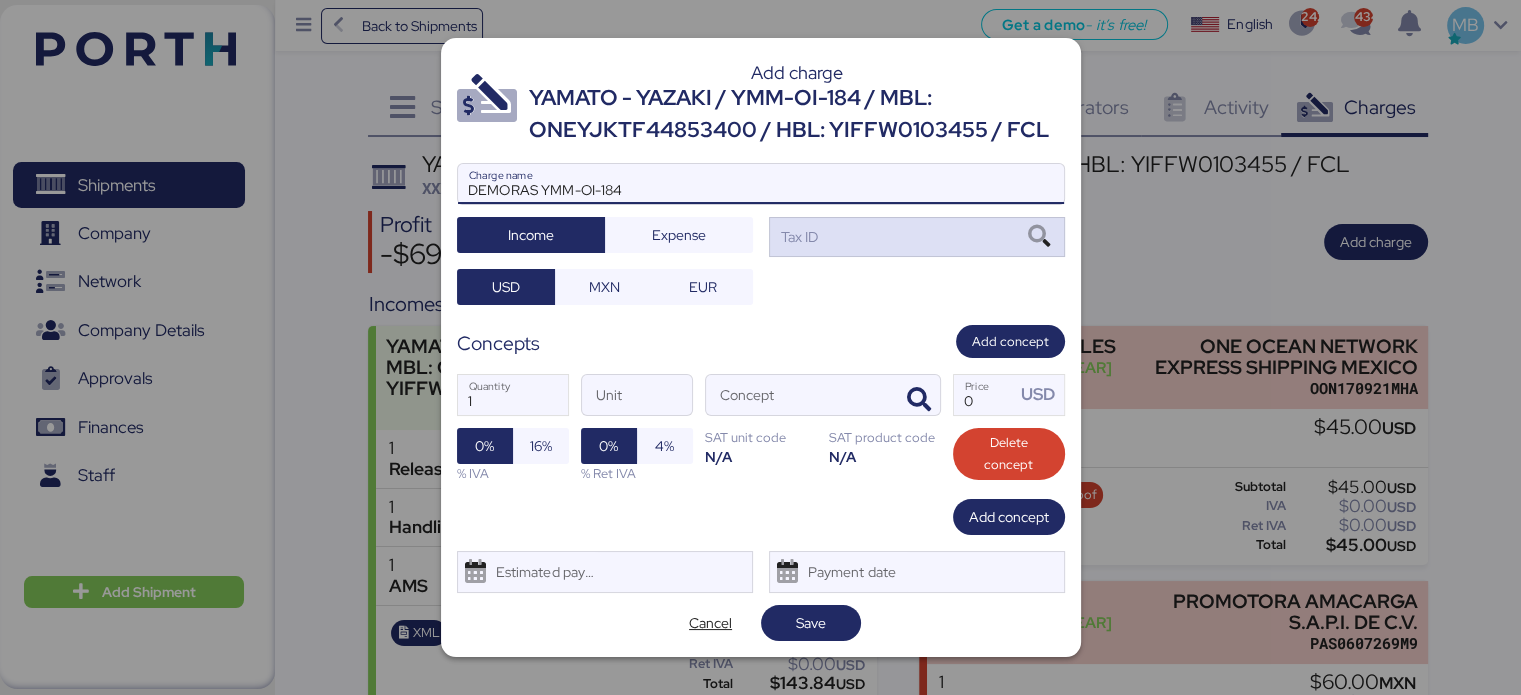 type on "DEMORAS YMM-OI-184" 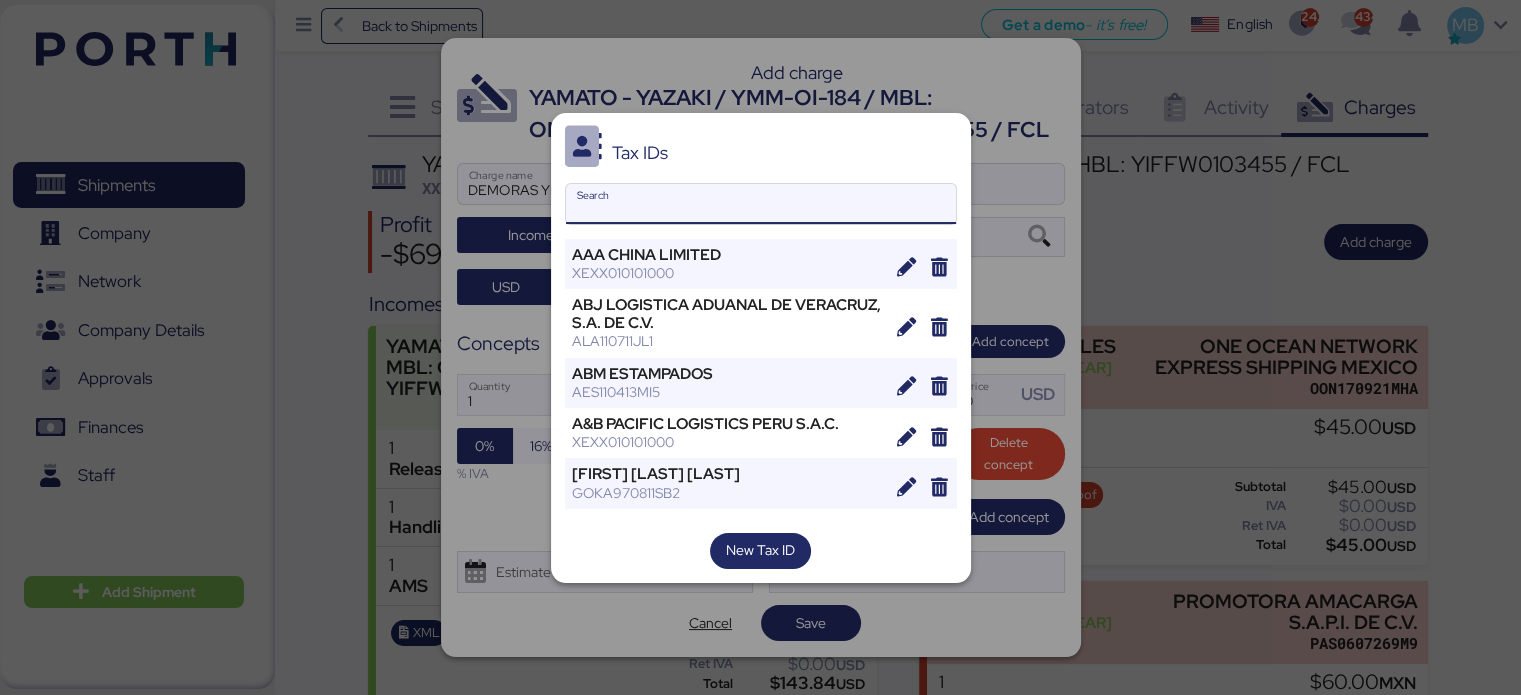 click on "Search" at bounding box center (761, 204) 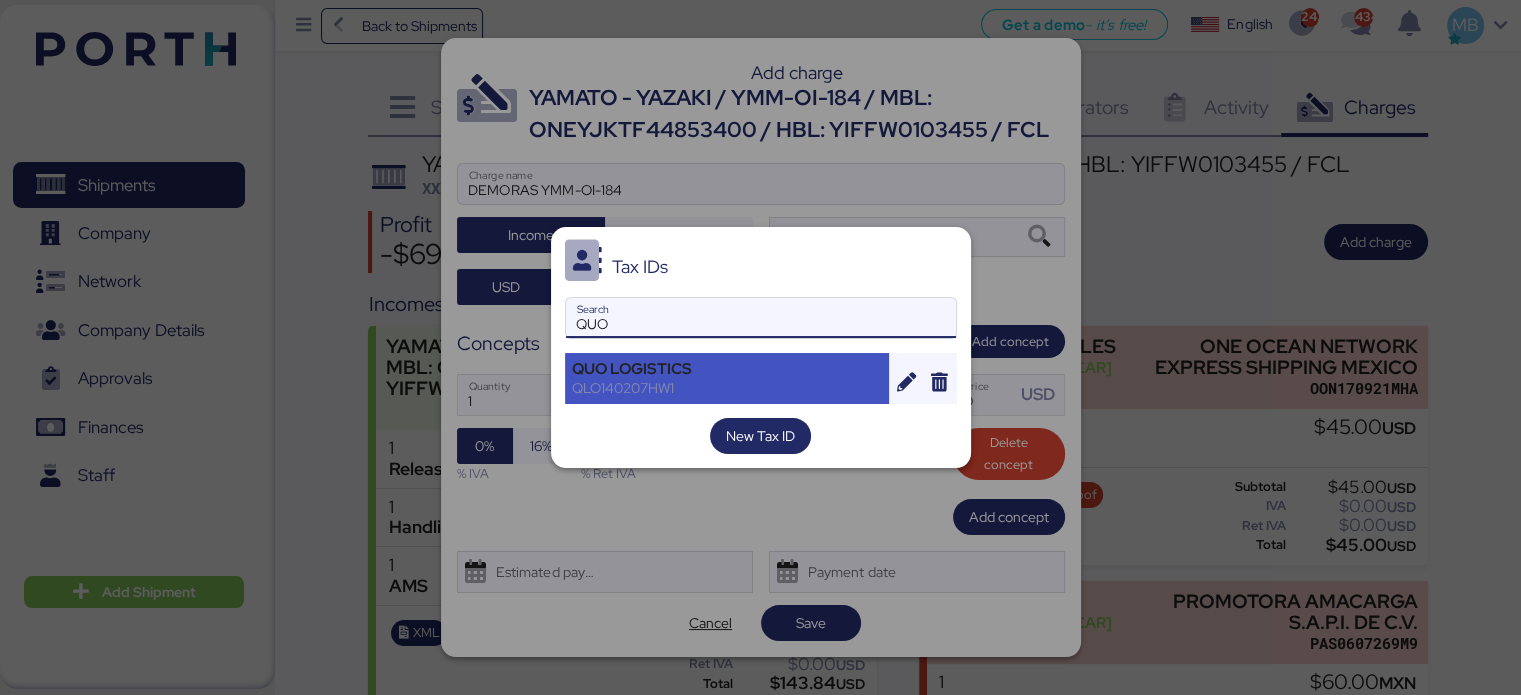 type on "QUO" 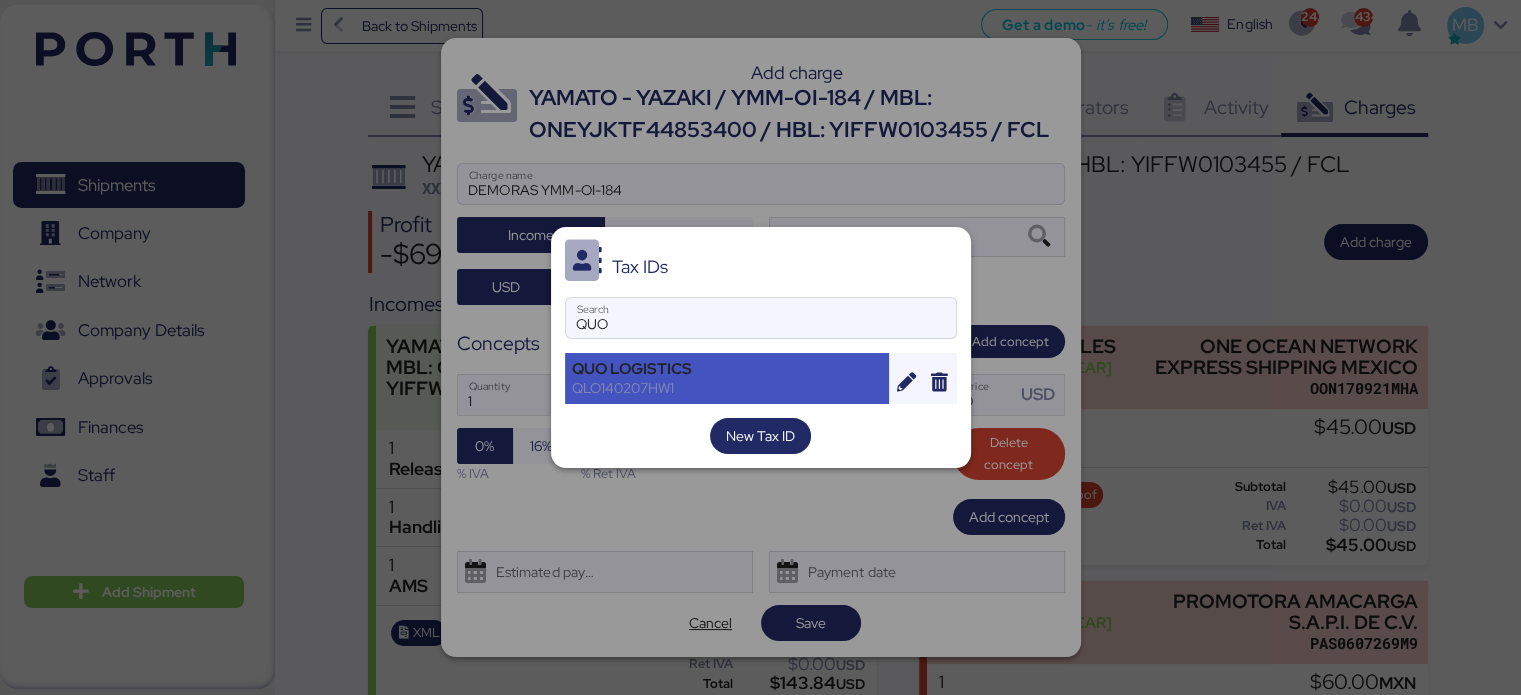 click on "QUO LOGISTICS" at bounding box center [727, 369] 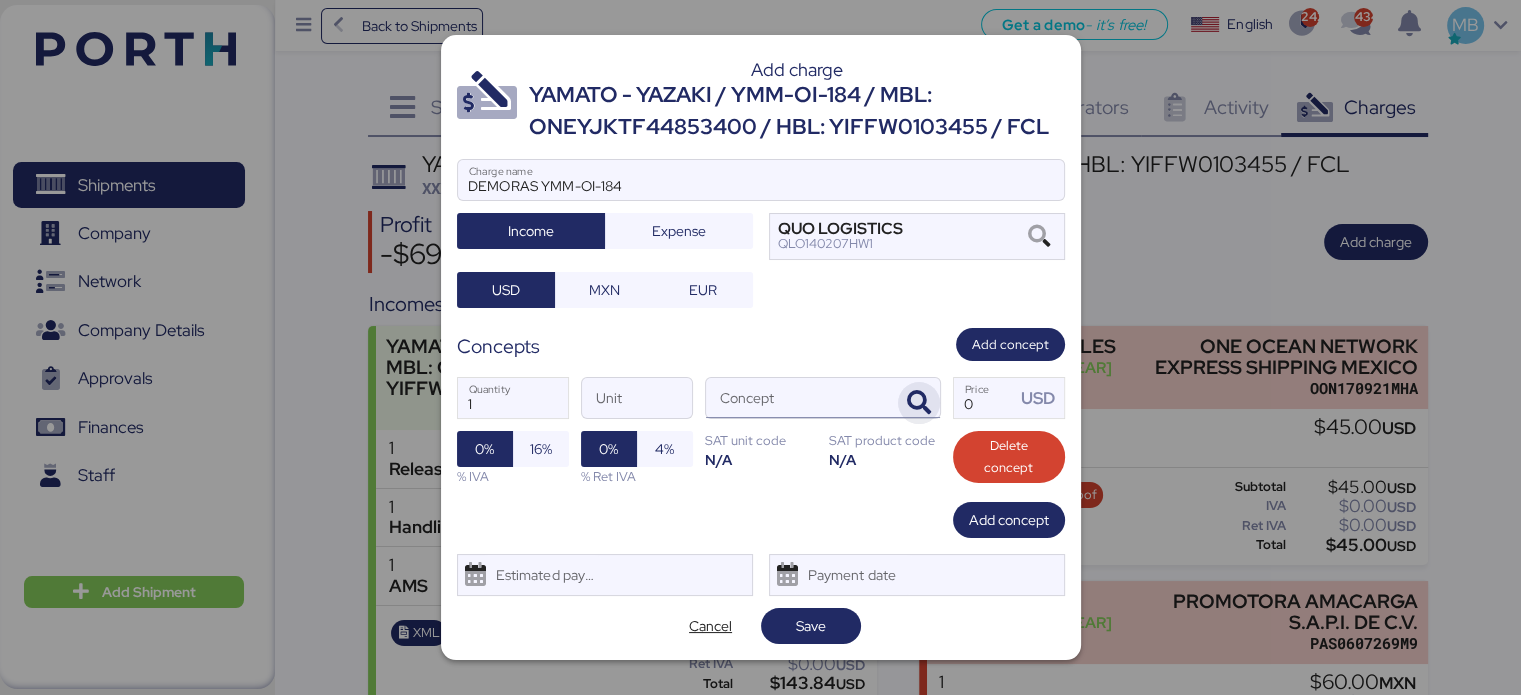click at bounding box center [919, 403] 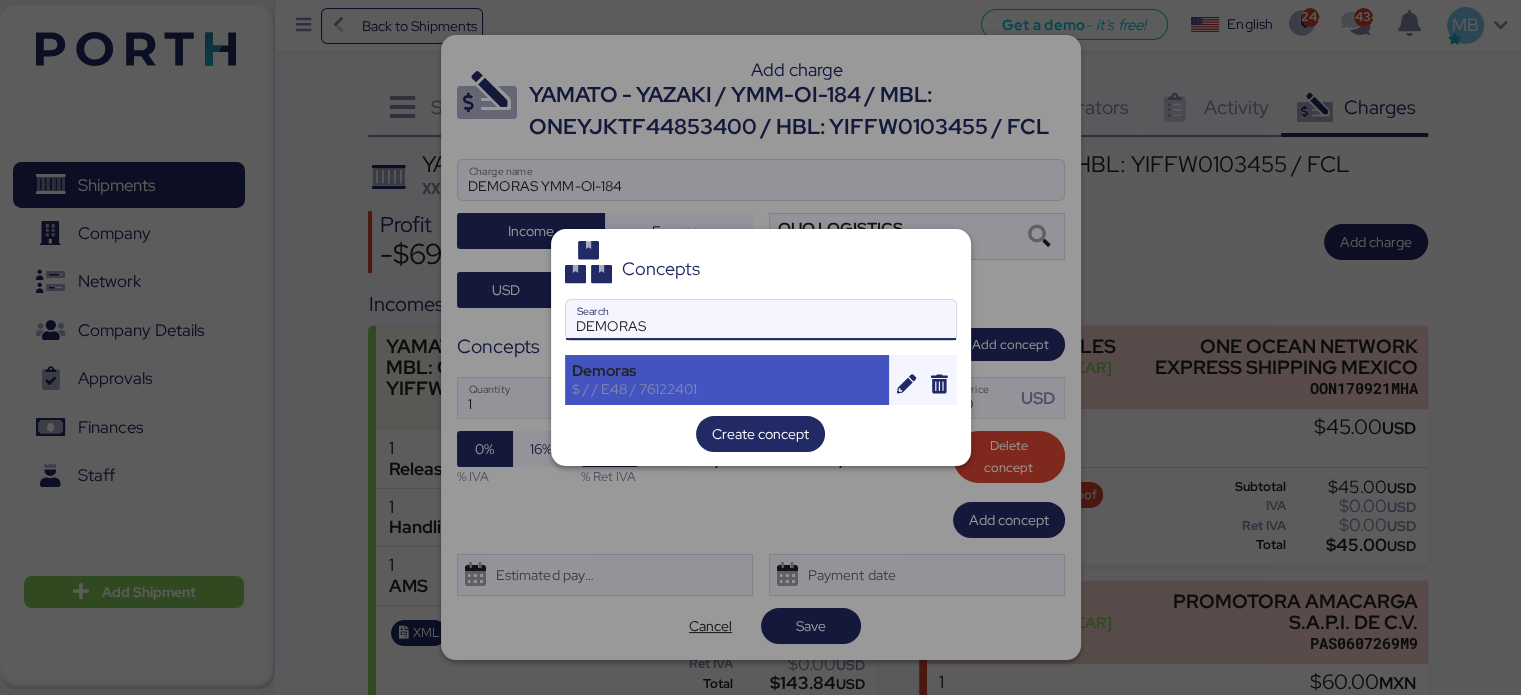 type on "DEMORAS" 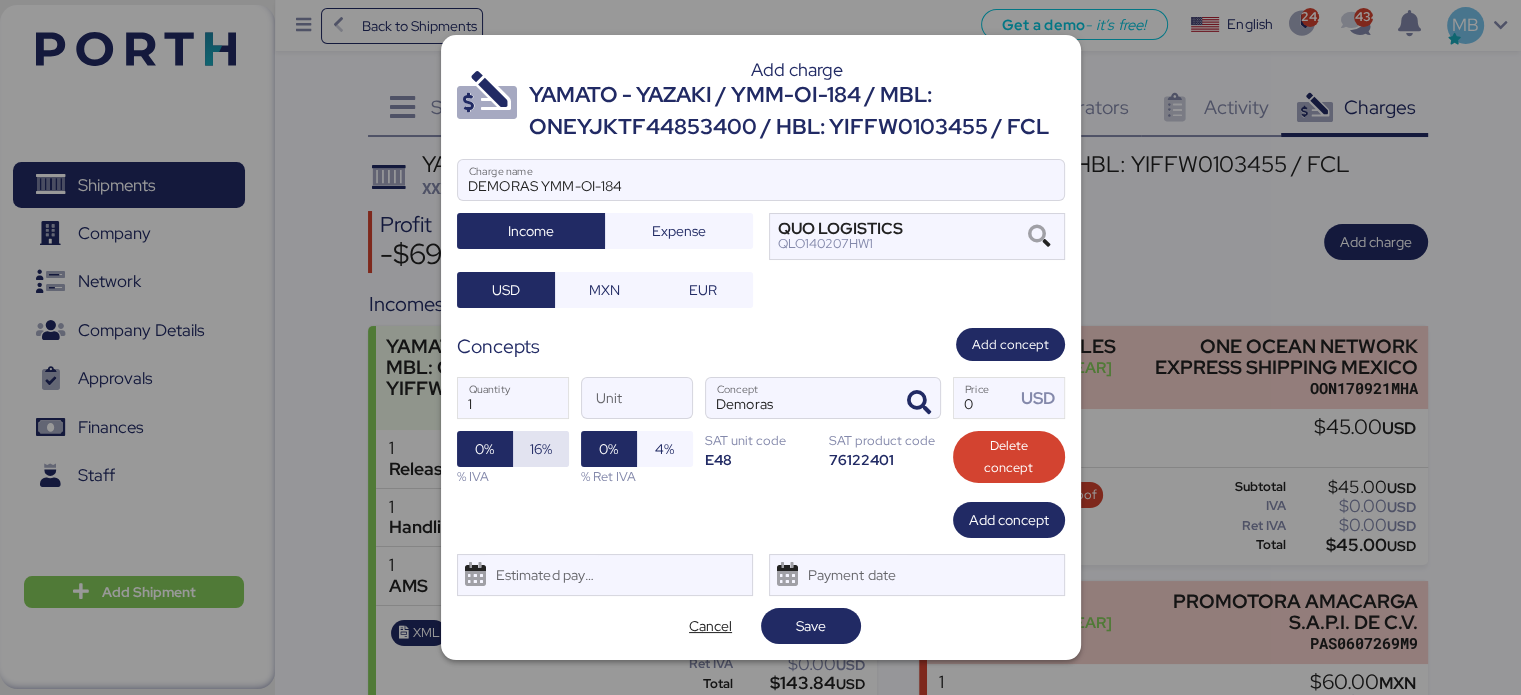 click on "16%" at bounding box center (541, 449) 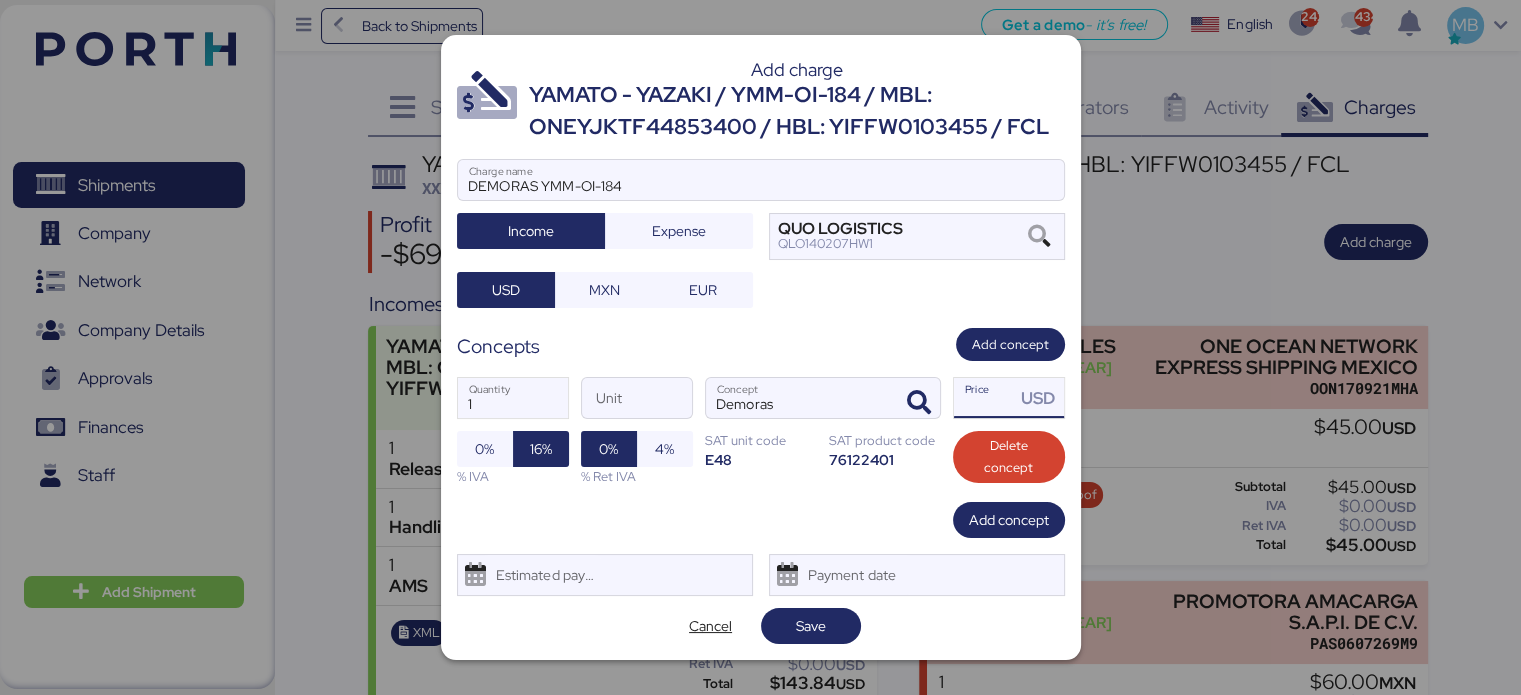drag, startPoint x: 988, startPoint y: 403, endPoint x: 968, endPoint y: 401, distance: 20.09975 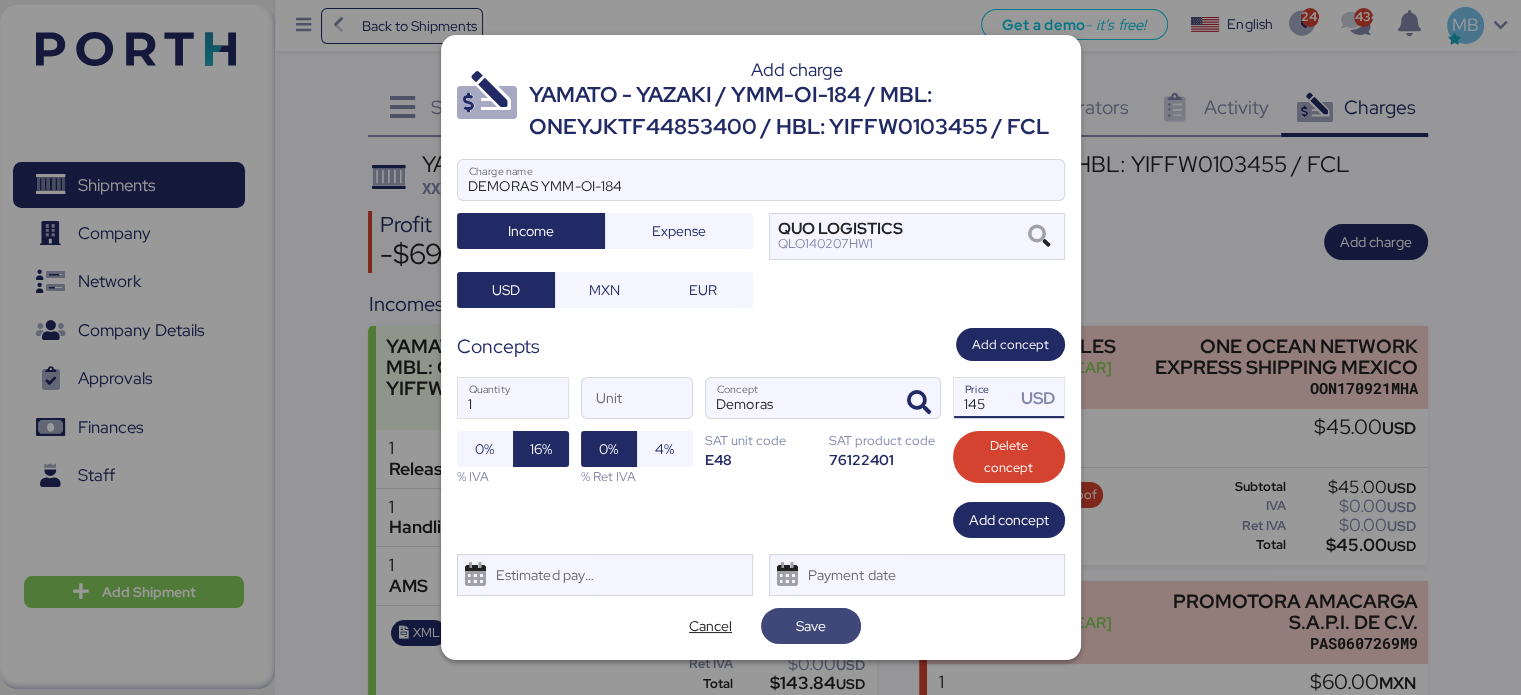 type on "145" 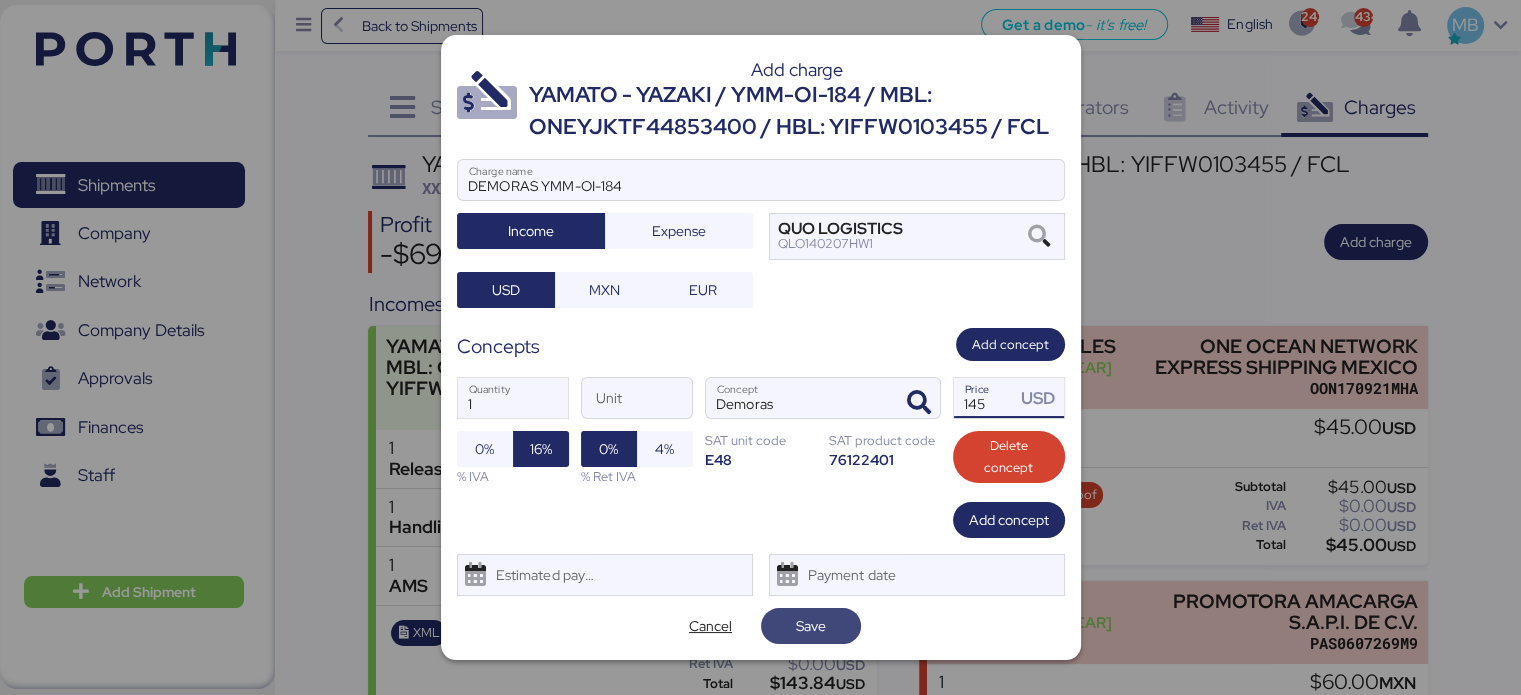 click on "Save" at bounding box center [811, 626] 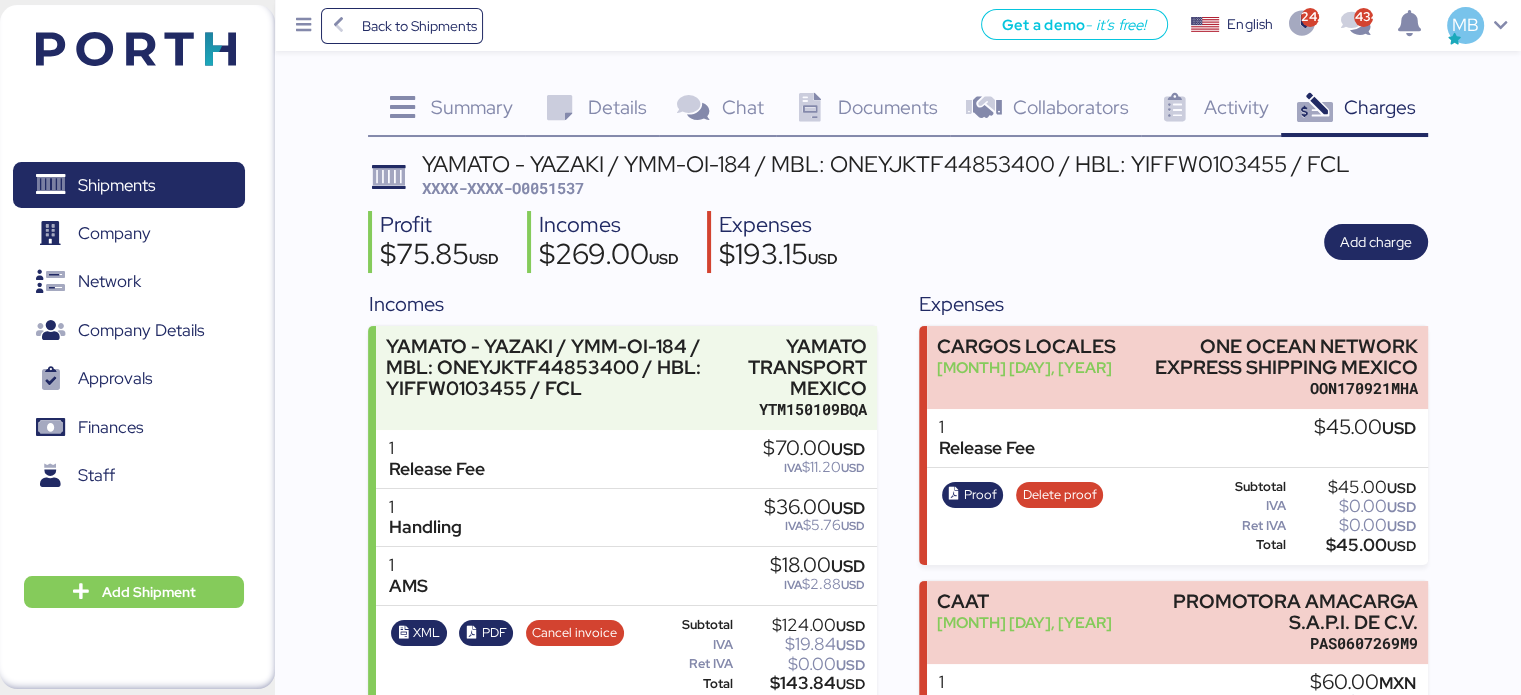 click on "XXXX-XXXX-O0051537" at bounding box center (503, 188) 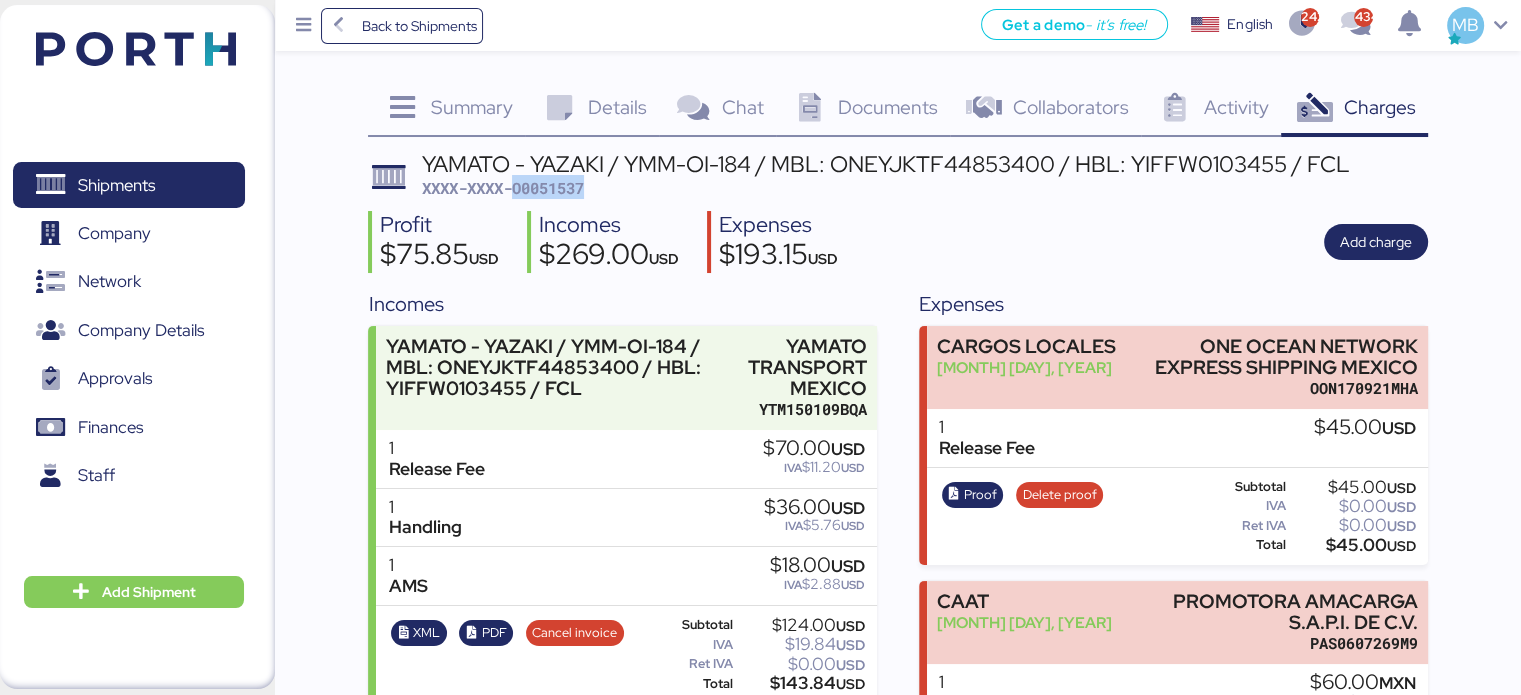 click on "XXXX-XXXX-O0051537" at bounding box center [503, 188] 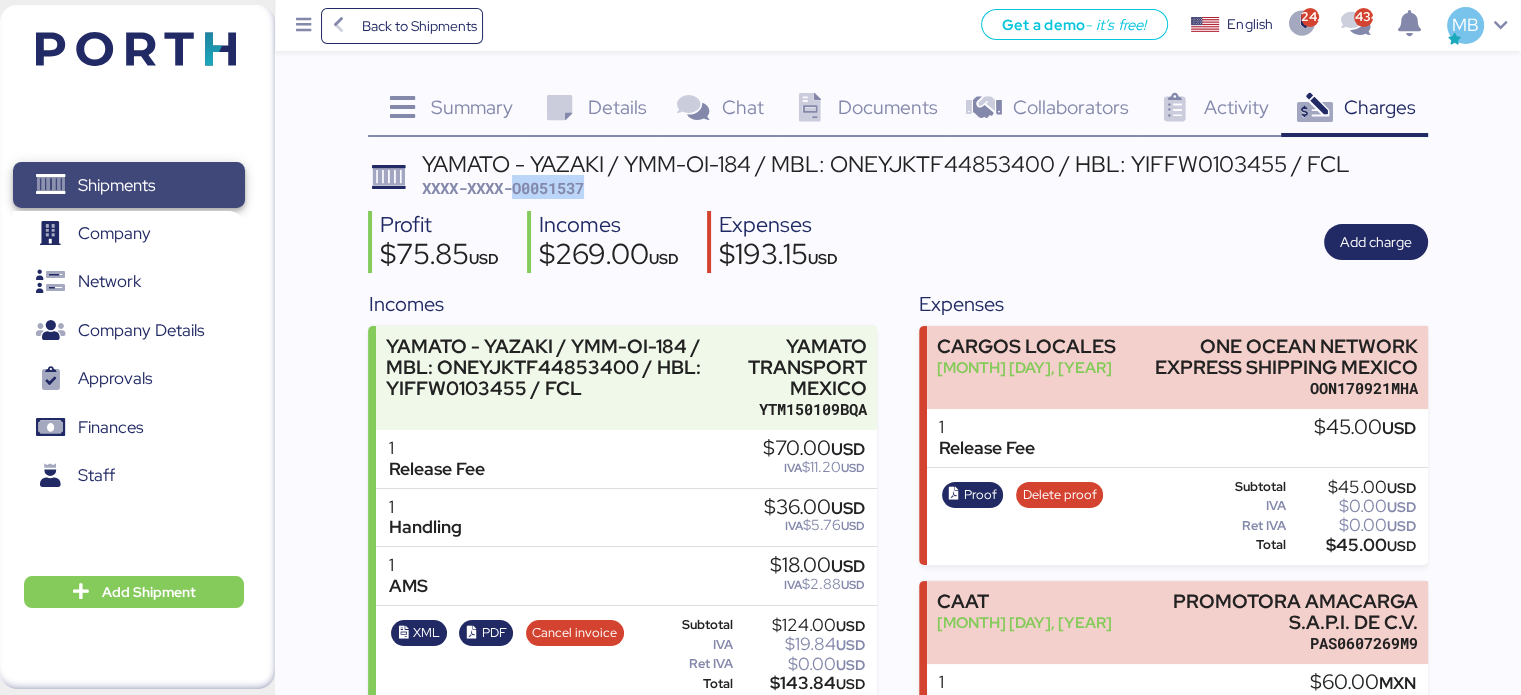 click on "Shipments" at bounding box center (128, 185) 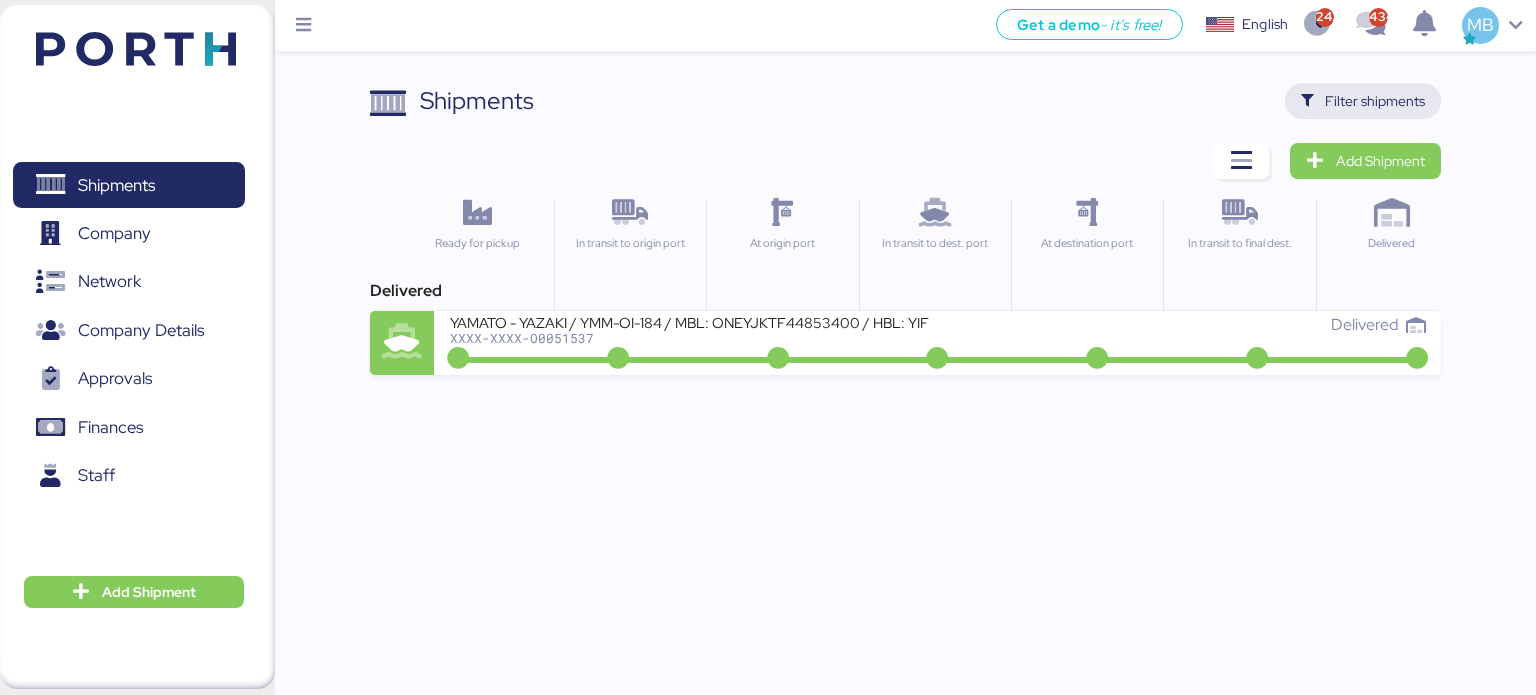 click on "Filter shipments" at bounding box center [1375, 101] 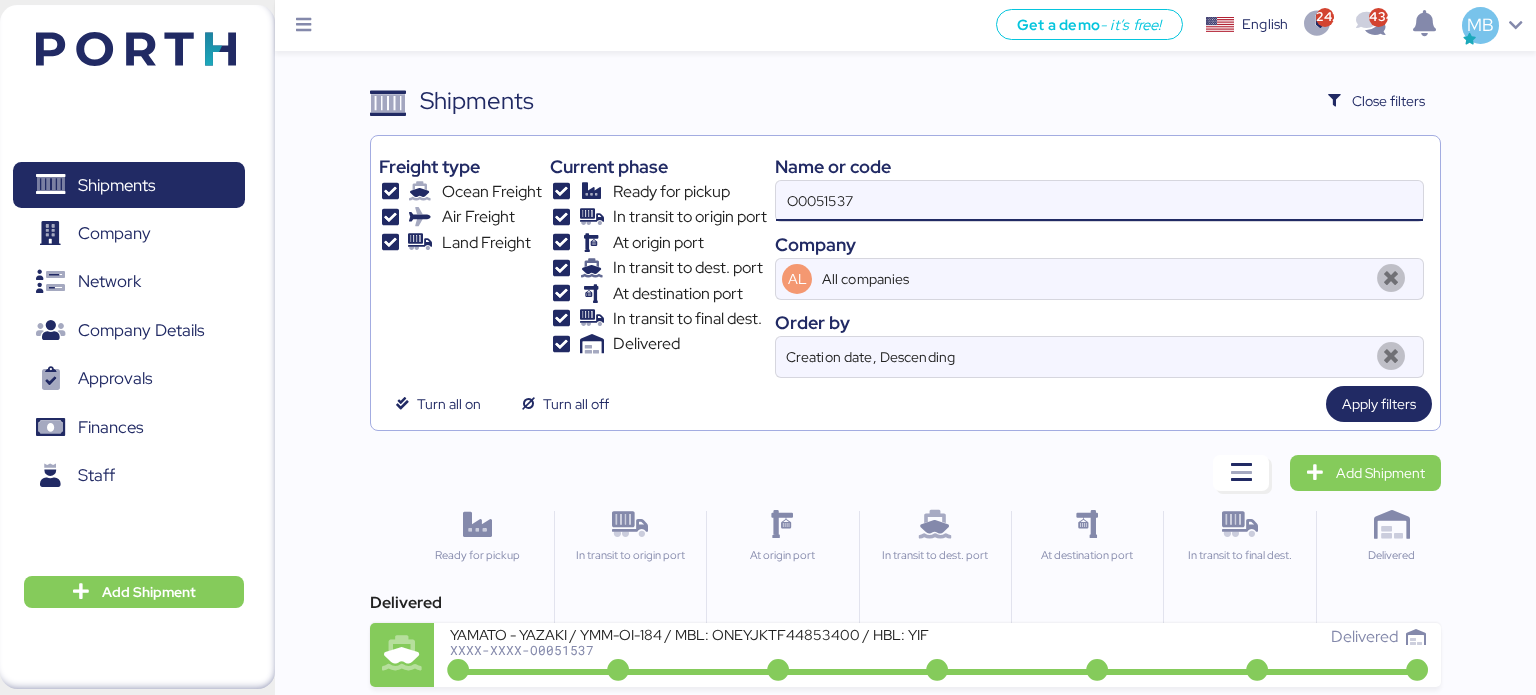 drag, startPoint x: 928, startPoint y: 201, endPoint x: 641, endPoint y: 188, distance: 287.29428 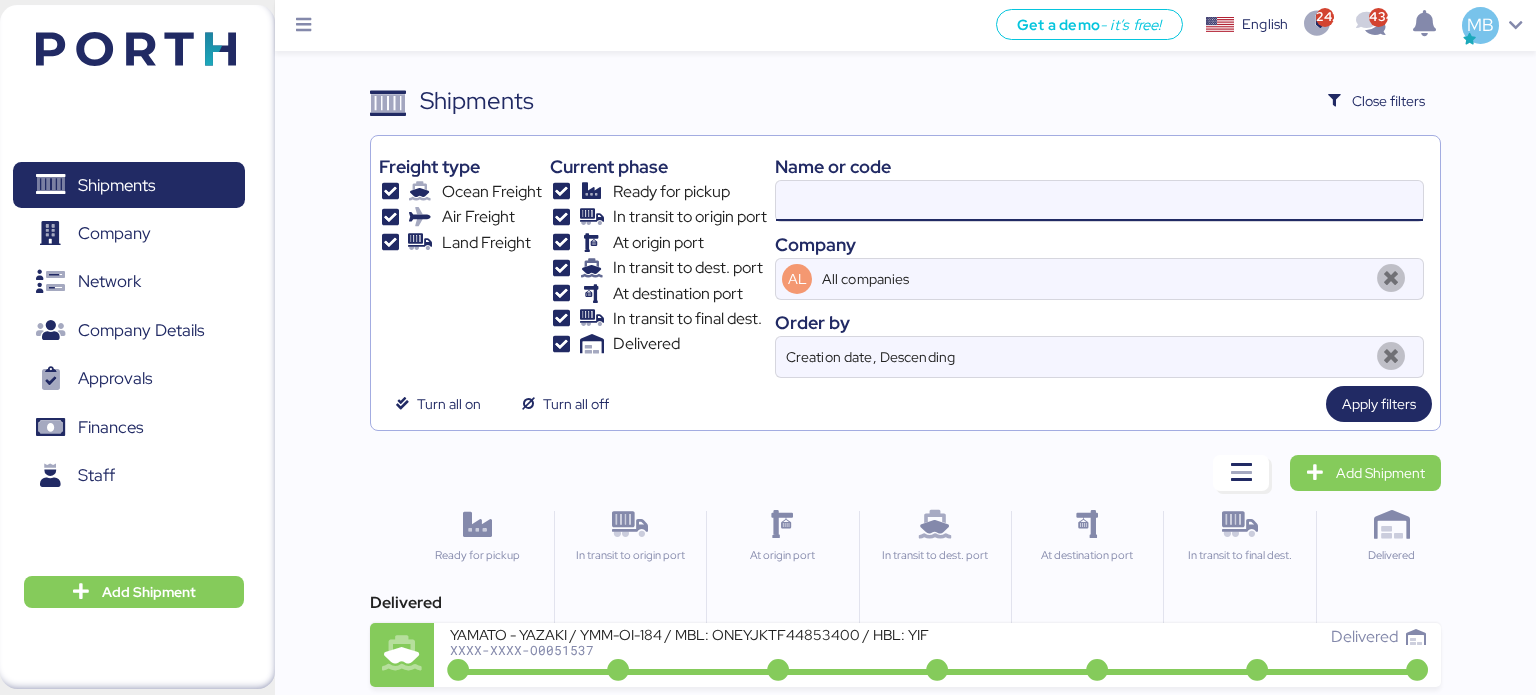 paste on "O005153" 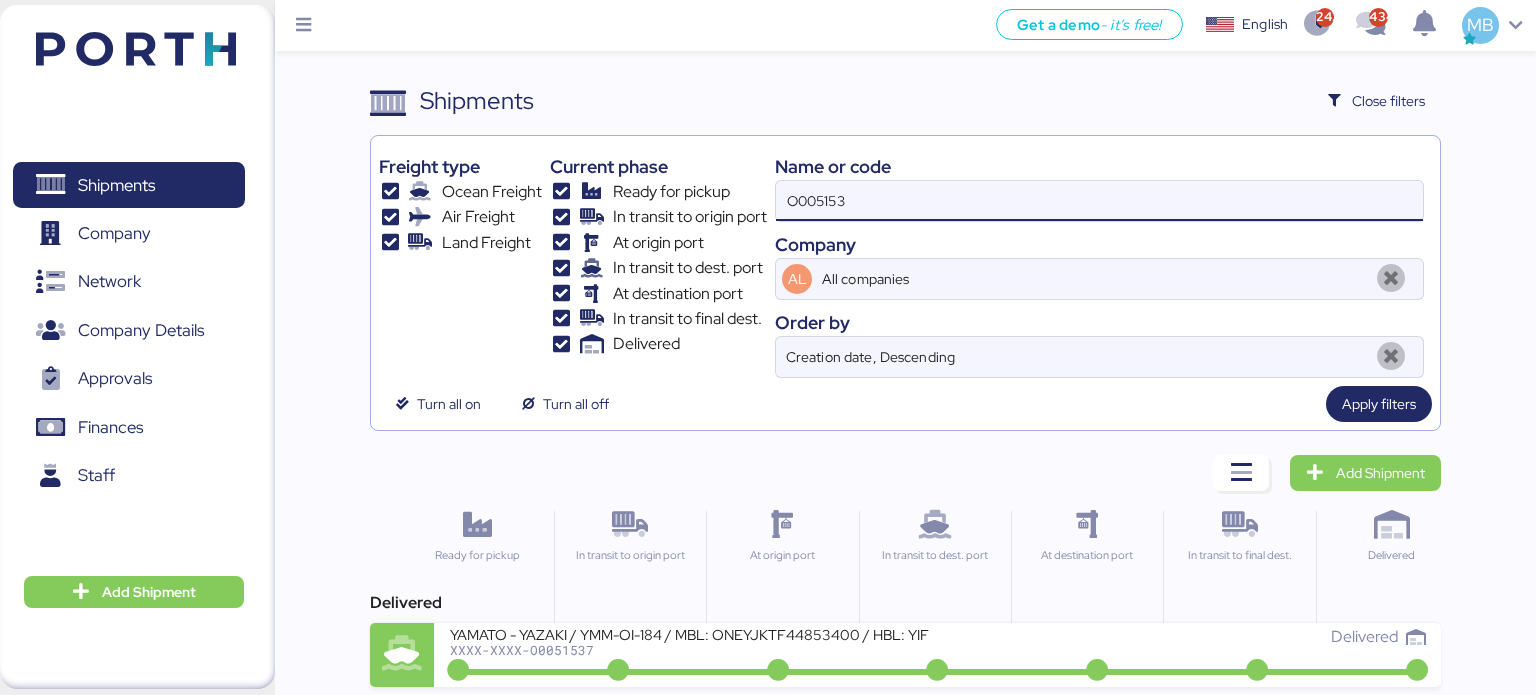 type on "O005153" 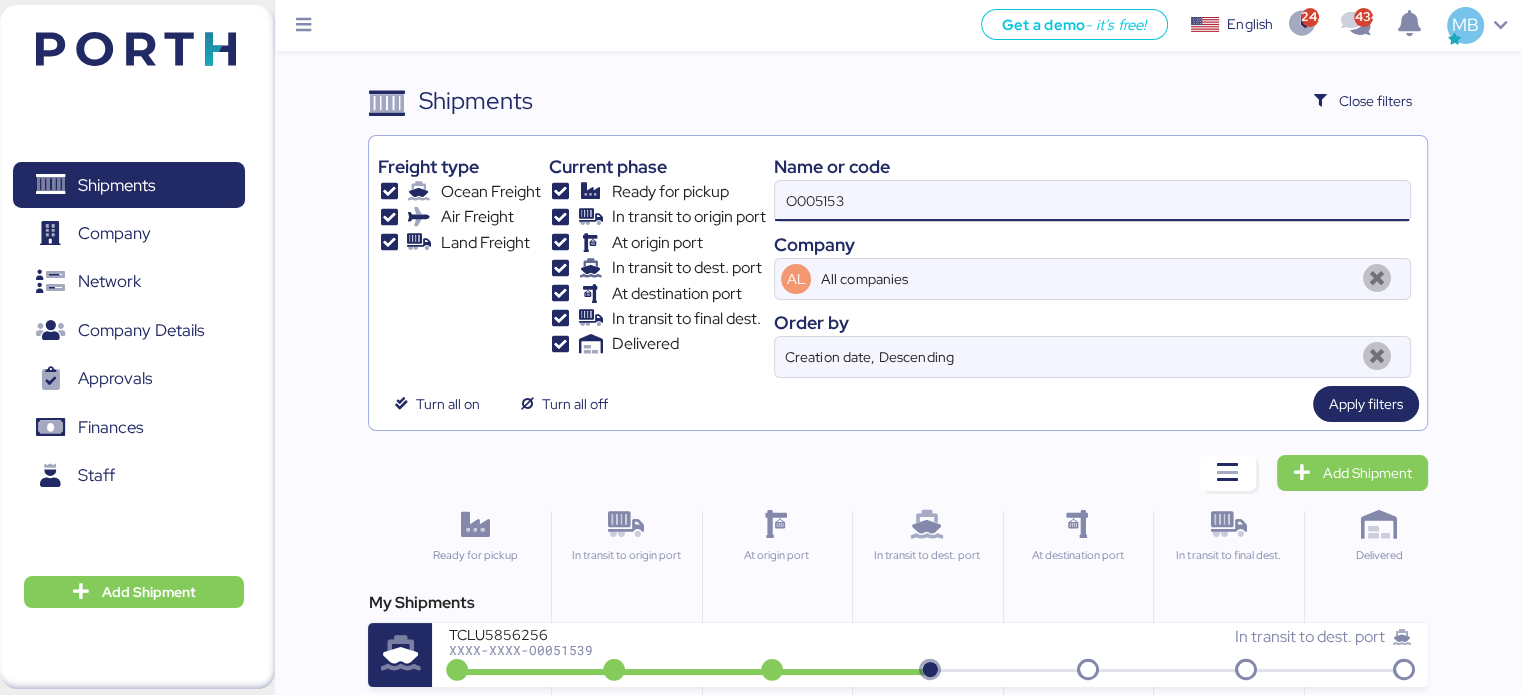 drag, startPoint x: 767, startPoint y: 197, endPoint x: 695, endPoint y: 197, distance: 72 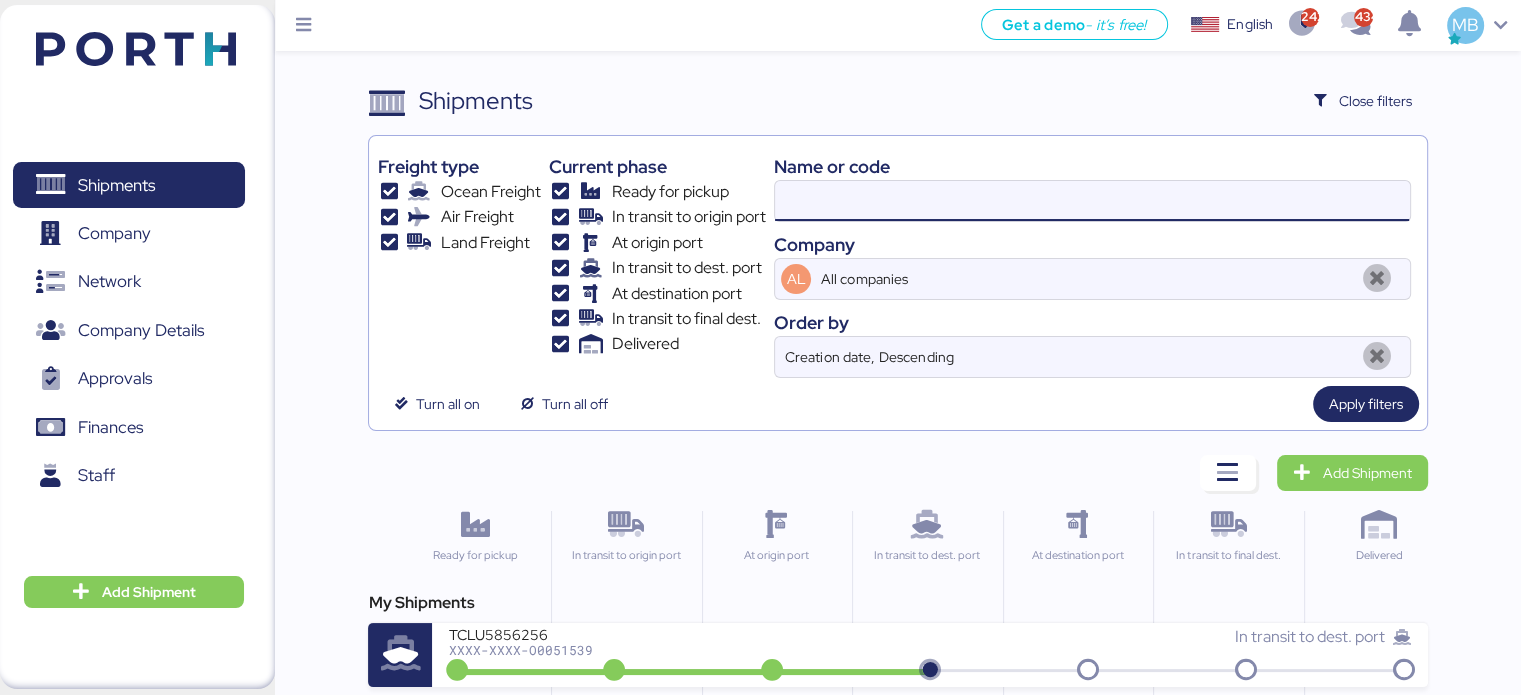paste on "O0051990" 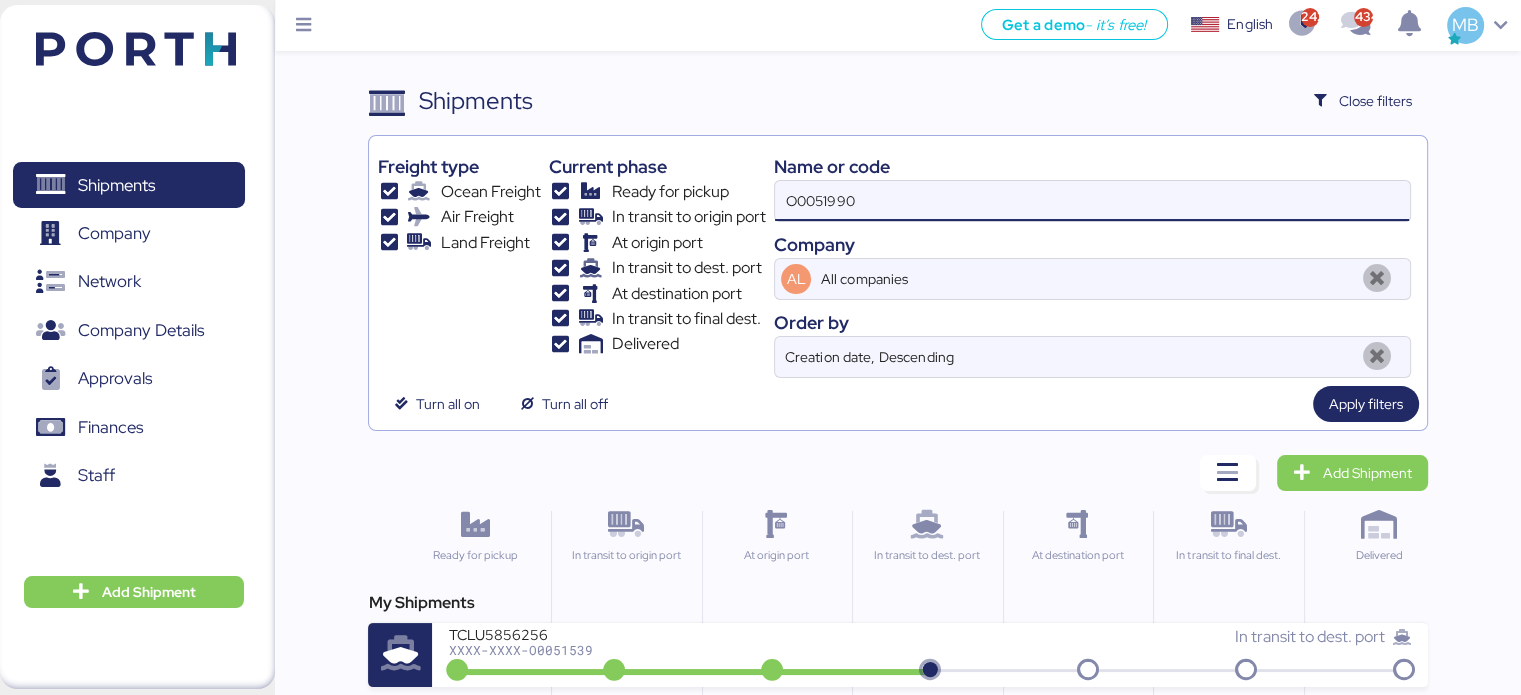 type on "O0051990" 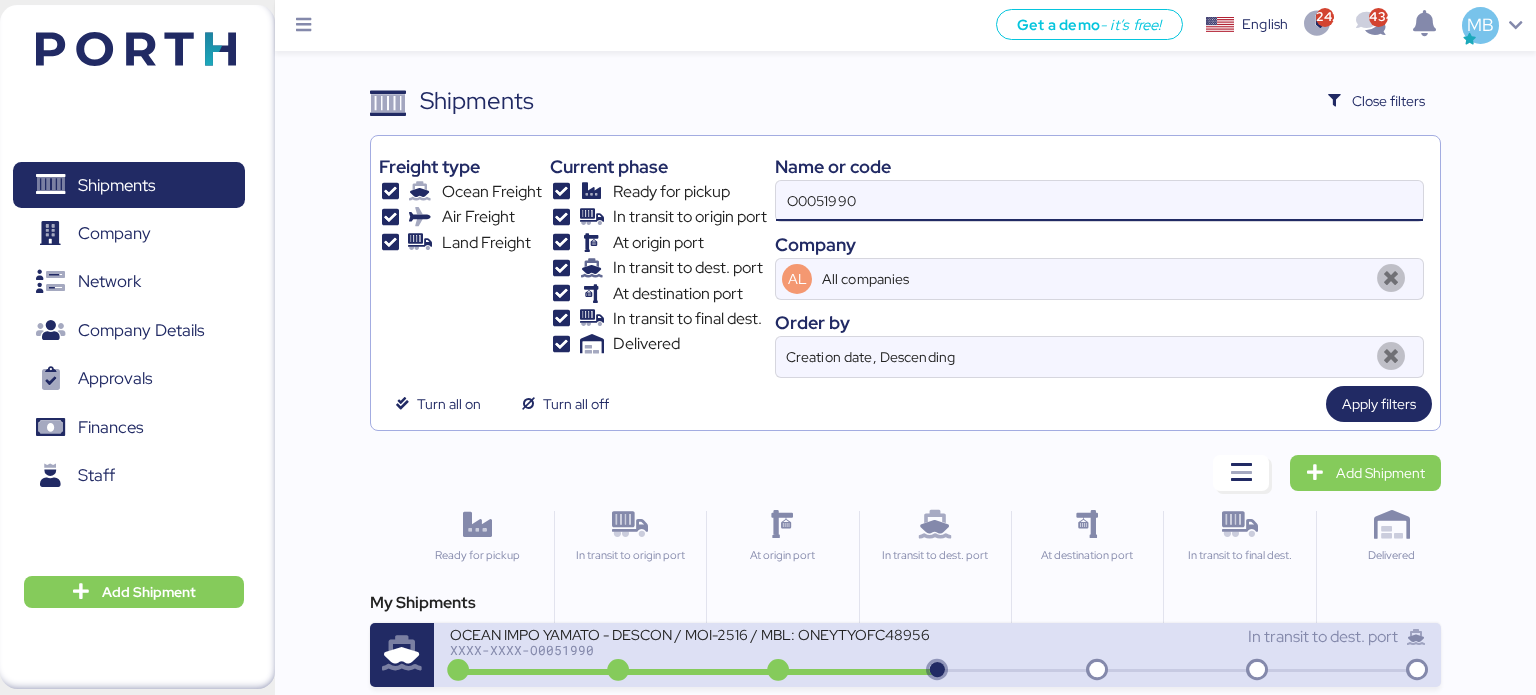 click on "OCEAN IMPO YAMATO - DESCON / MOI-2516 / MBL: ONEYTYOFC4895600 - HBL: VARIOS / FCL XXXX-XXXX-O0051990" at bounding box center (694, 646) 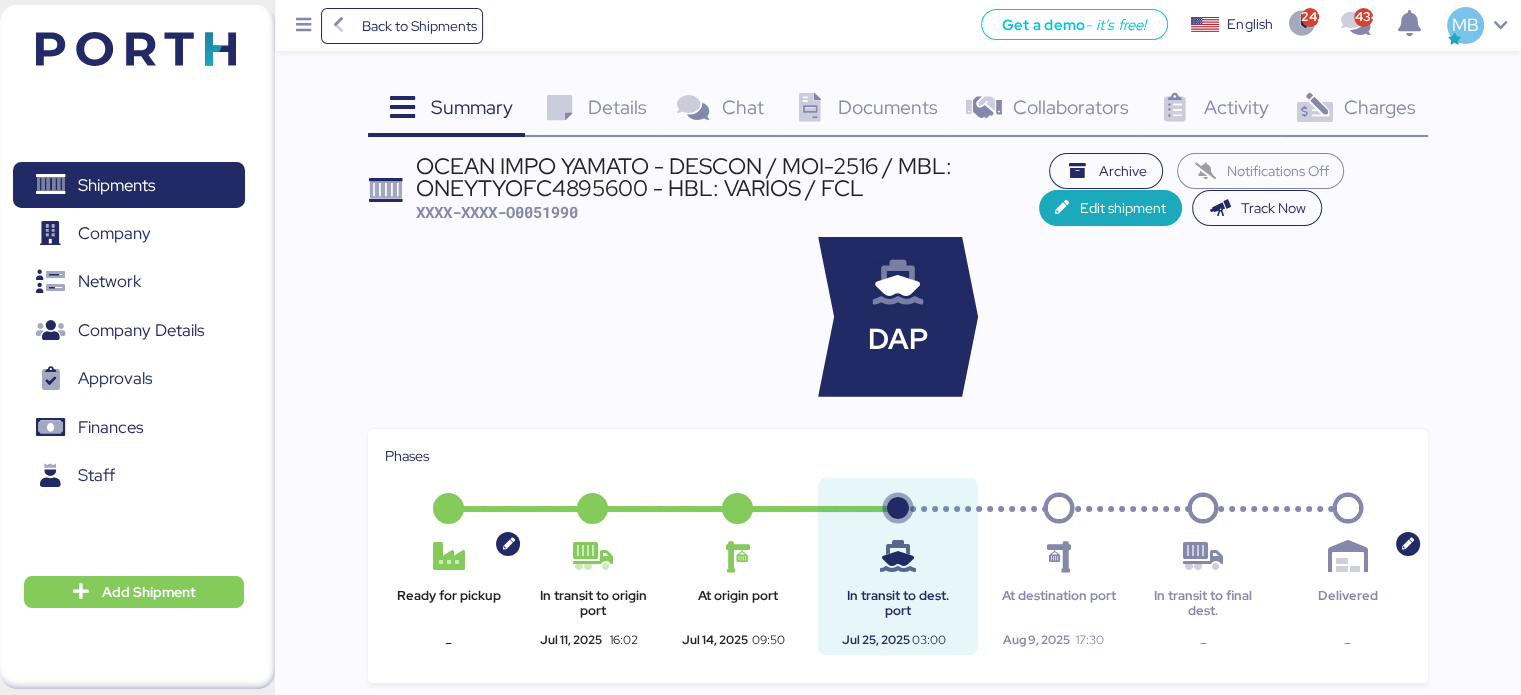 click on "Charges" at bounding box center [1379, 107] 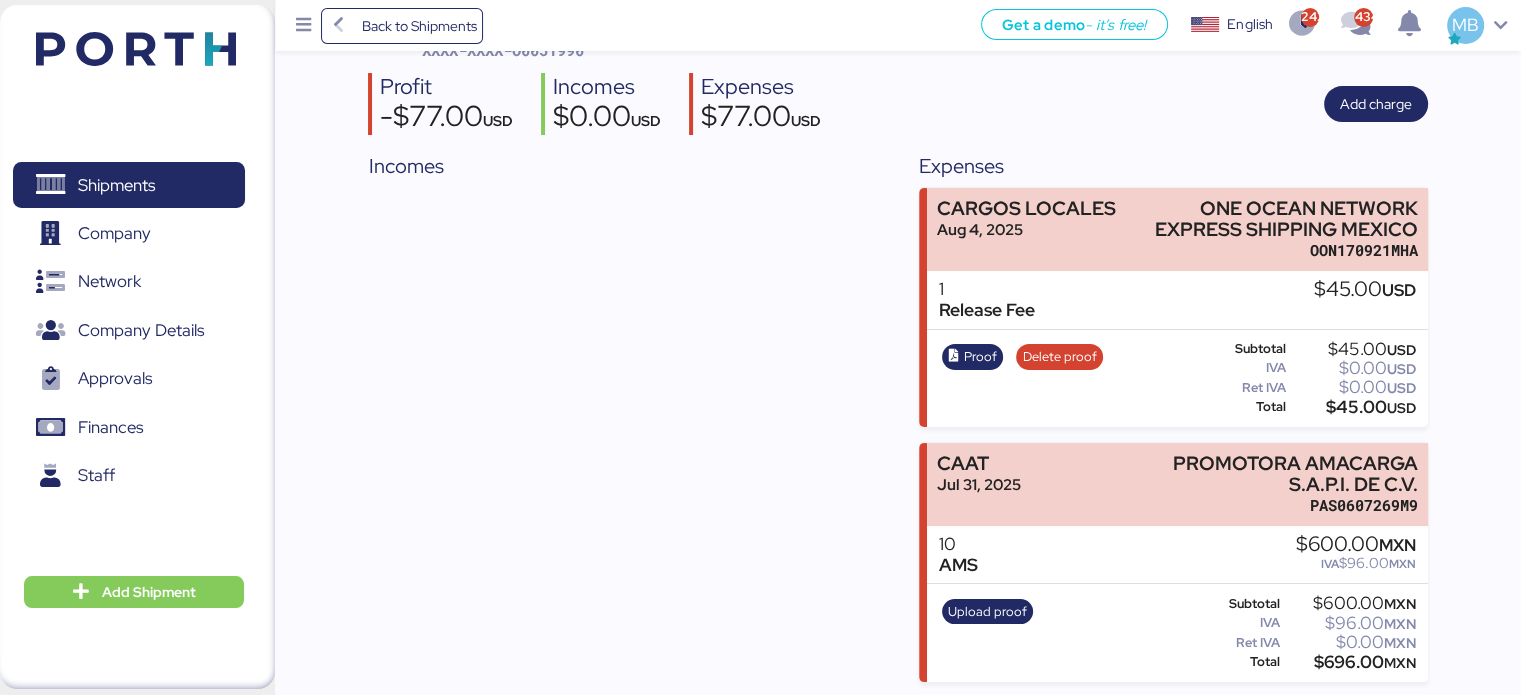 scroll, scrollTop: 0, scrollLeft: 0, axis: both 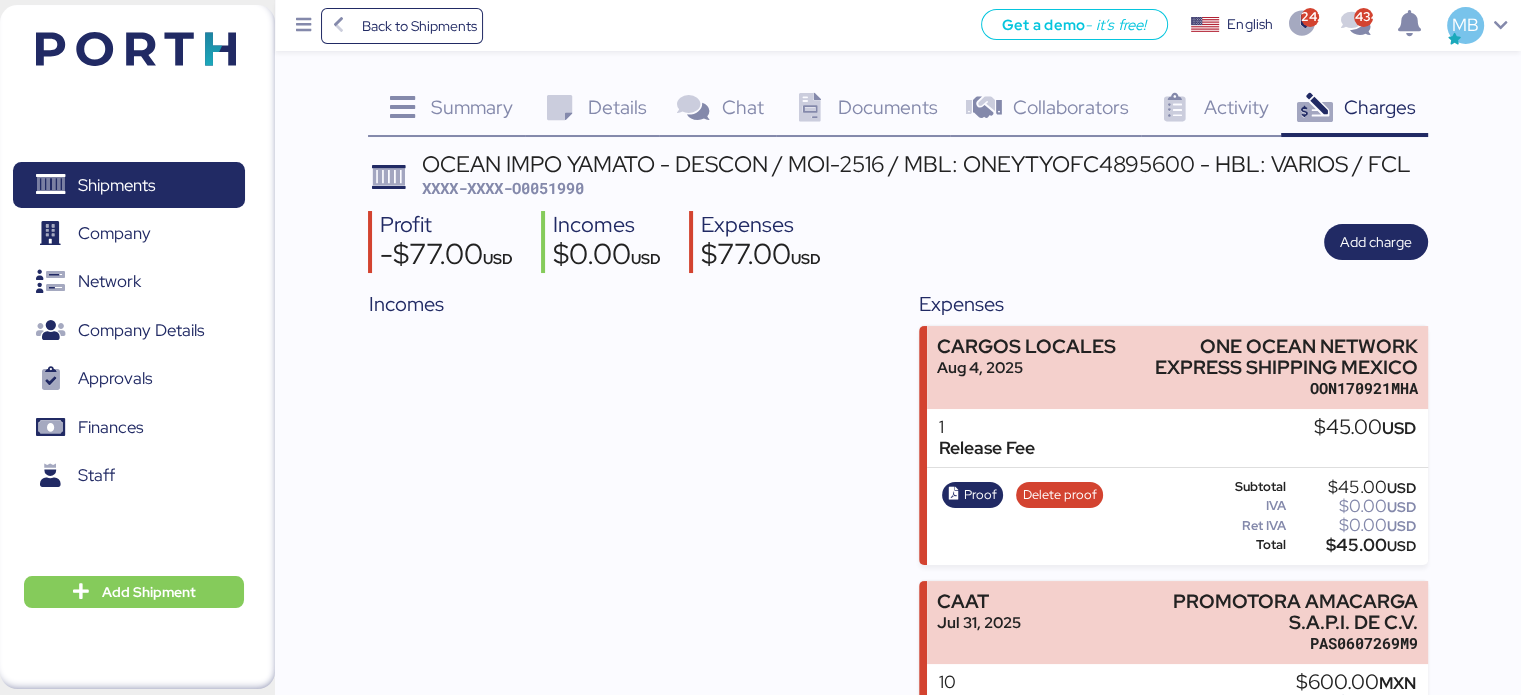 click on "XXXX-XXXX-O0051990" at bounding box center (503, 188) 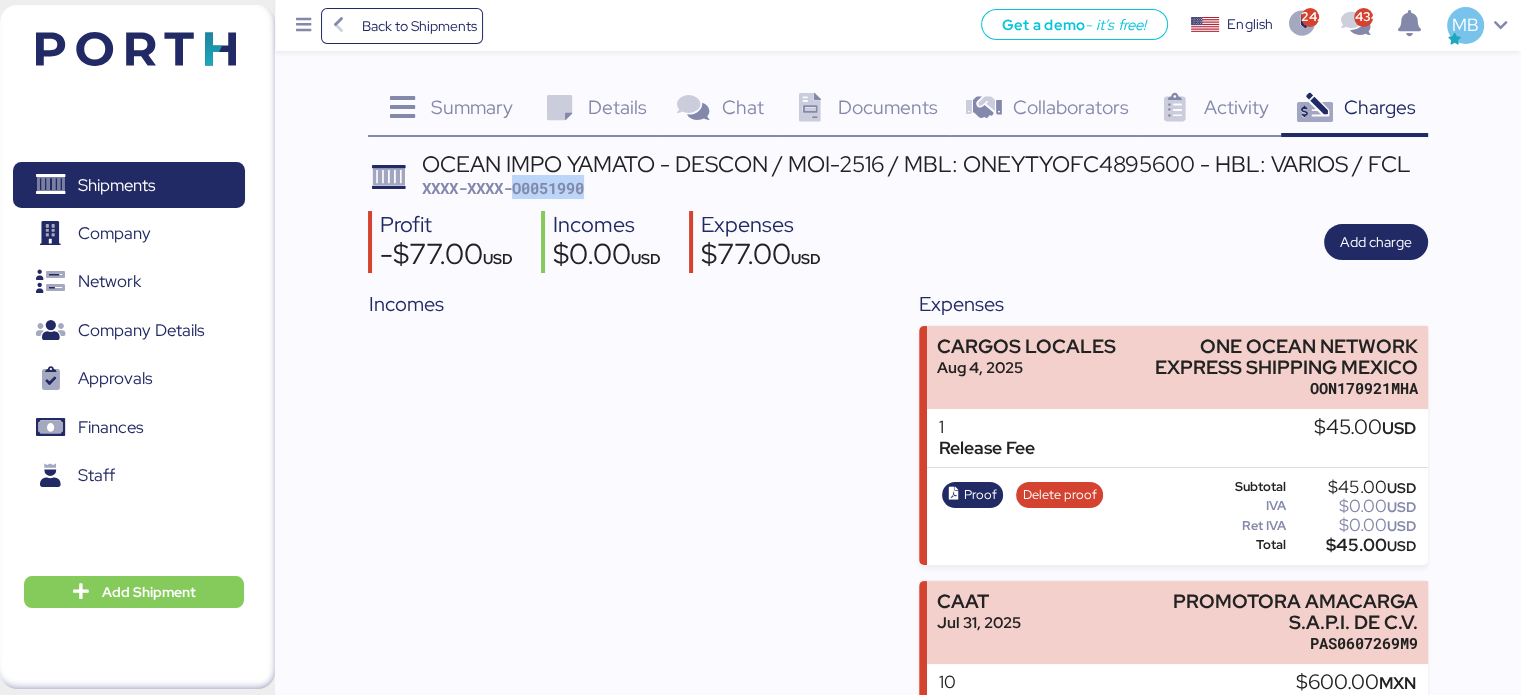 click on "XXXX-XXXX-O0051990" at bounding box center [503, 188] 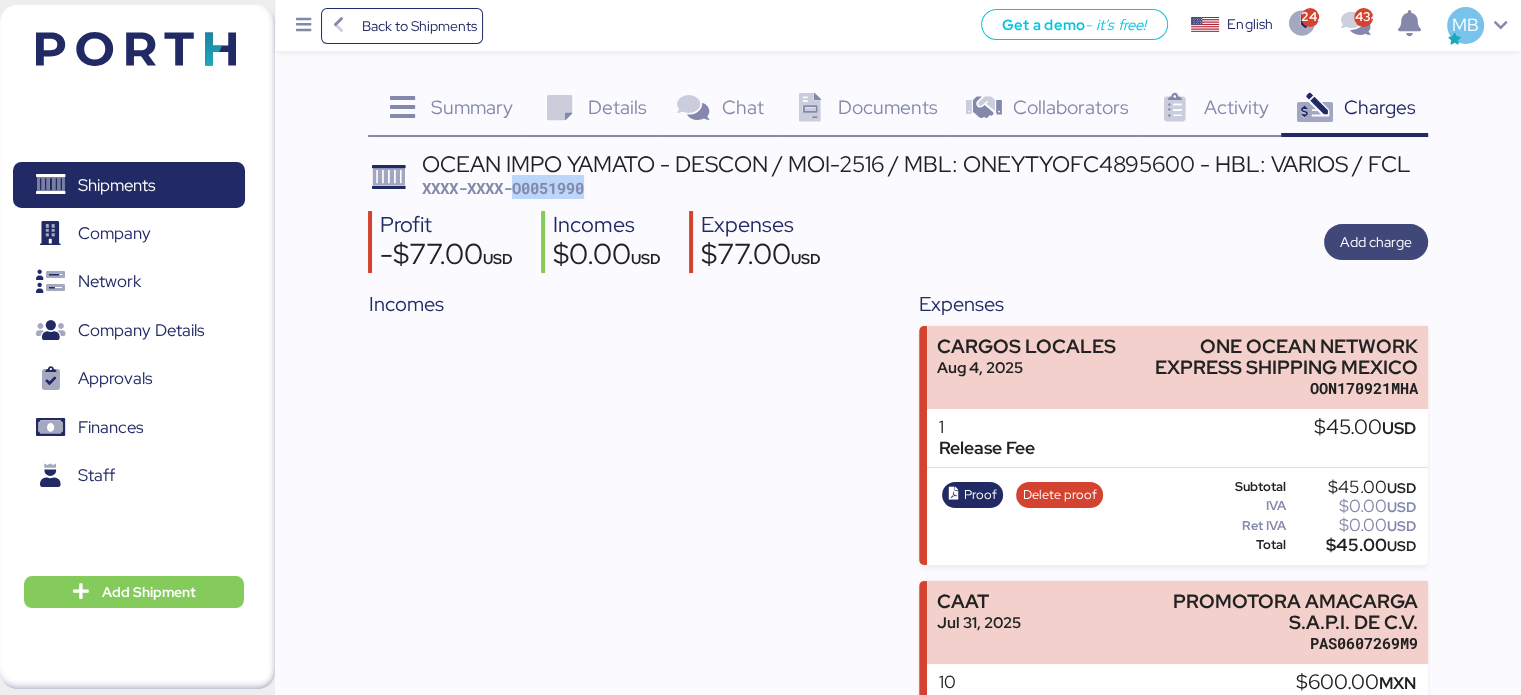 click on "Add charge" at bounding box center (1376, 242) 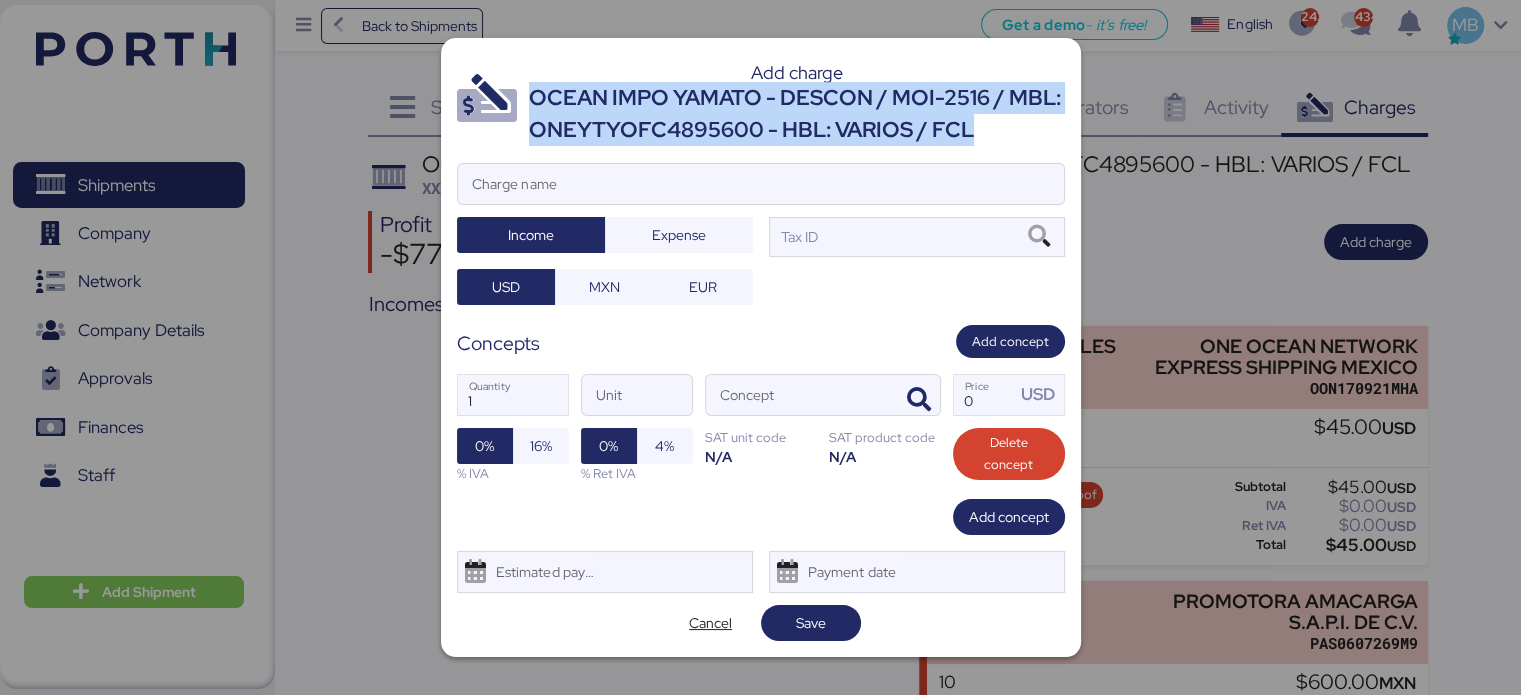 drag, startPoint x: 976, startPoint y: 139, endPoint x: 529, endPoint y: 108, distance: 448.07367 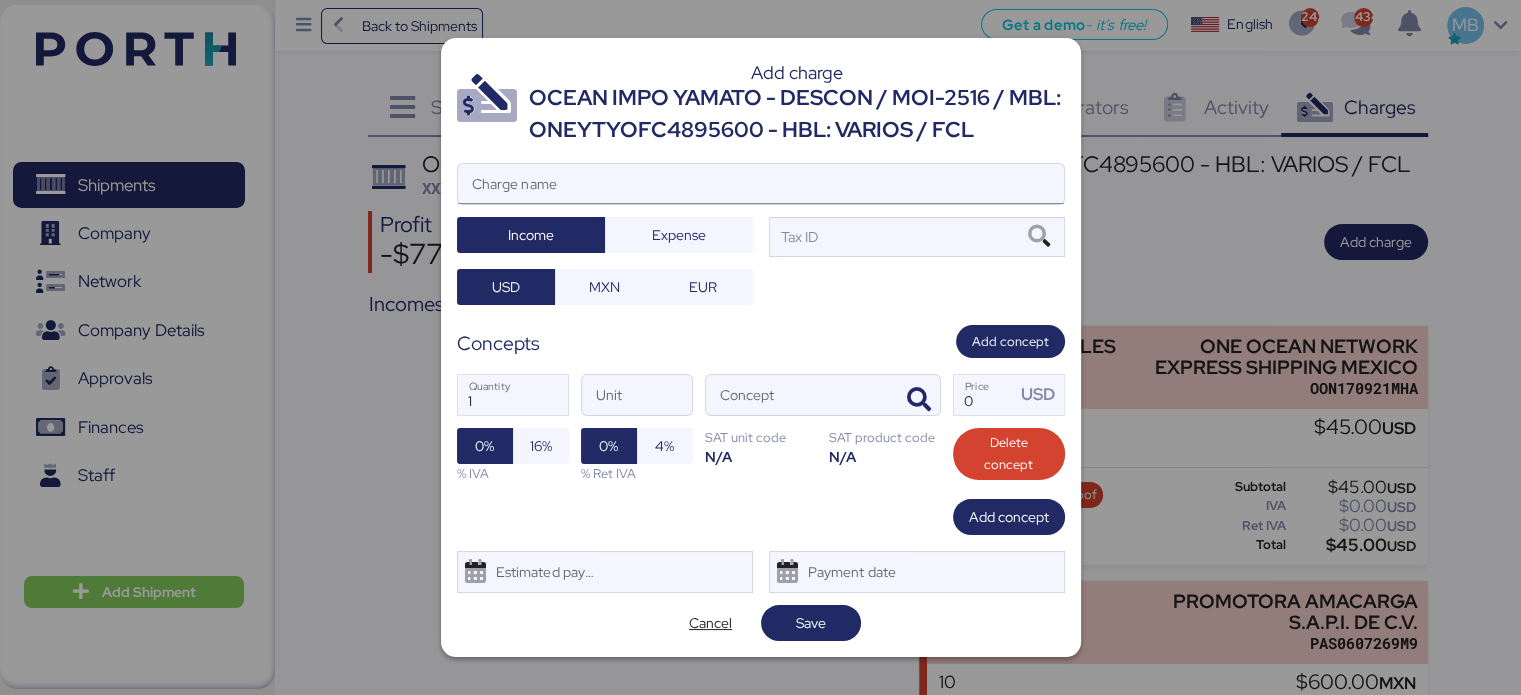 click on "Charge name" at bounding box center [761, 184] 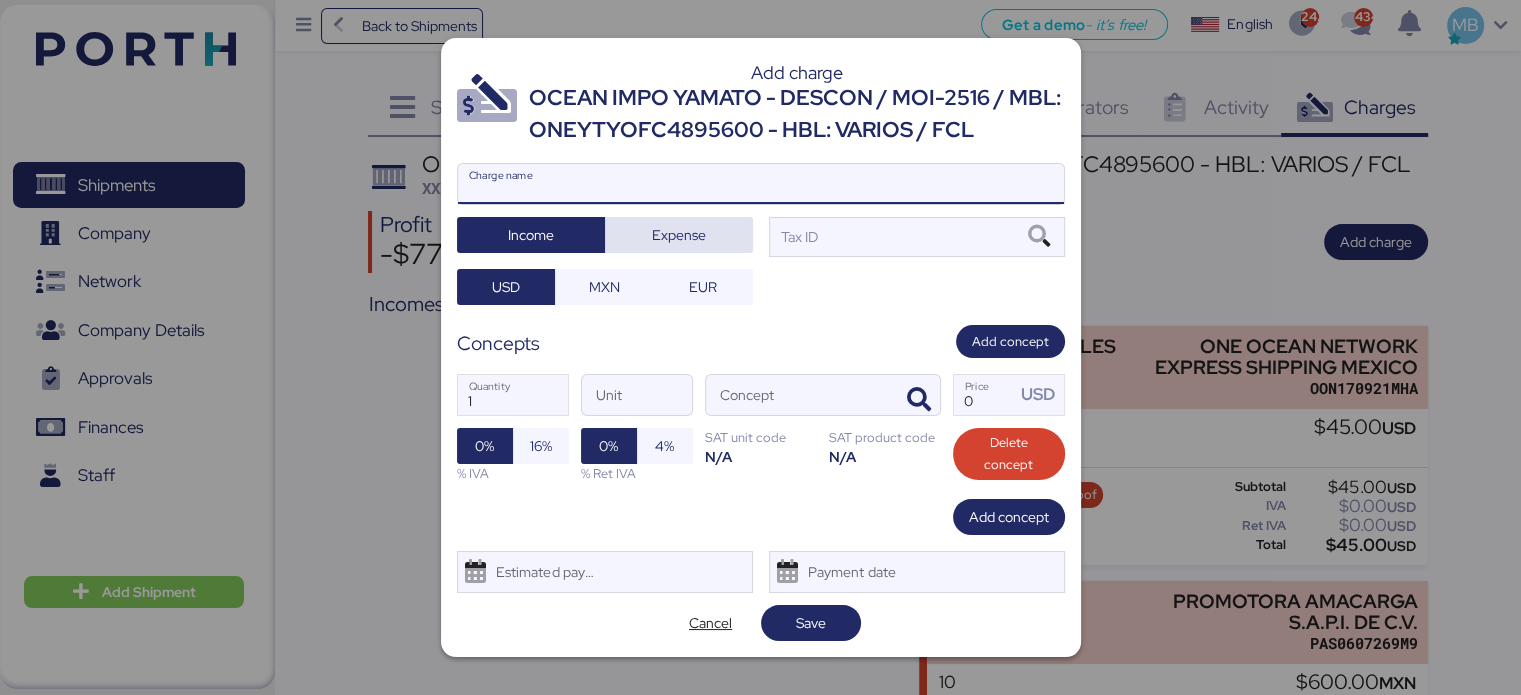 paste on "OCEAN IMPO YAMATO - DESCON / MOI-2516 / MBL: ONEYTYOFC4895600 - HBL: VARIOS / FCL" 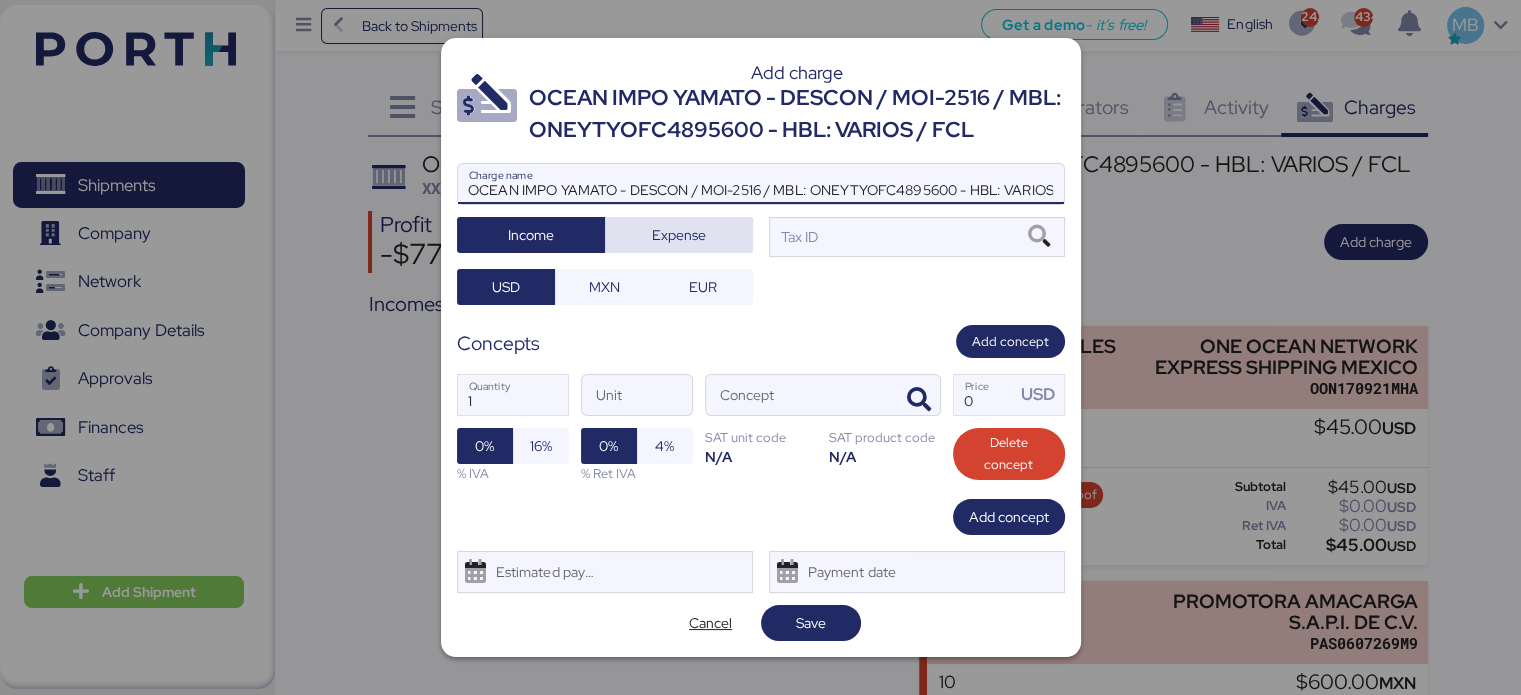 scroll, scrollTop: 0, scrollLeft: 45, axis: horizontal 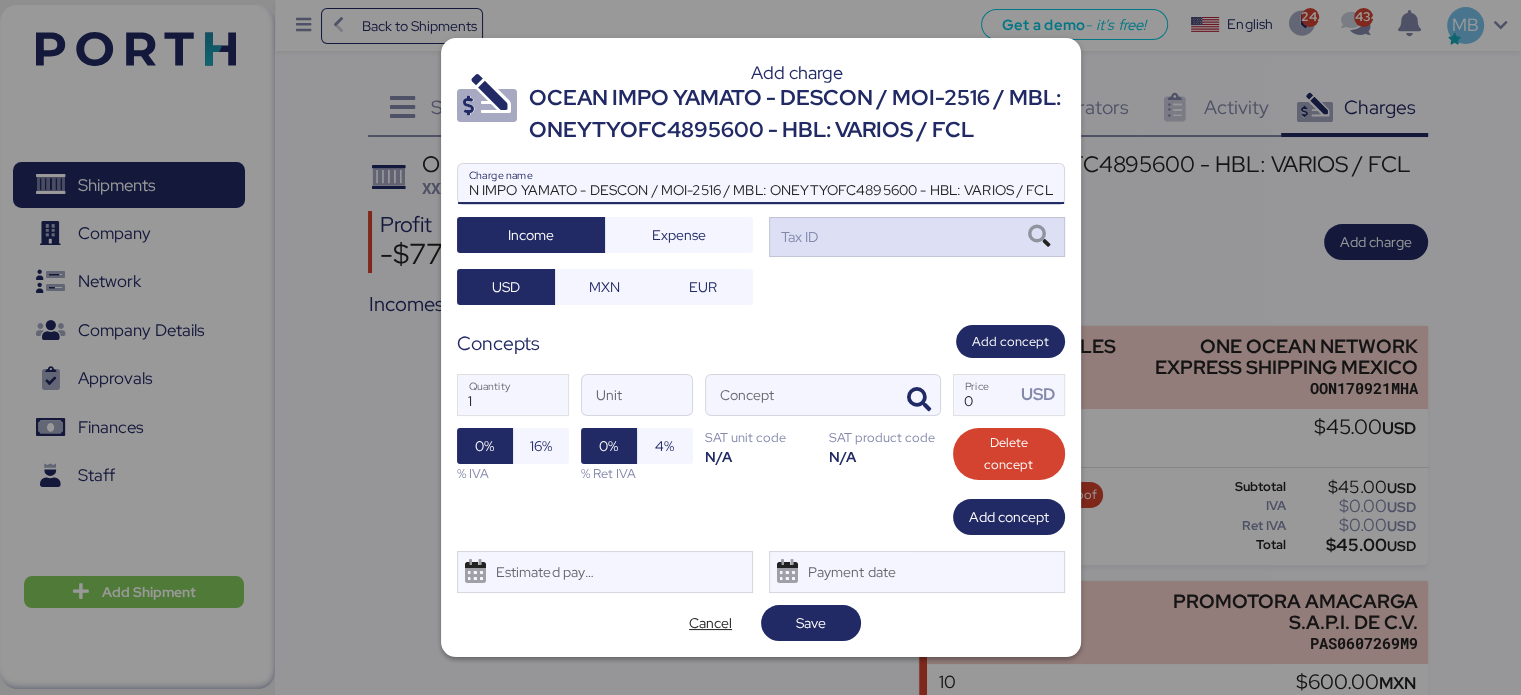 type on "OCEAN IMPO YAMATO - DESCON / MOI-2516 / MBL: ONEYTYOFC4895600 - HBL: VARIOS / FCL" 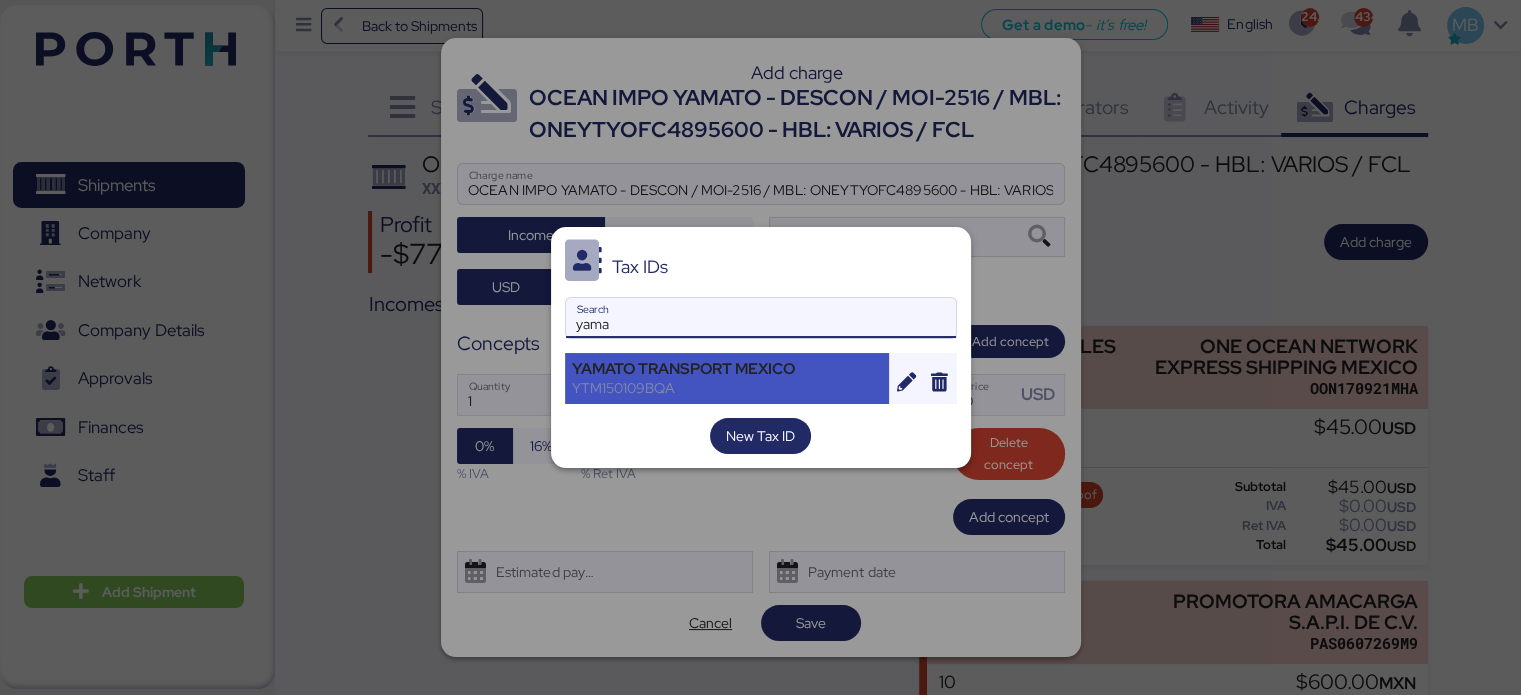 type on "yama" 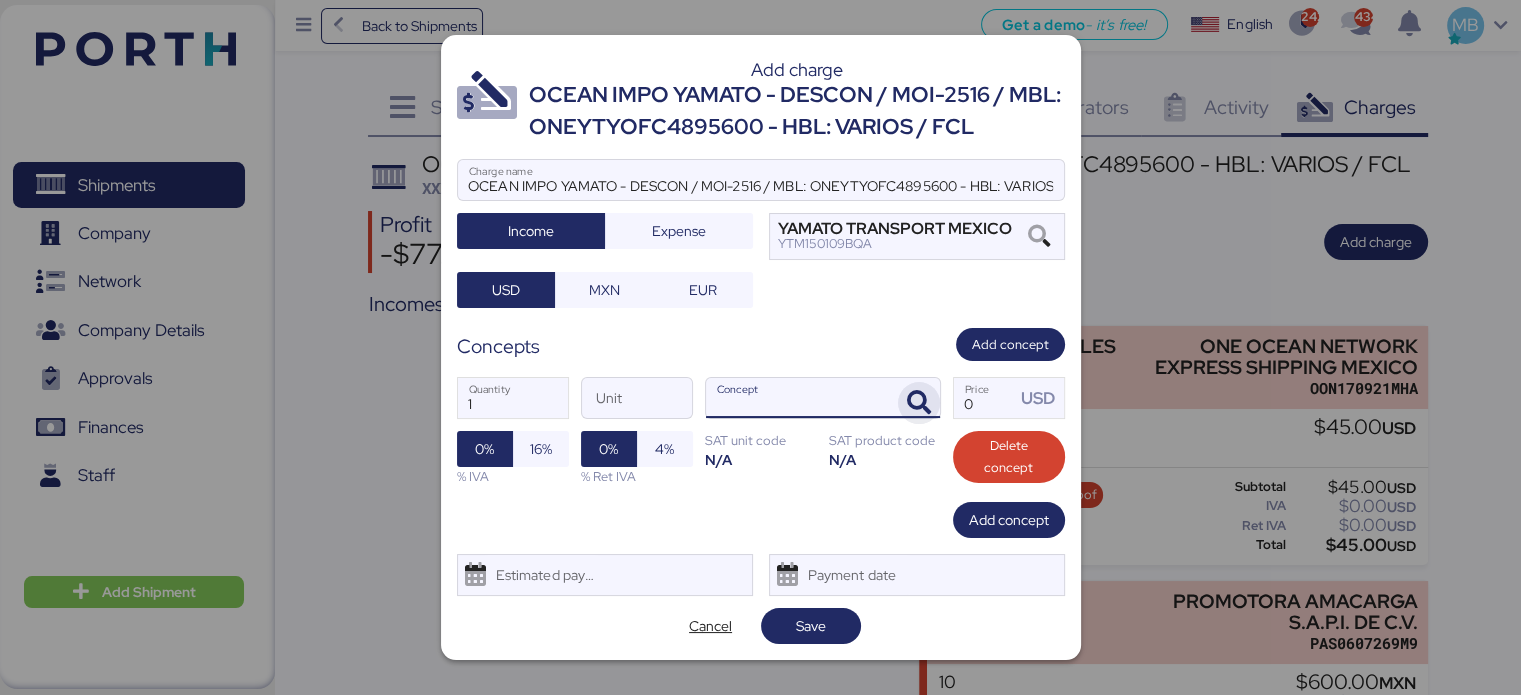 click at bounding box center [919, 403] 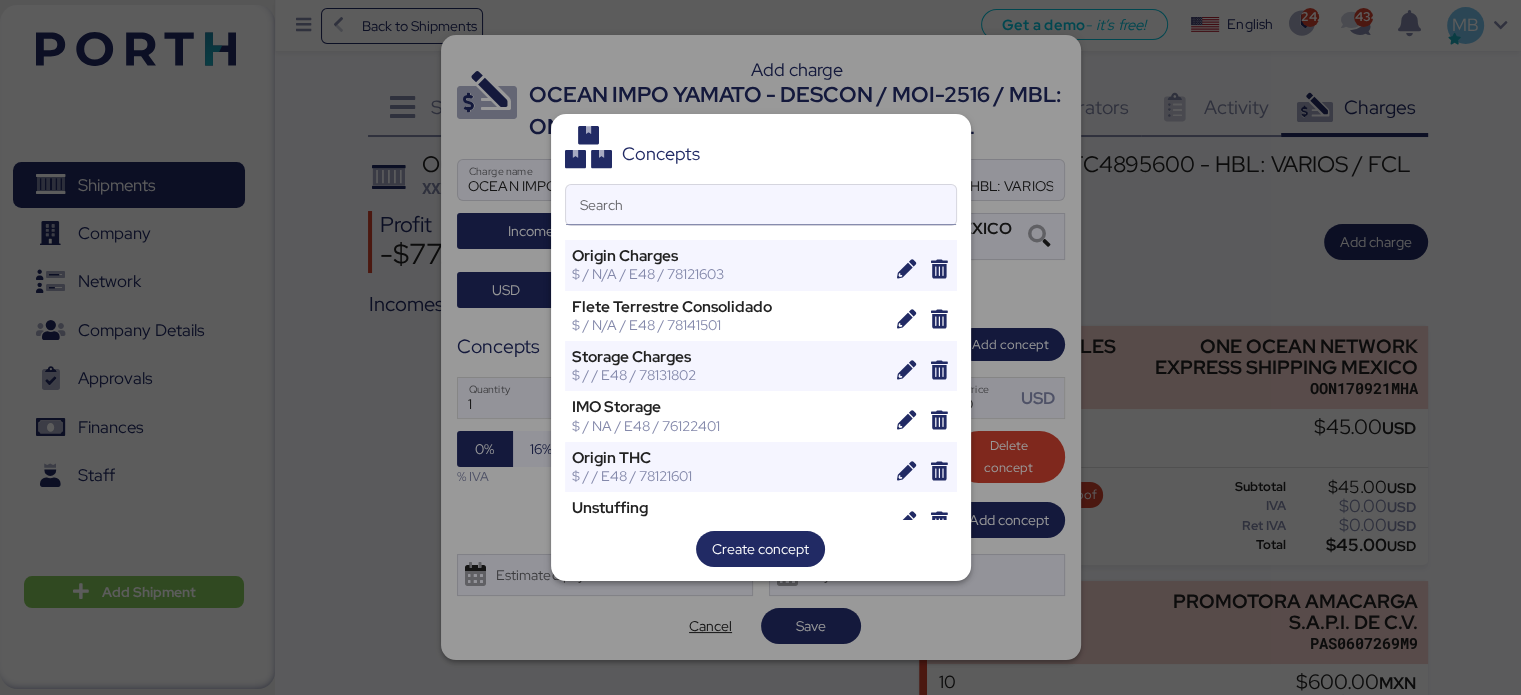 click on "Search" at bounding box center [761, 205] 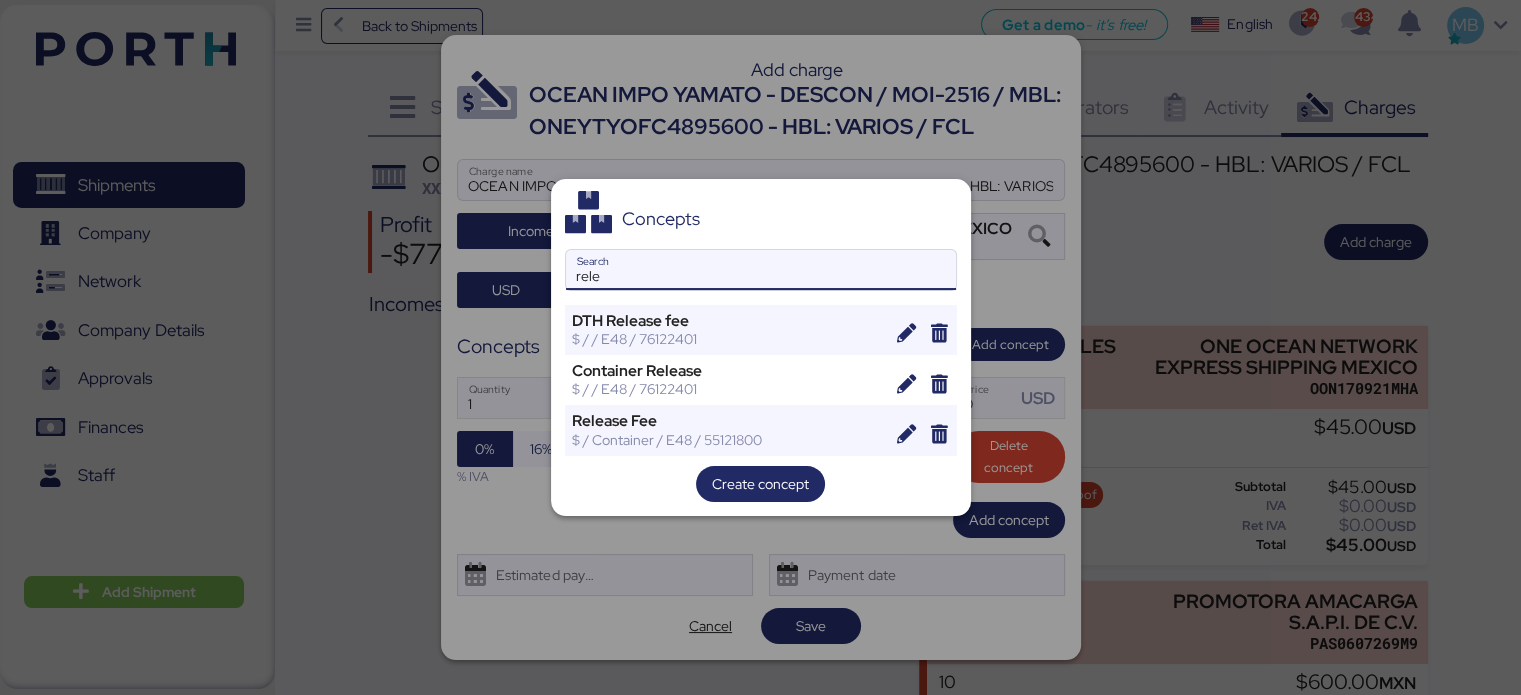type on "rele" 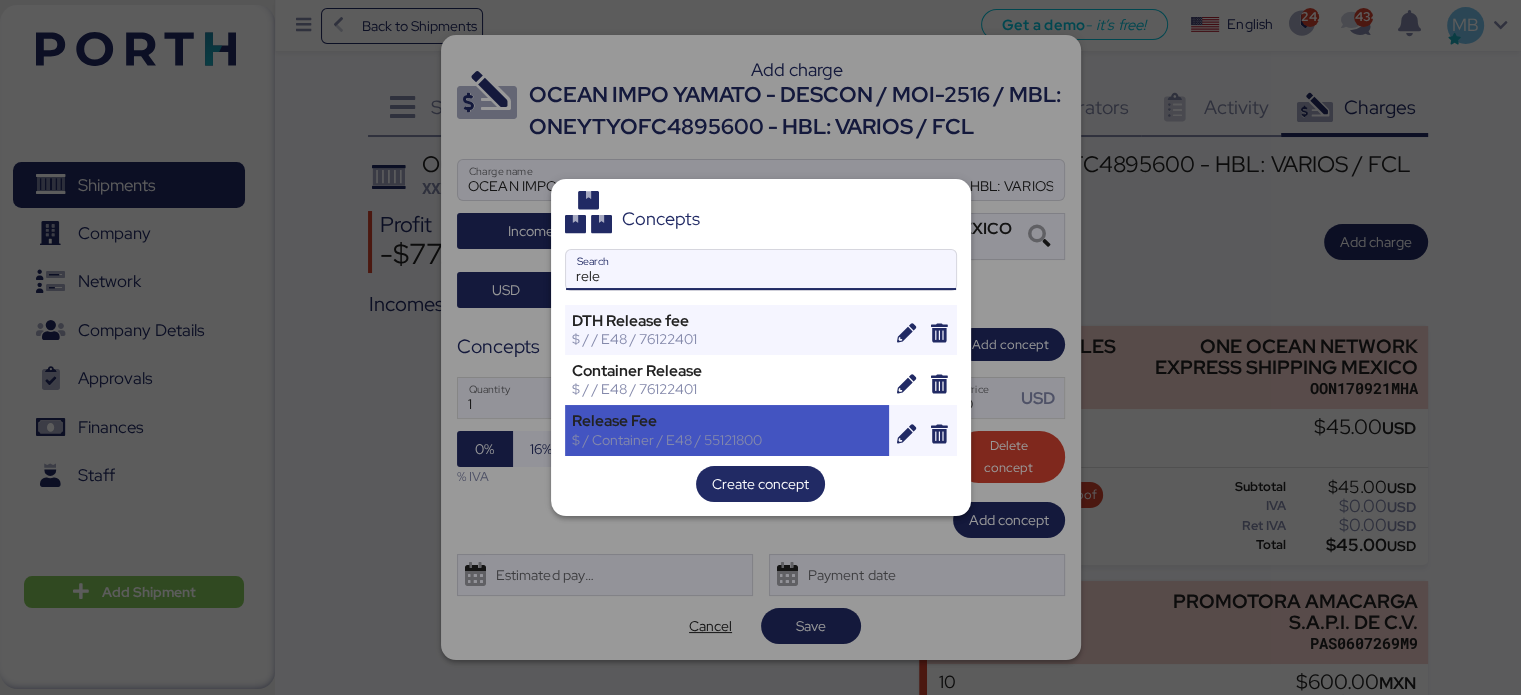 click on "Release Fee" at bounding box center [727, 421] 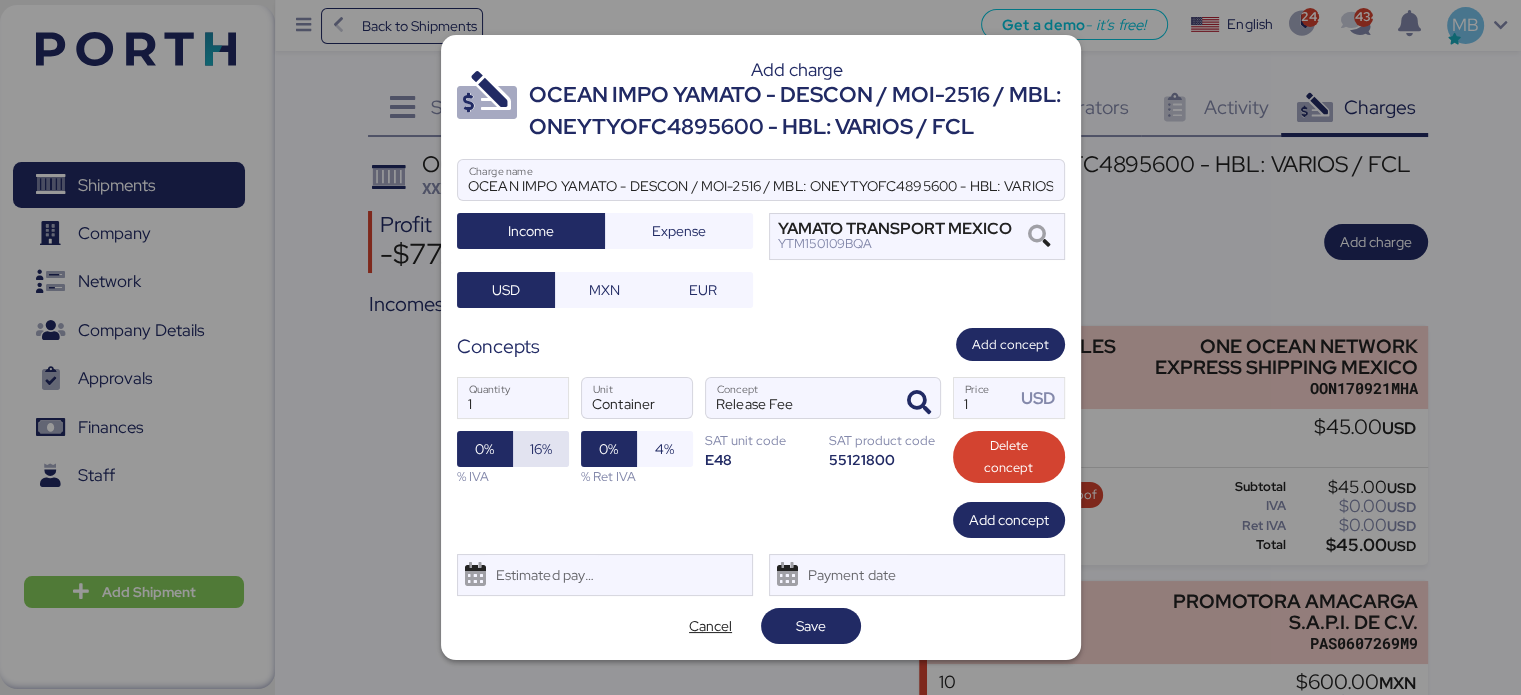 click on "16%" at bounding box center (541, 449) 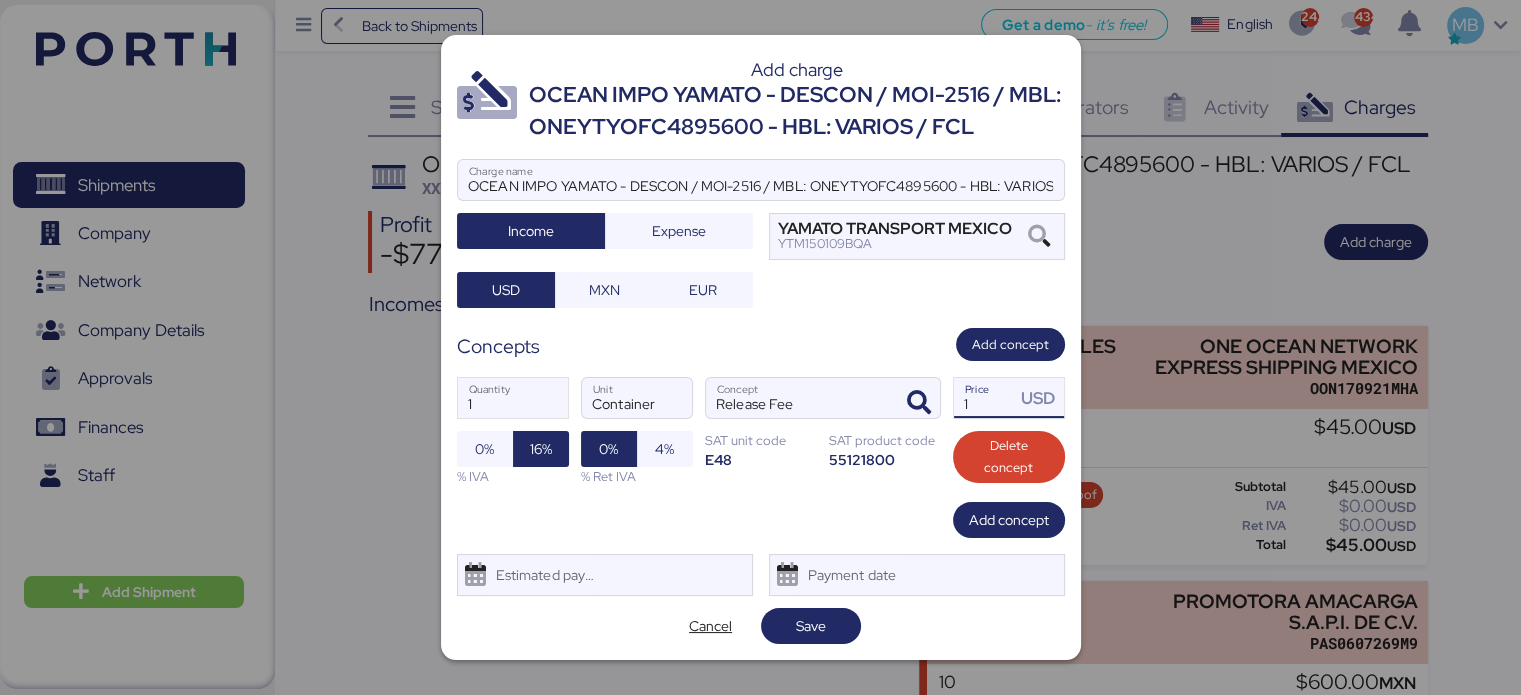 drag, startPoint x: 995, startPoint y: 395, endPoint x: 940, endPoint y: 388, distance: 55.443665 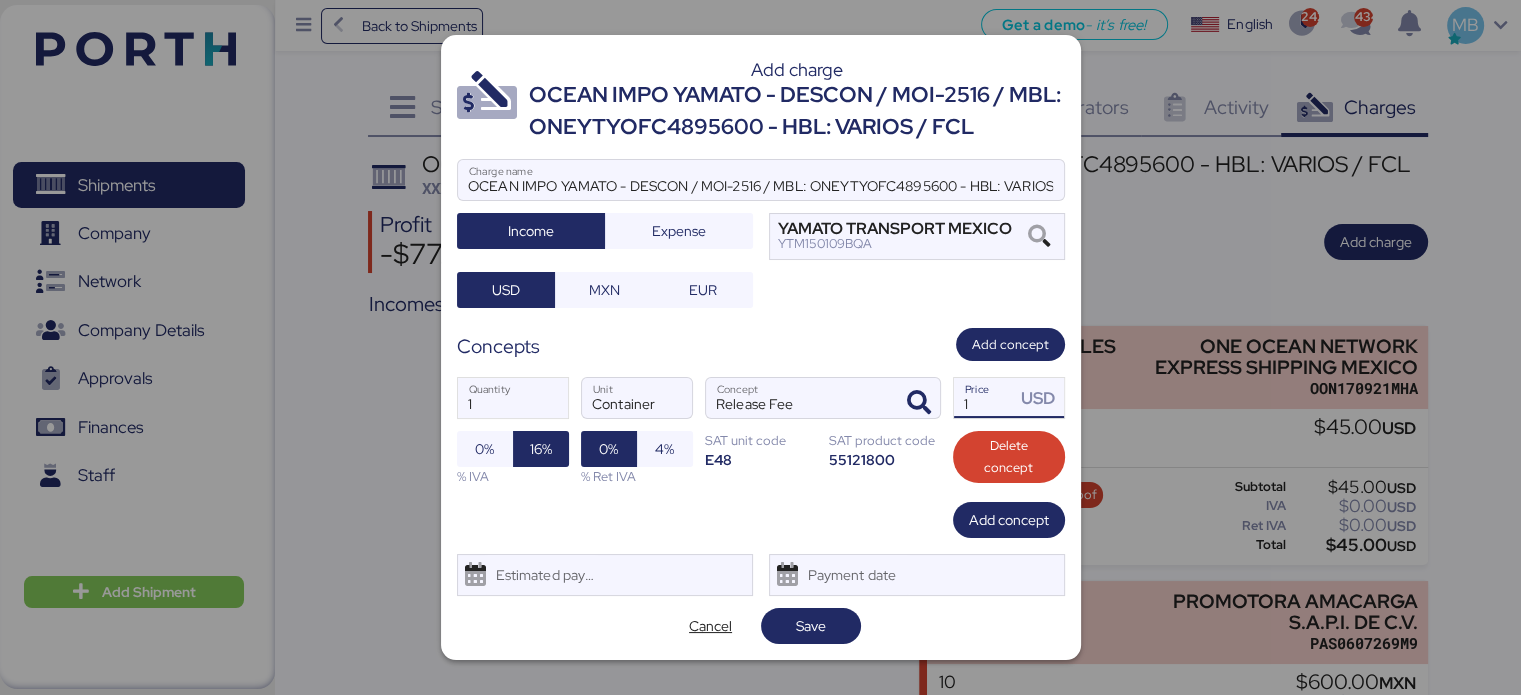 click on "1 Quantity Container Unit Release Fee Concept   1 Price USD 0% 16% % IVA 0% 4% % Ret IVA SAT unit code E48 SAT product code 55121800 Delete concept" at bounding box center [761, 431] 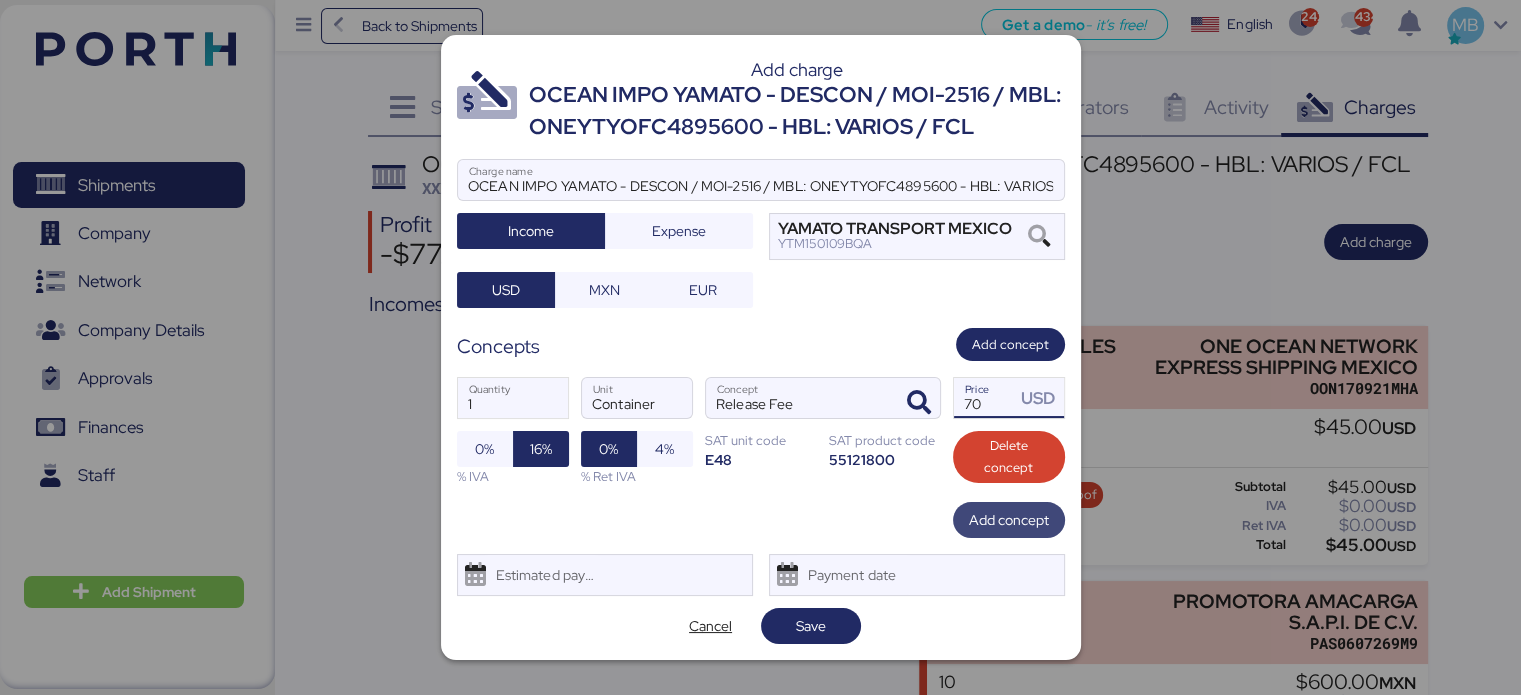 type on "70" 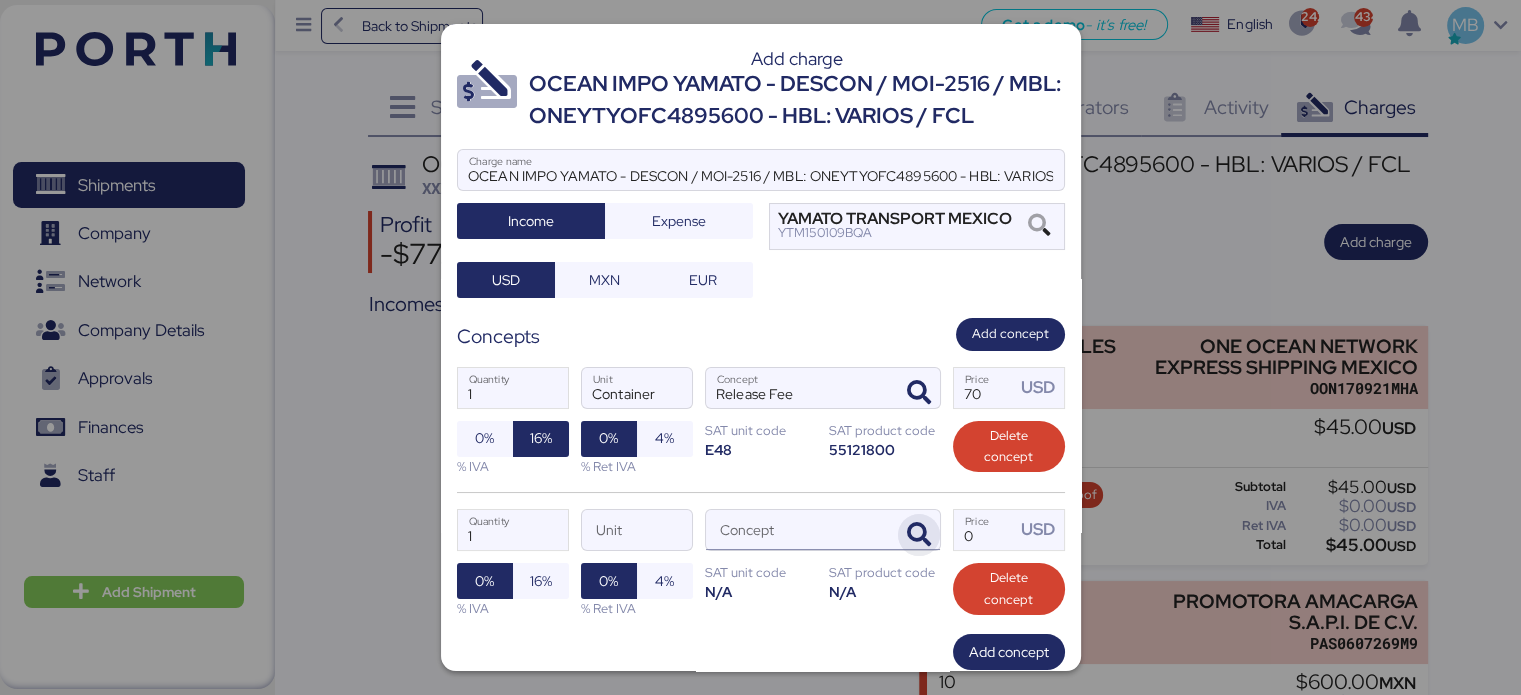 click at bounding box center (919, 535) 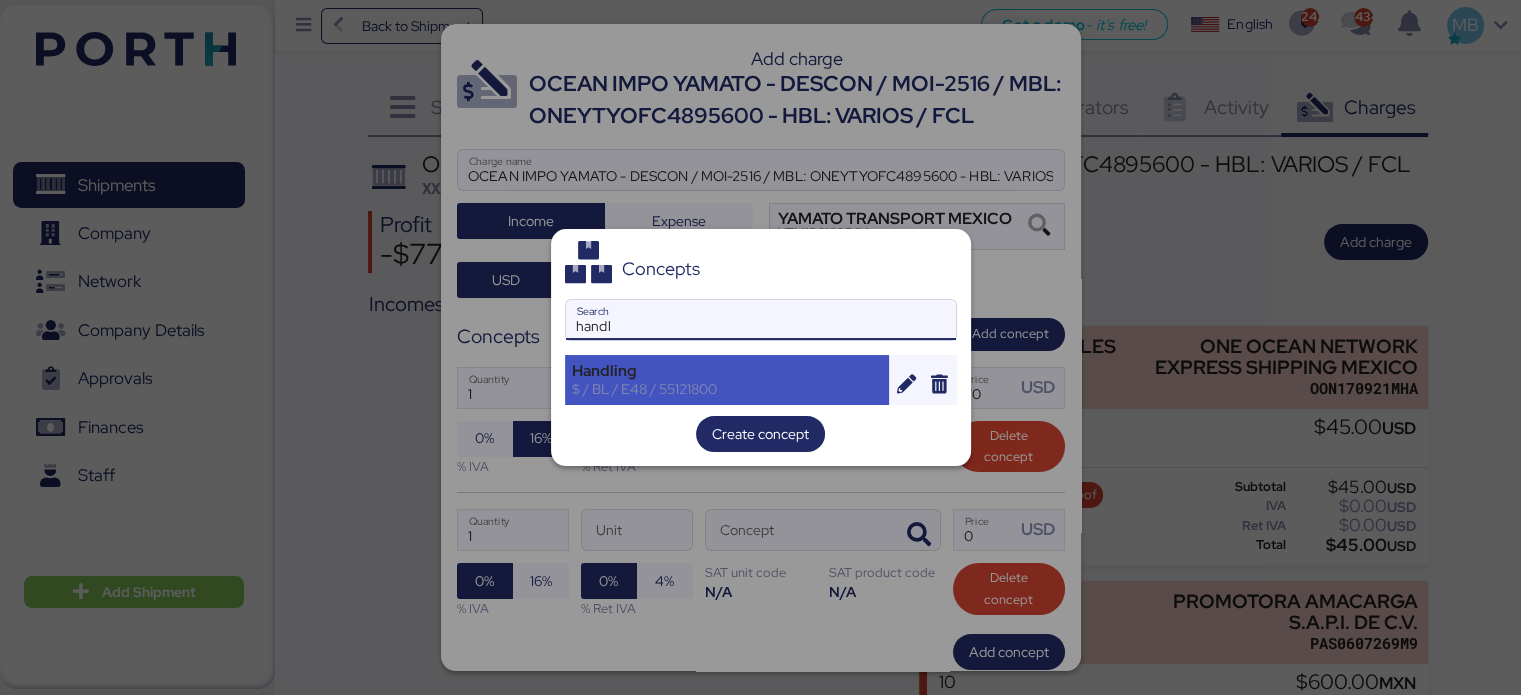 type on "handl" 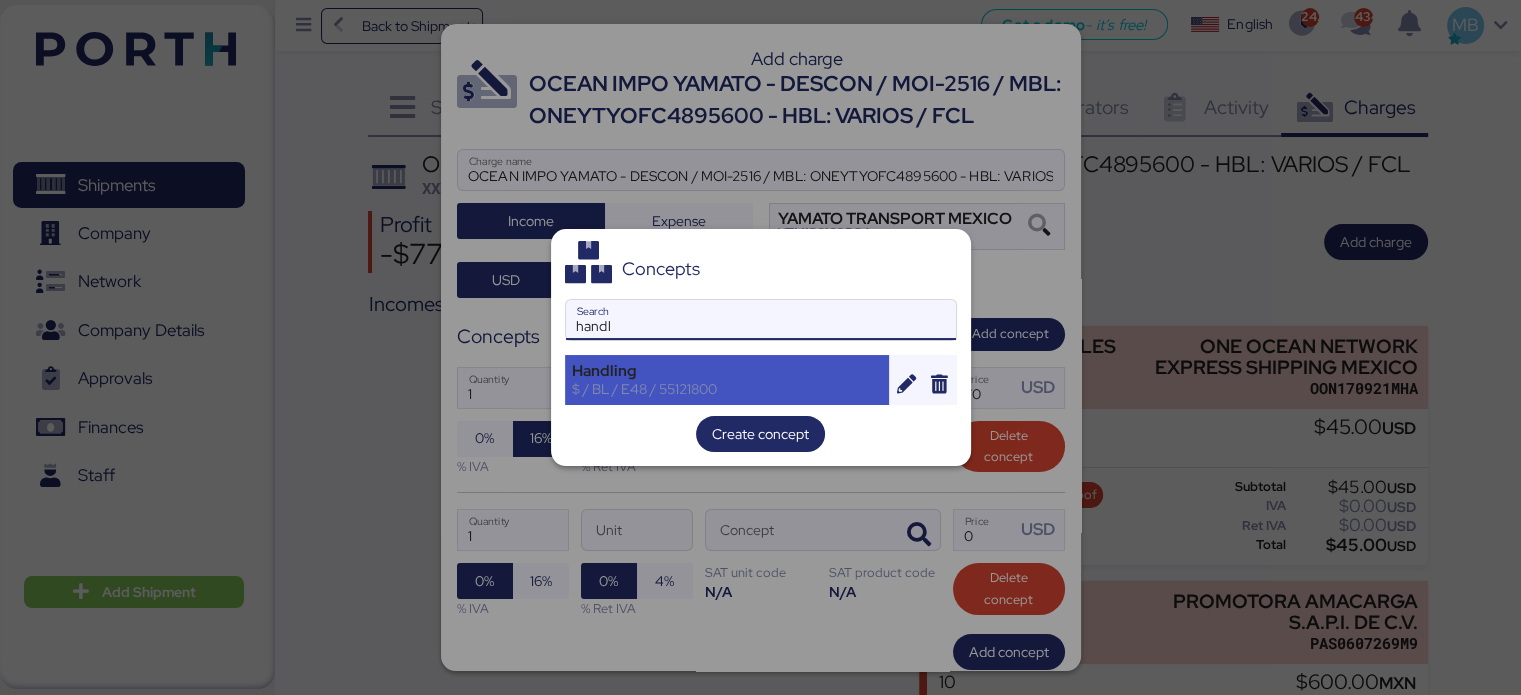 click on "Handling" at bounding box center (727, 371) 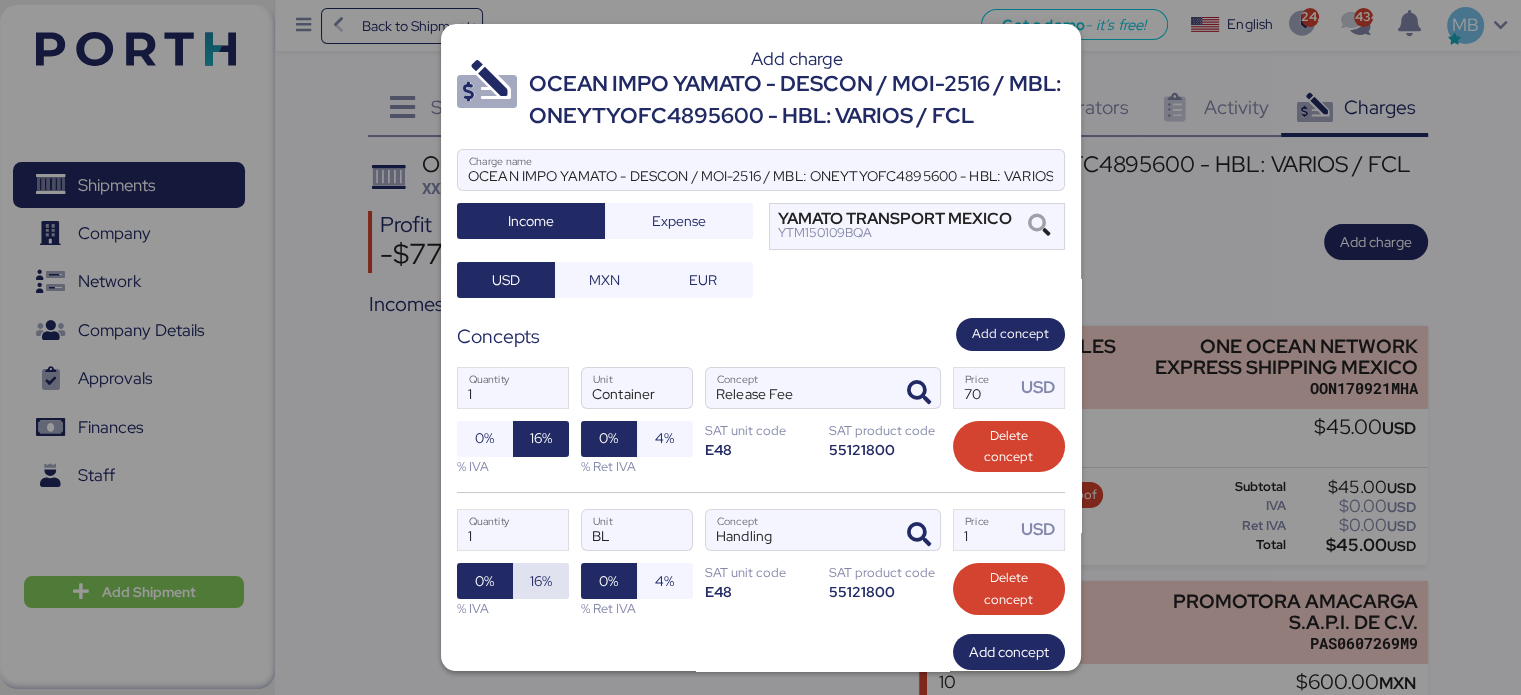 click on "16%" at bounding box center (541, 581) 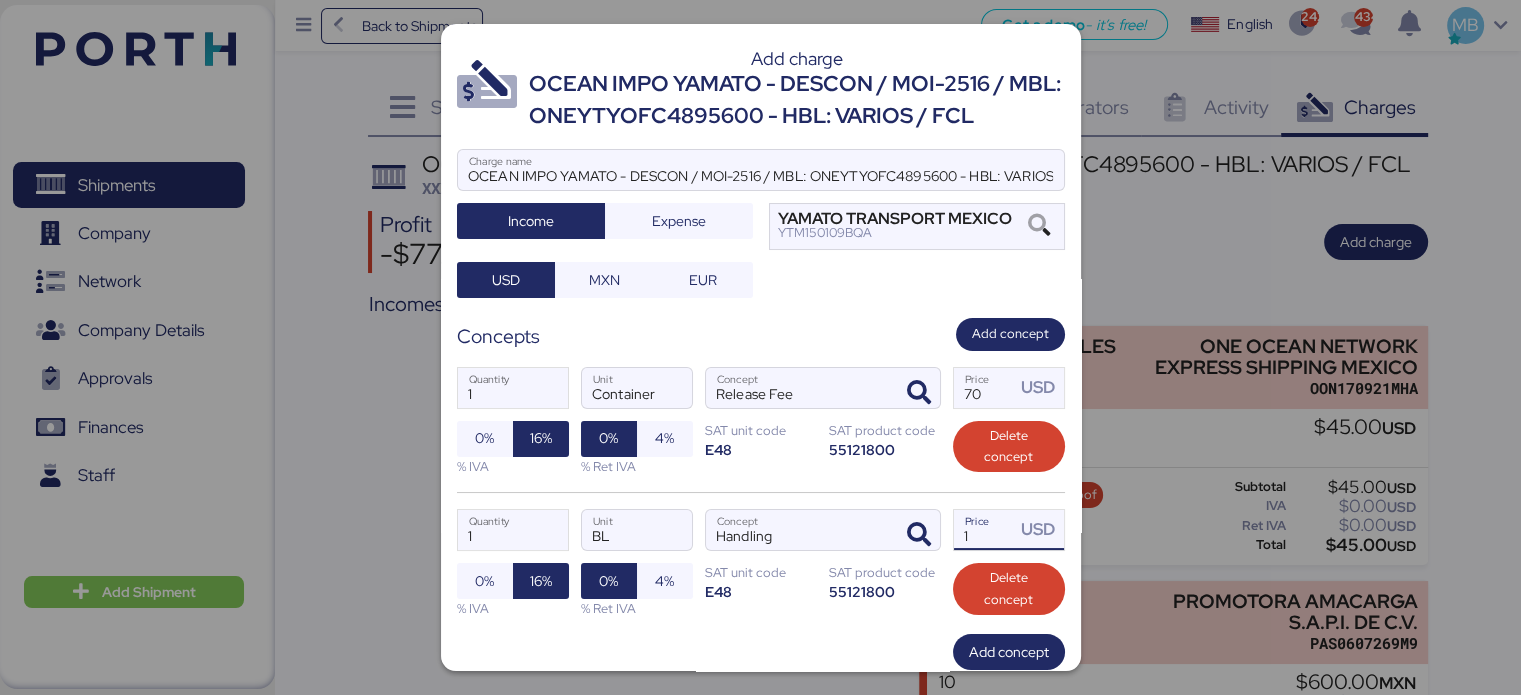 drag, startPoint x: 993, startPoint y: 511, endPoint x: 909, endPoint y: 505, distance: 84.21401 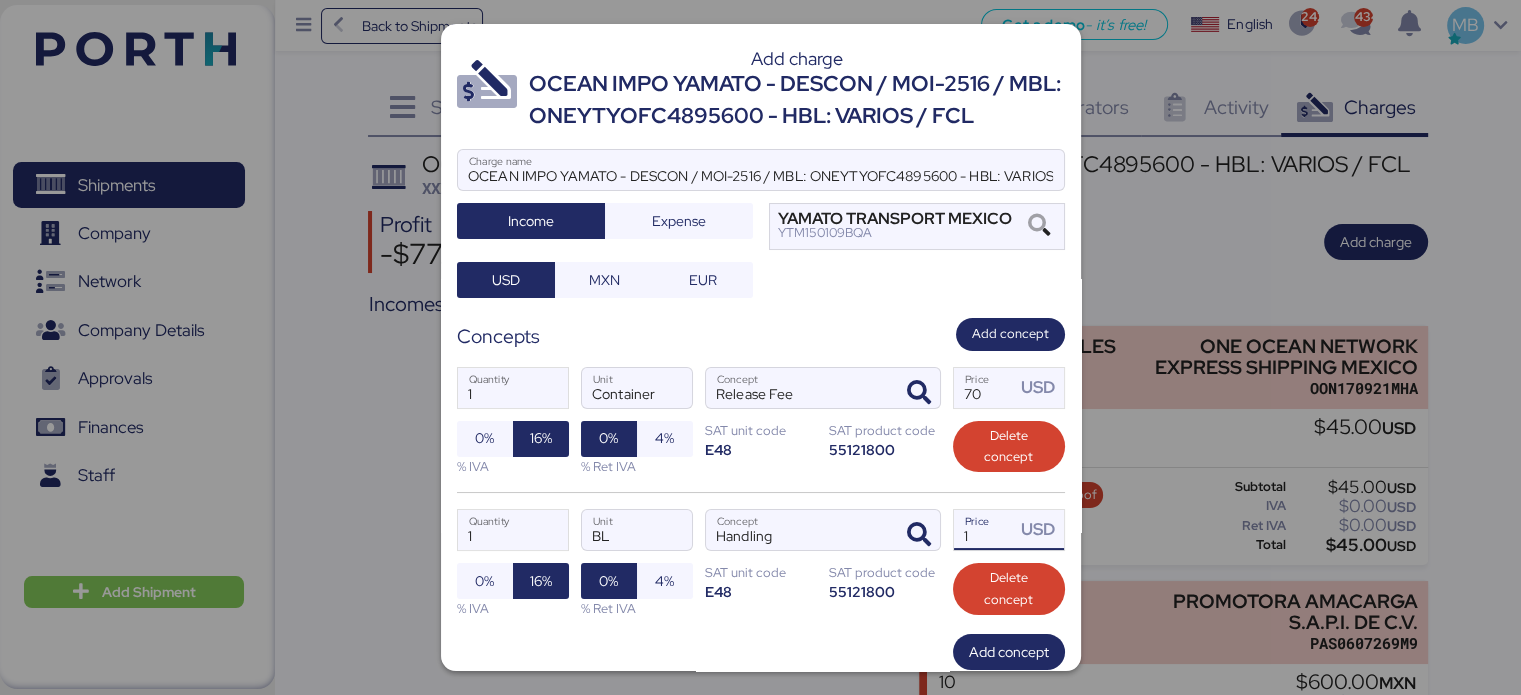 click on "1 Quantity BL Unit Handling Concept 1 Price USD 0% 16% % IVA 0% 4% % Ret IVA SAT unit code E48 SAT product code 55121800 Delete concept" at bounding box center [761, 563] 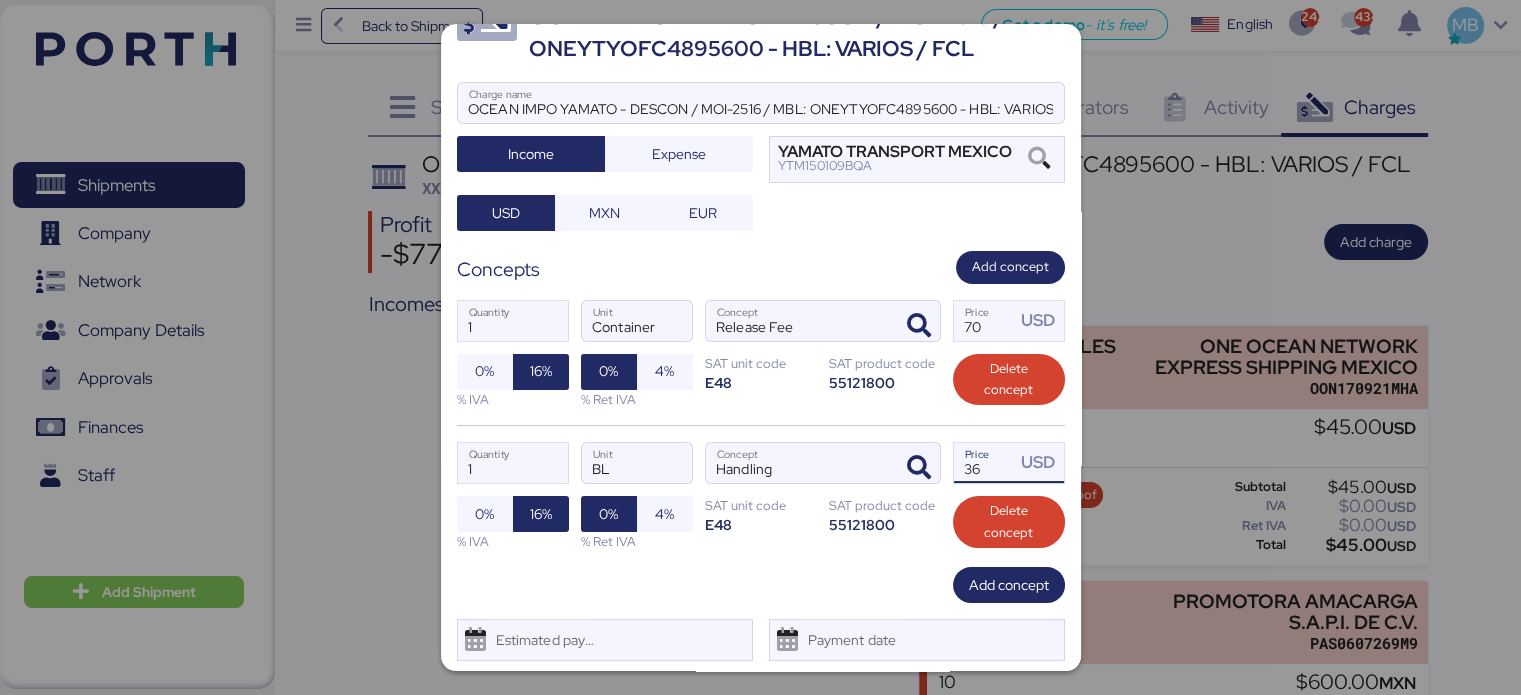 scroll, scrollTop: 118, scrollLeft: 0, axis: vertical 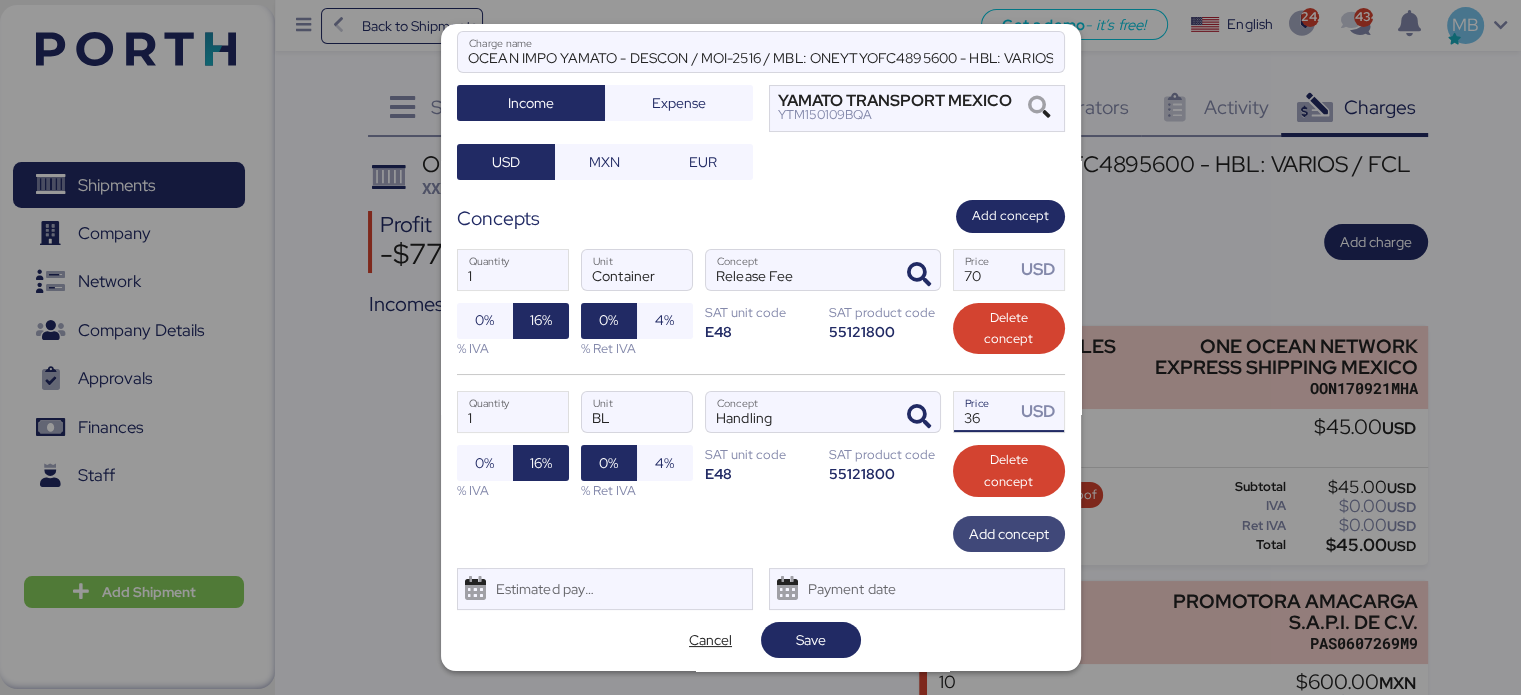 type on "36" 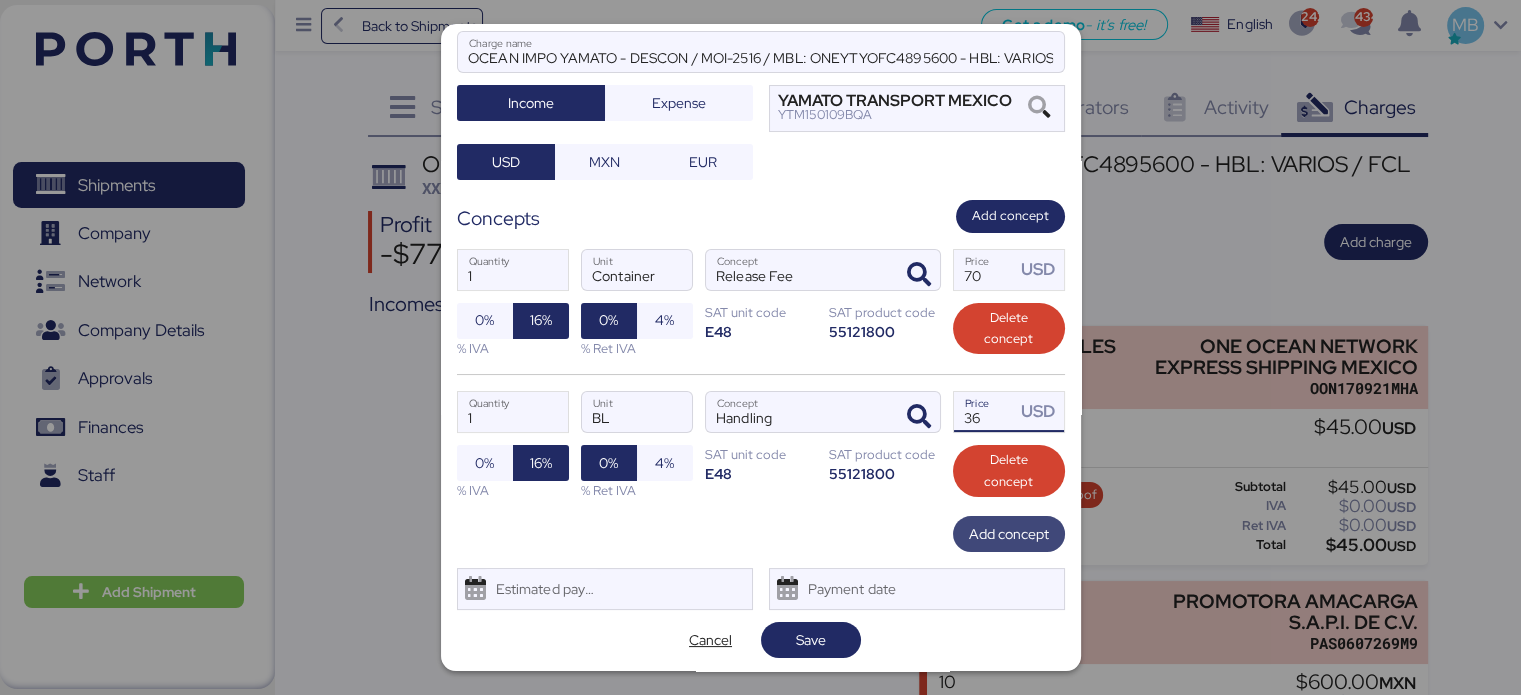 click on "Add concept" at bounding box center [1009, 534] 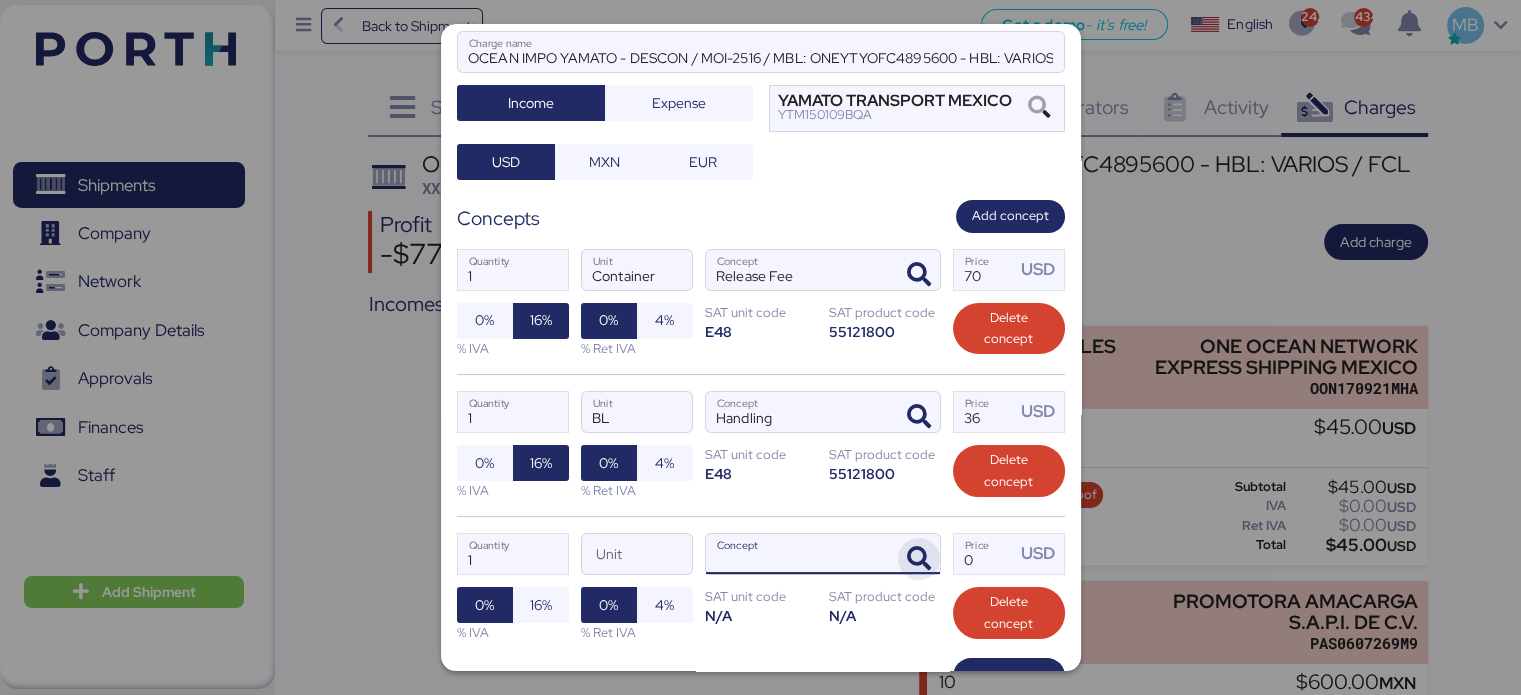 click at bounding box center (919, 559) 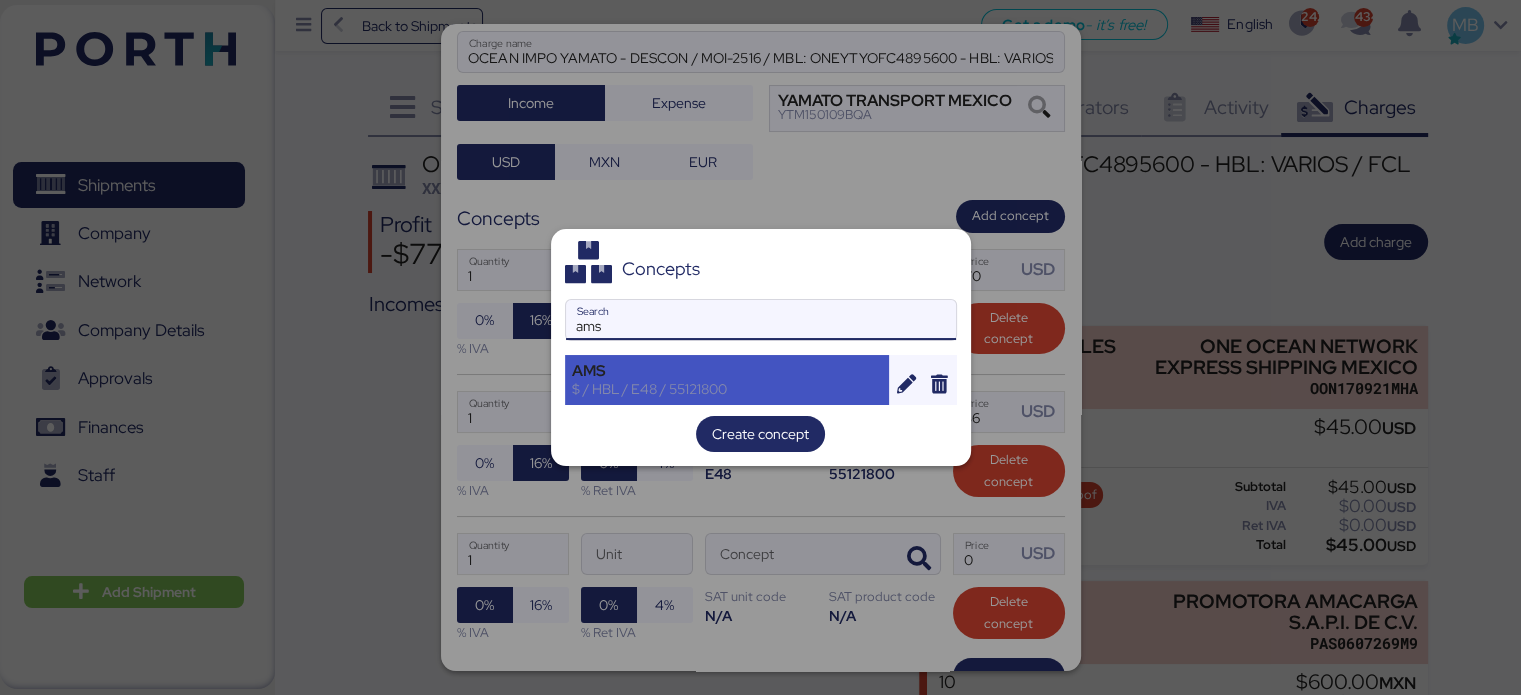 type on "ams" 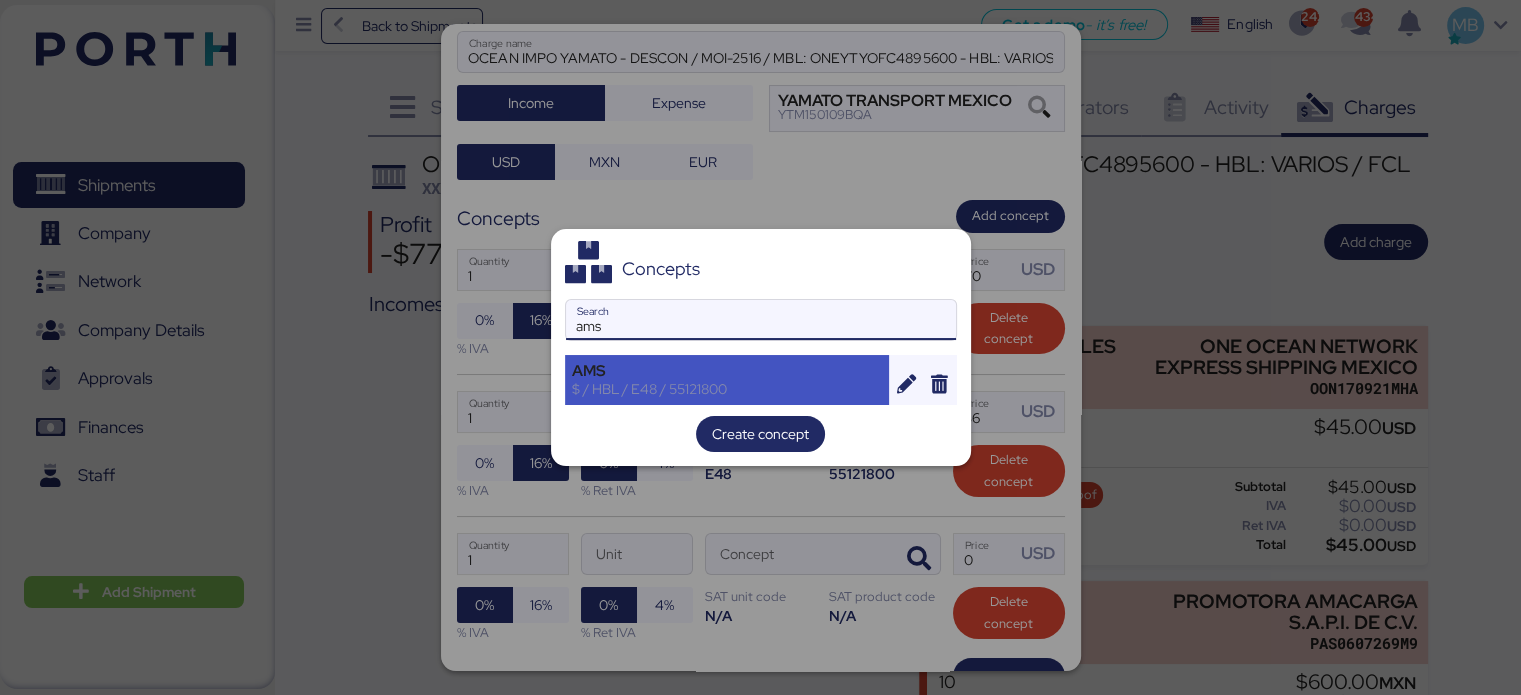 click on "AMS" at bounding box center (727, 371) 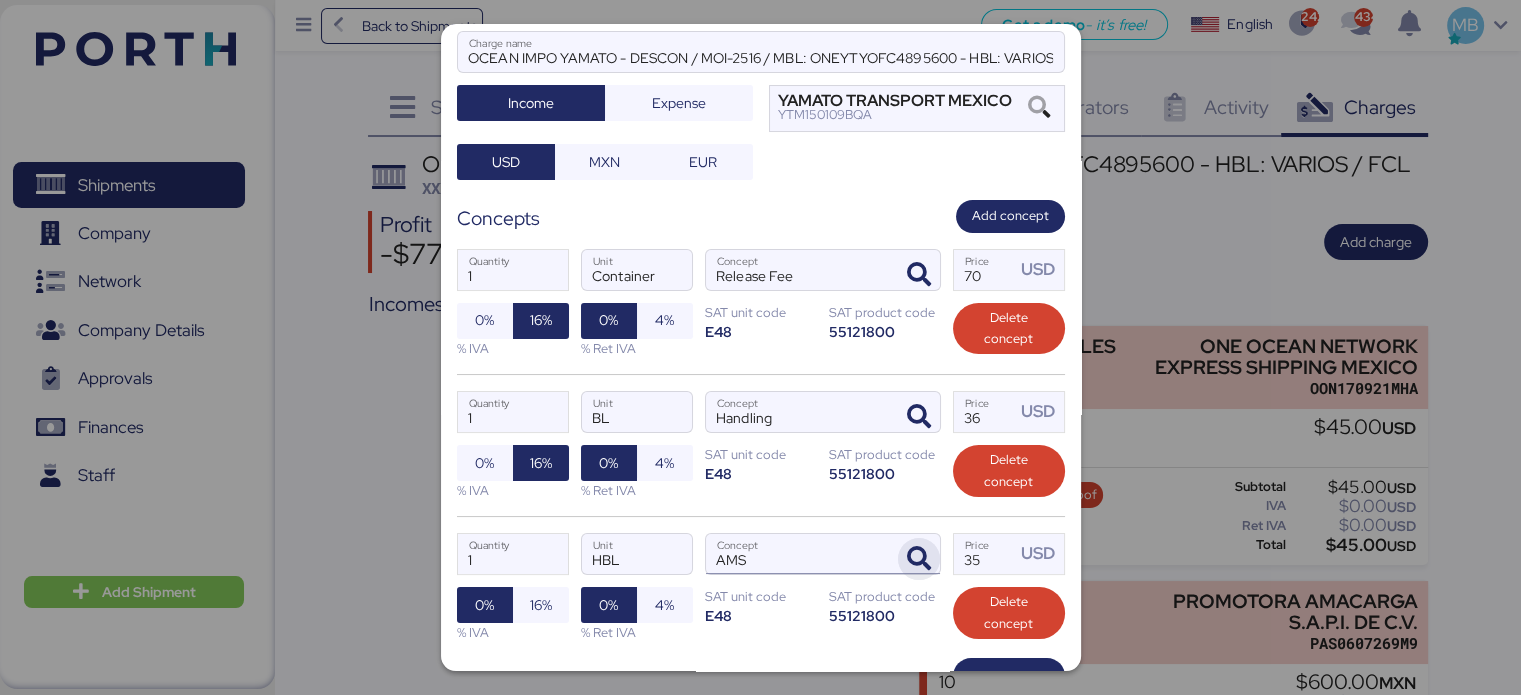 drag, startPoint x: 976, startPoint y: 555, endPoint x: 917, endPoint y: 551, distance: 59.135437 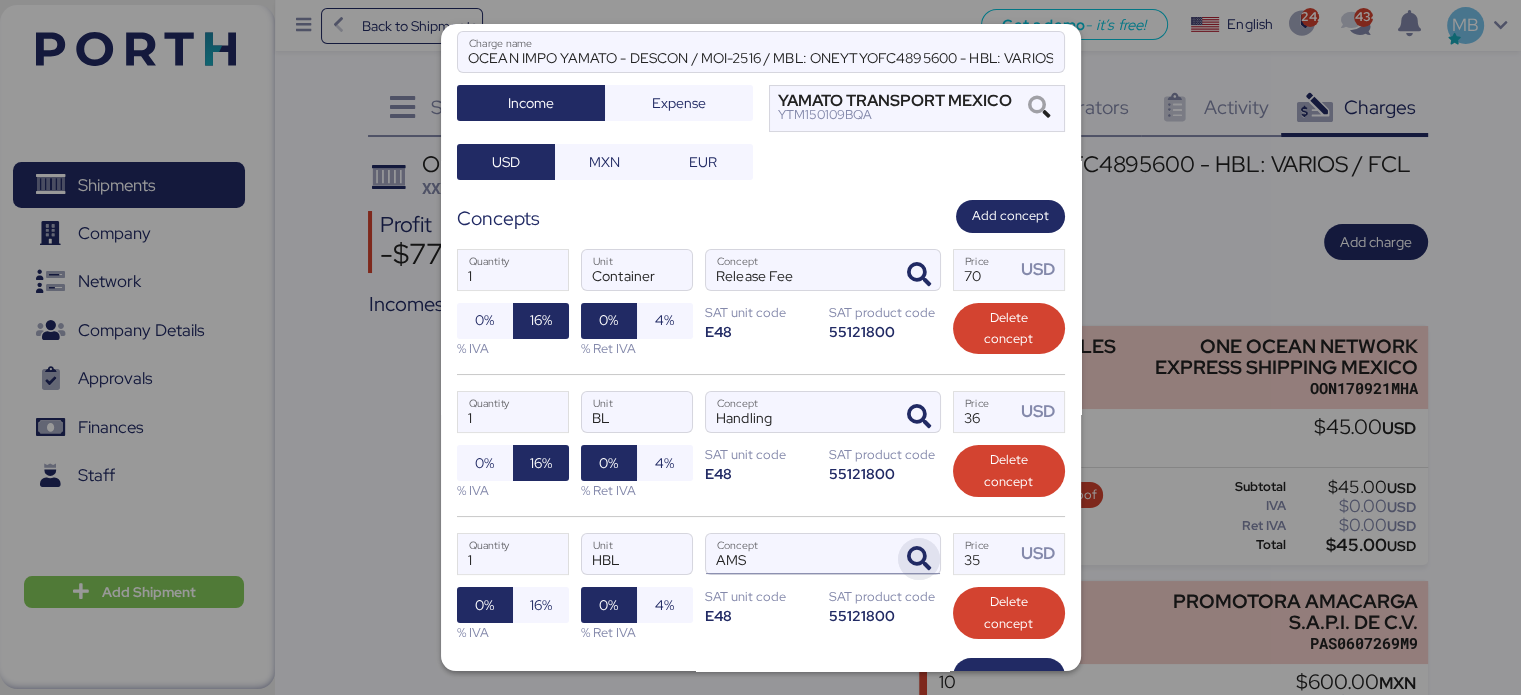 click on "1 Quantity HBL Unit AMS Concept   35 Price USD 0% 16% % IVA 0% 4% % Ret IVA SAT unit code E48 SAT product code 55121800 Delete concept" at bounding box center (761, 587) 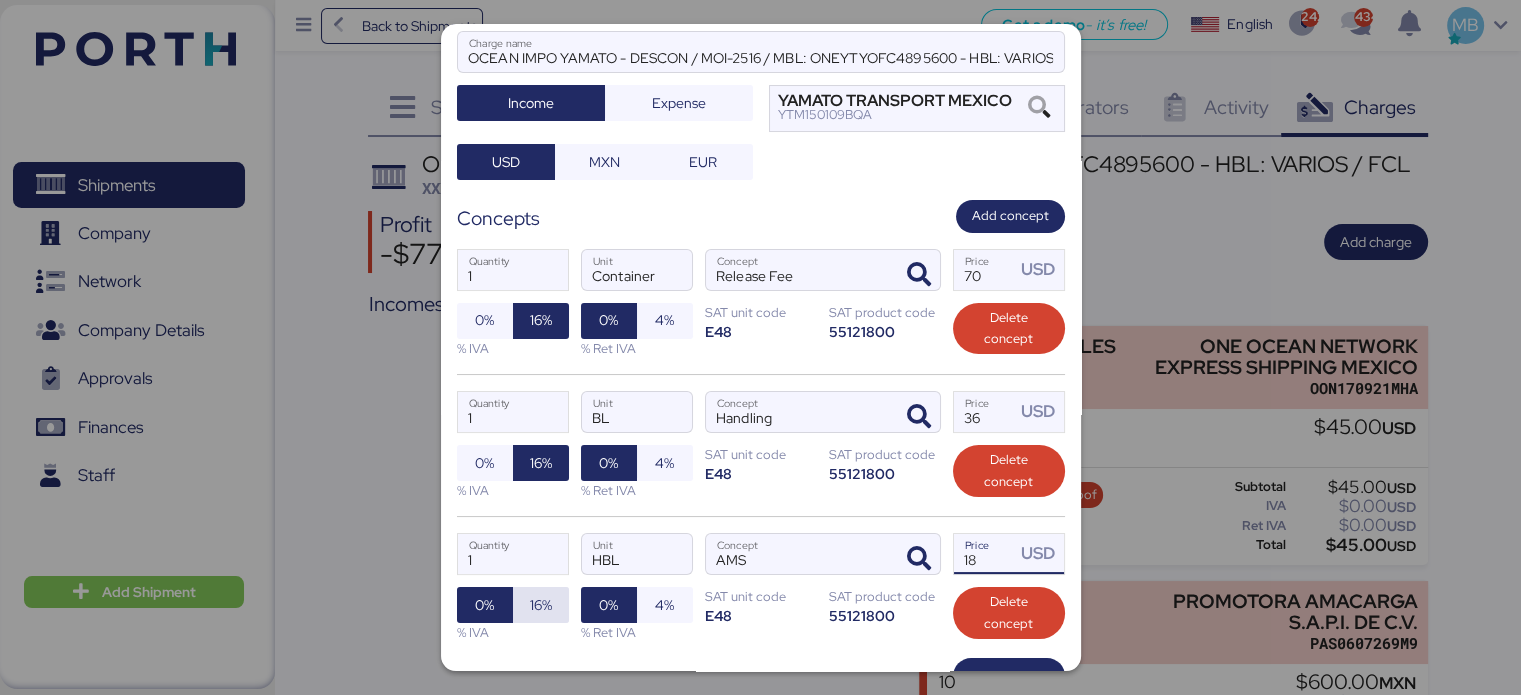 type on "18" 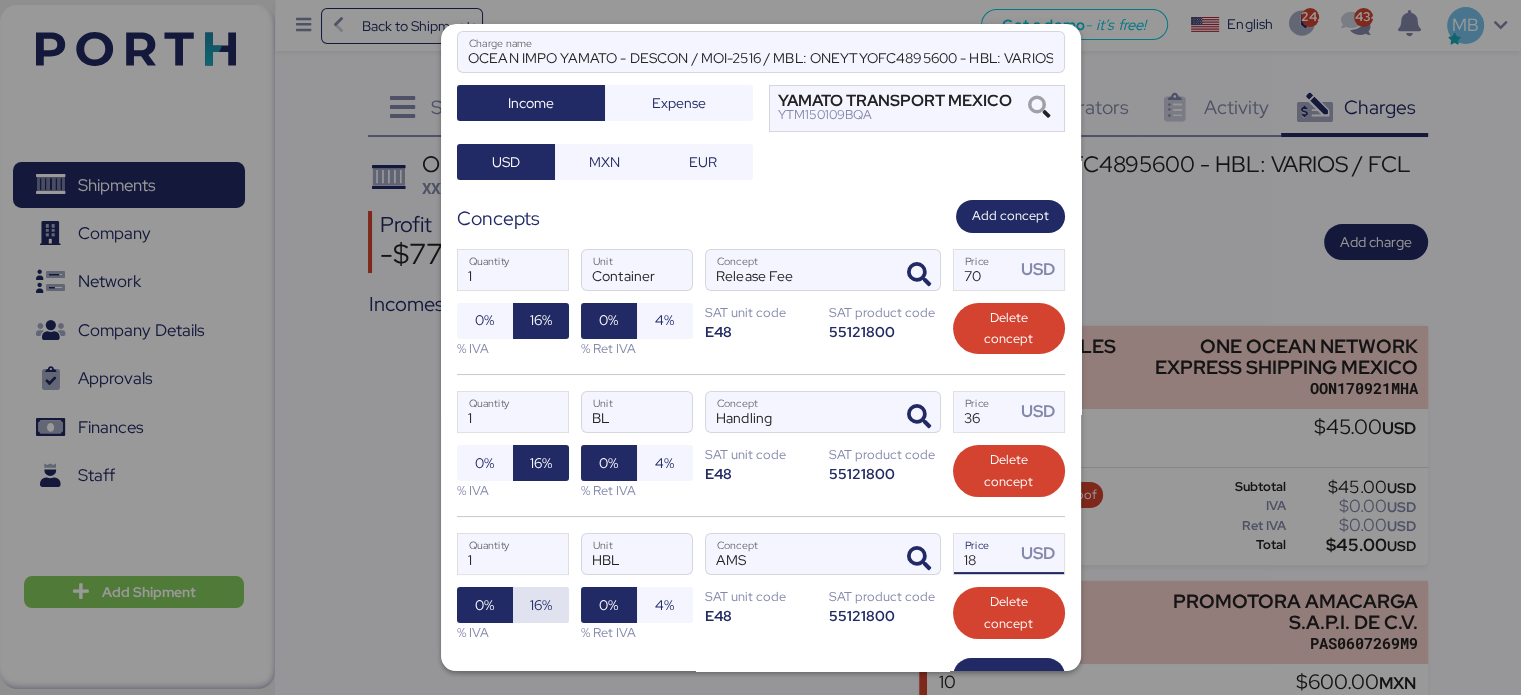 click on "16%" at bounding box center [541, 605] 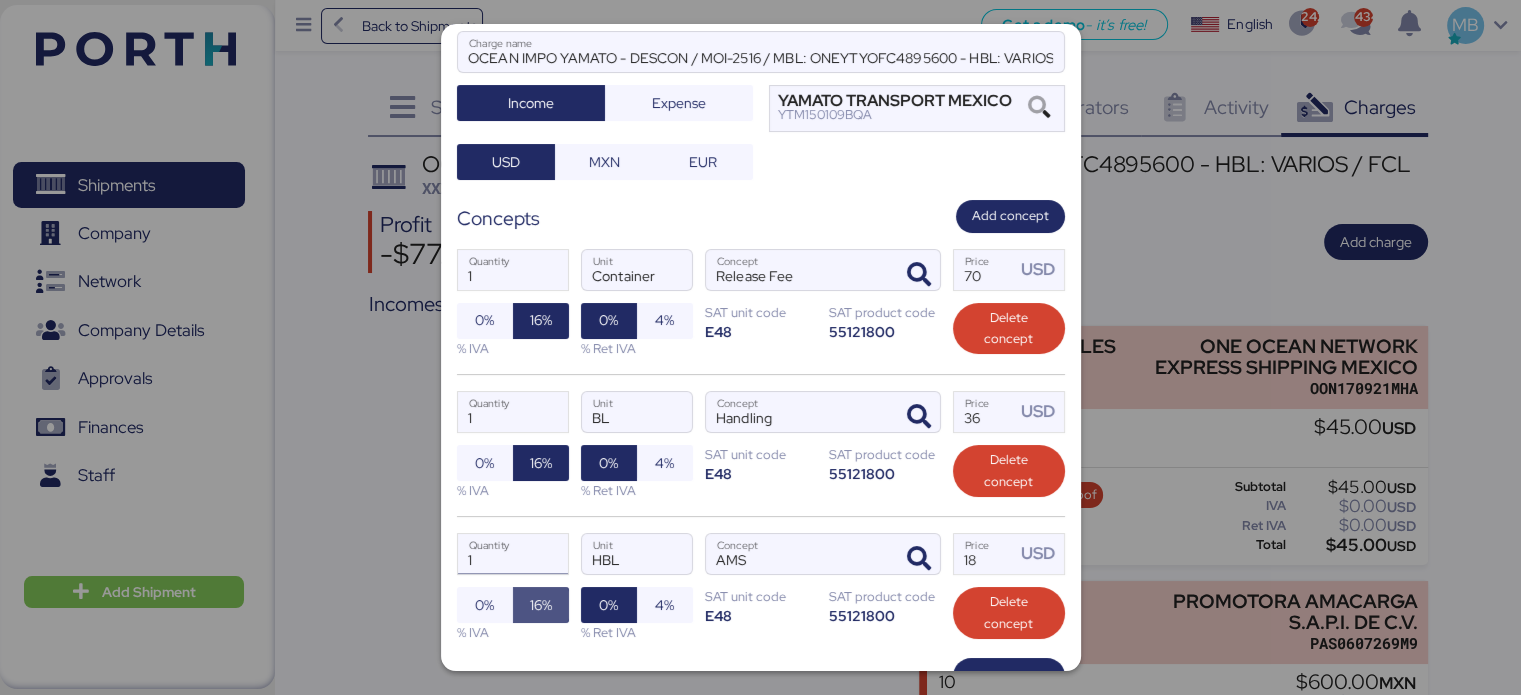 click on "1" at bounding box center [513, 554] 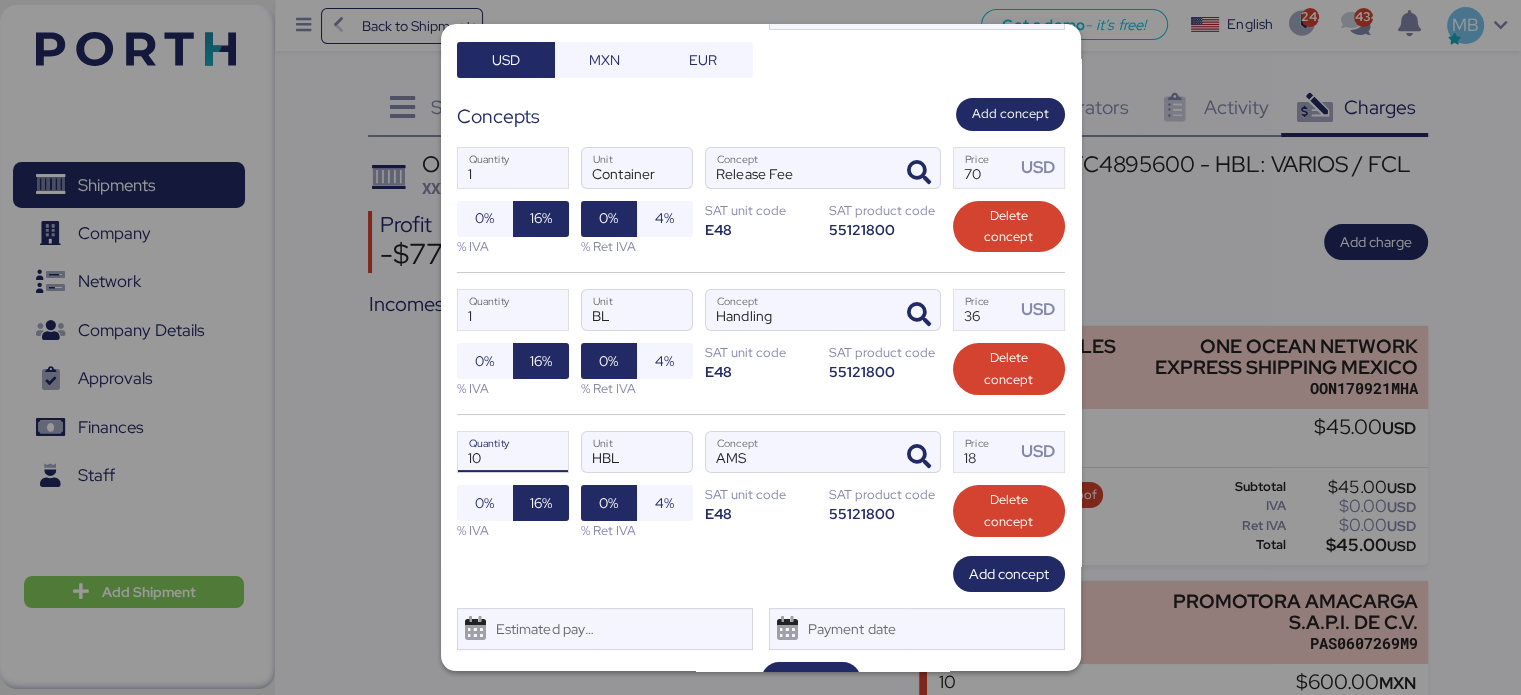 scroll, scrollTop: 260, scrollLeft: 0, axis: vertical 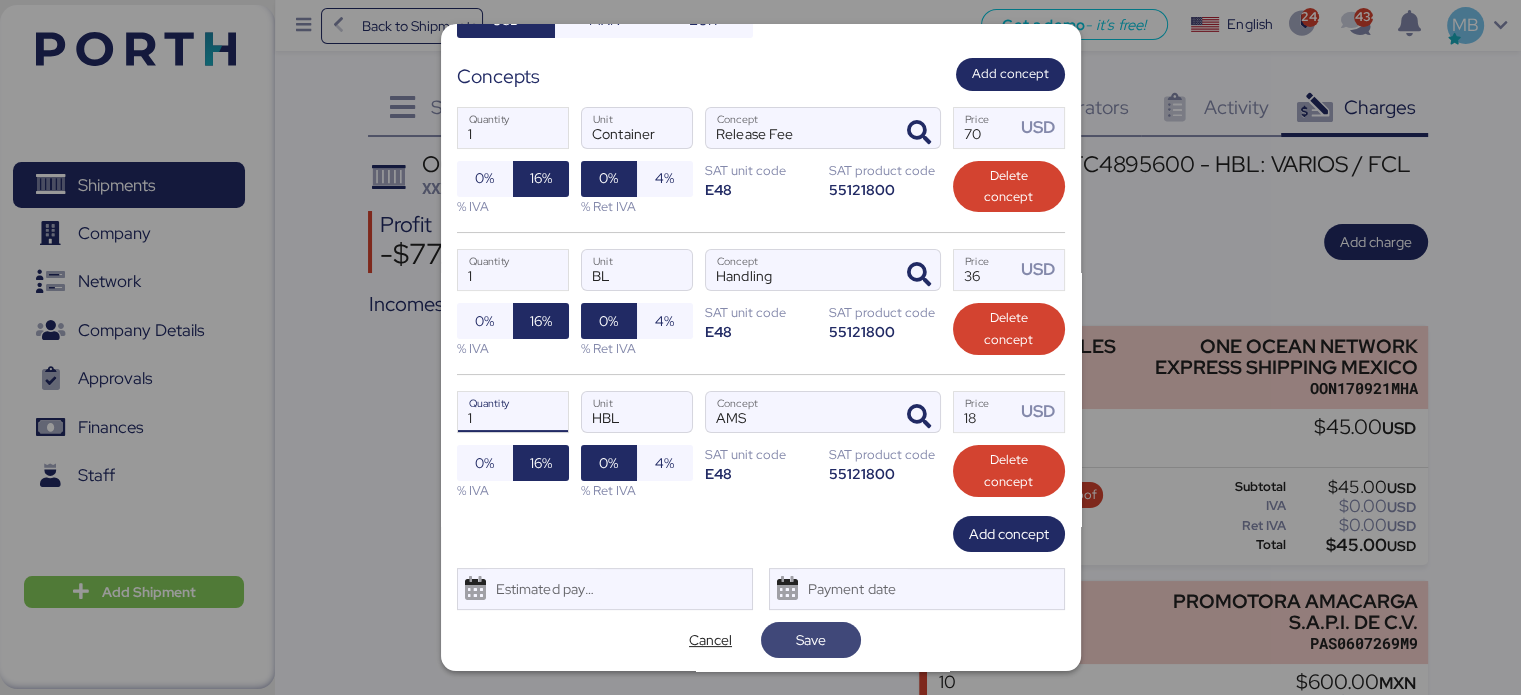 click on "Save" at bounding box center (811, 640) 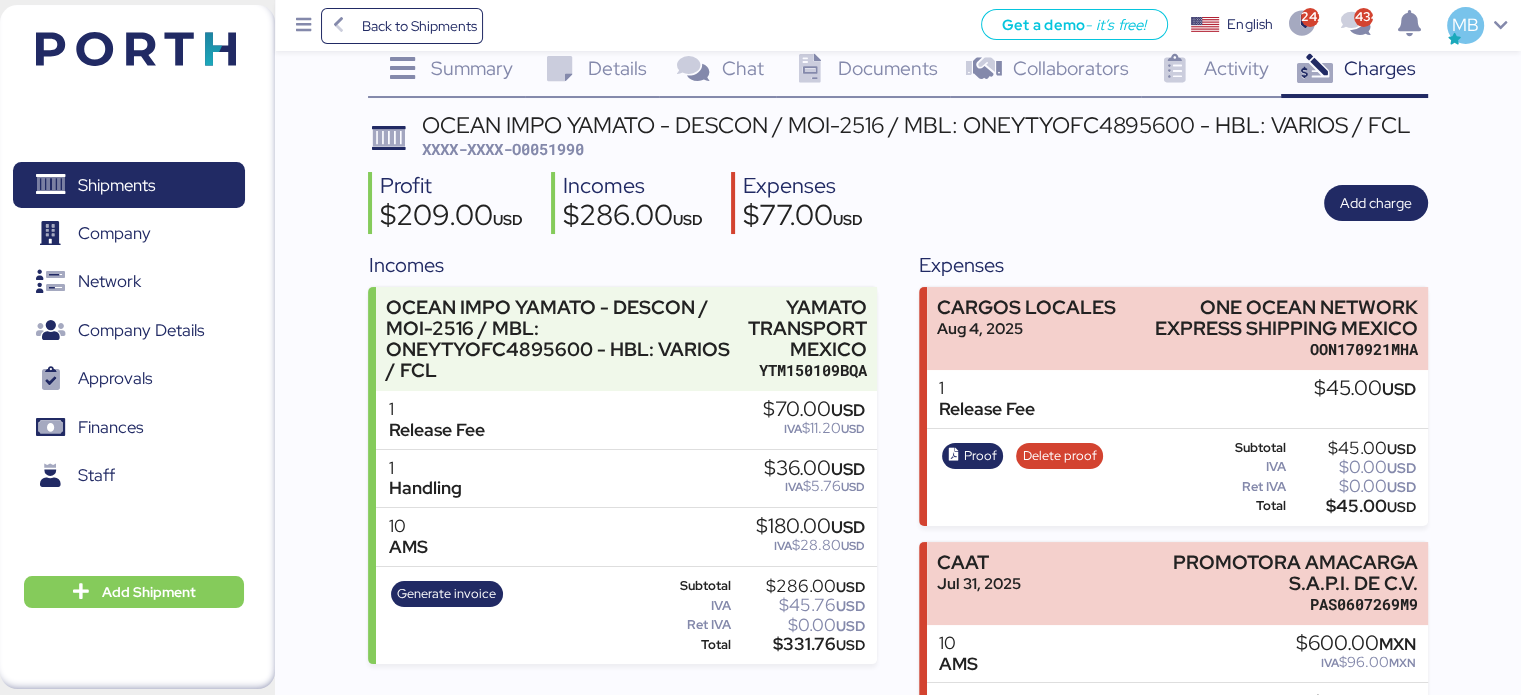 scroll, scrollTop: 0, scrollLeft: 0, axis: both 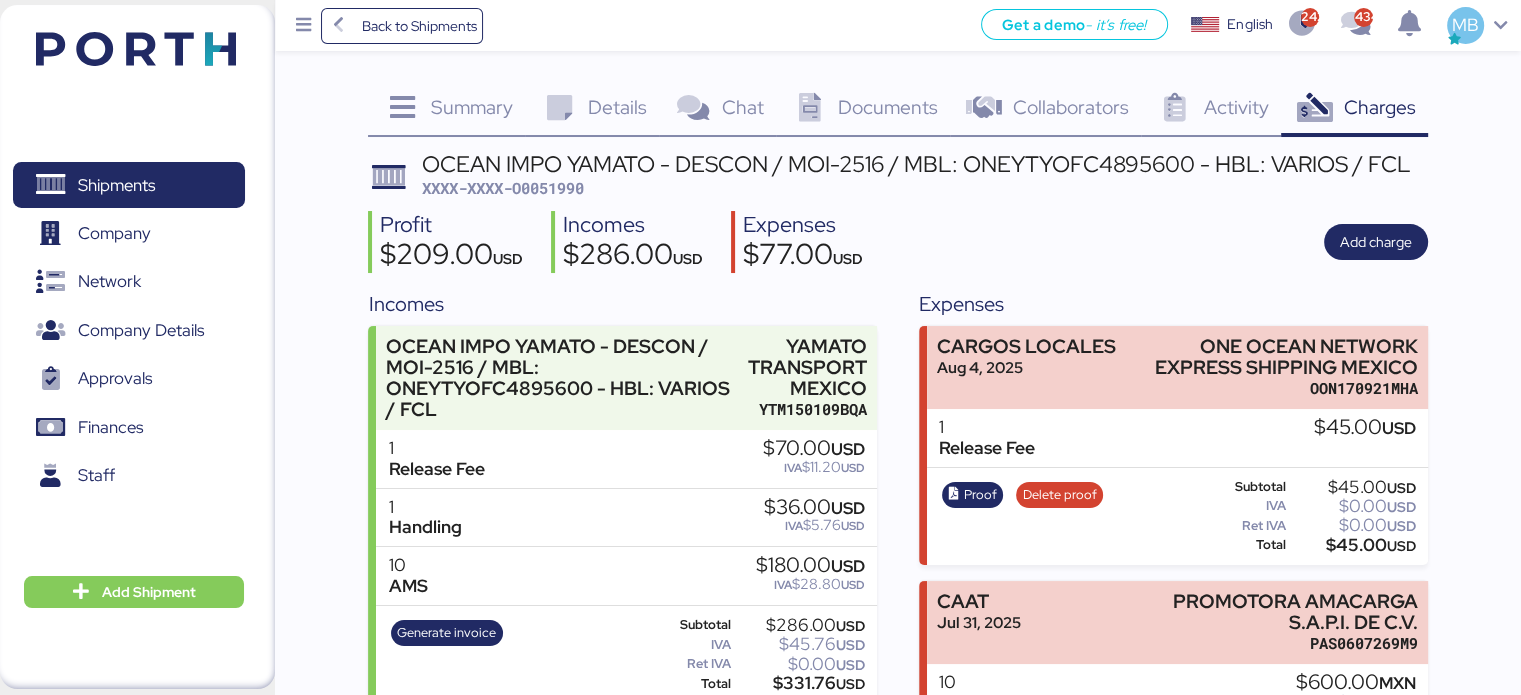 click on "OCEAN IMPO YAMATO - DESCON / MOI-2516 / MBL: ONEYTYOFC4895600 - HBL: VARIOS / FCL" at bounding box center (916, 164) 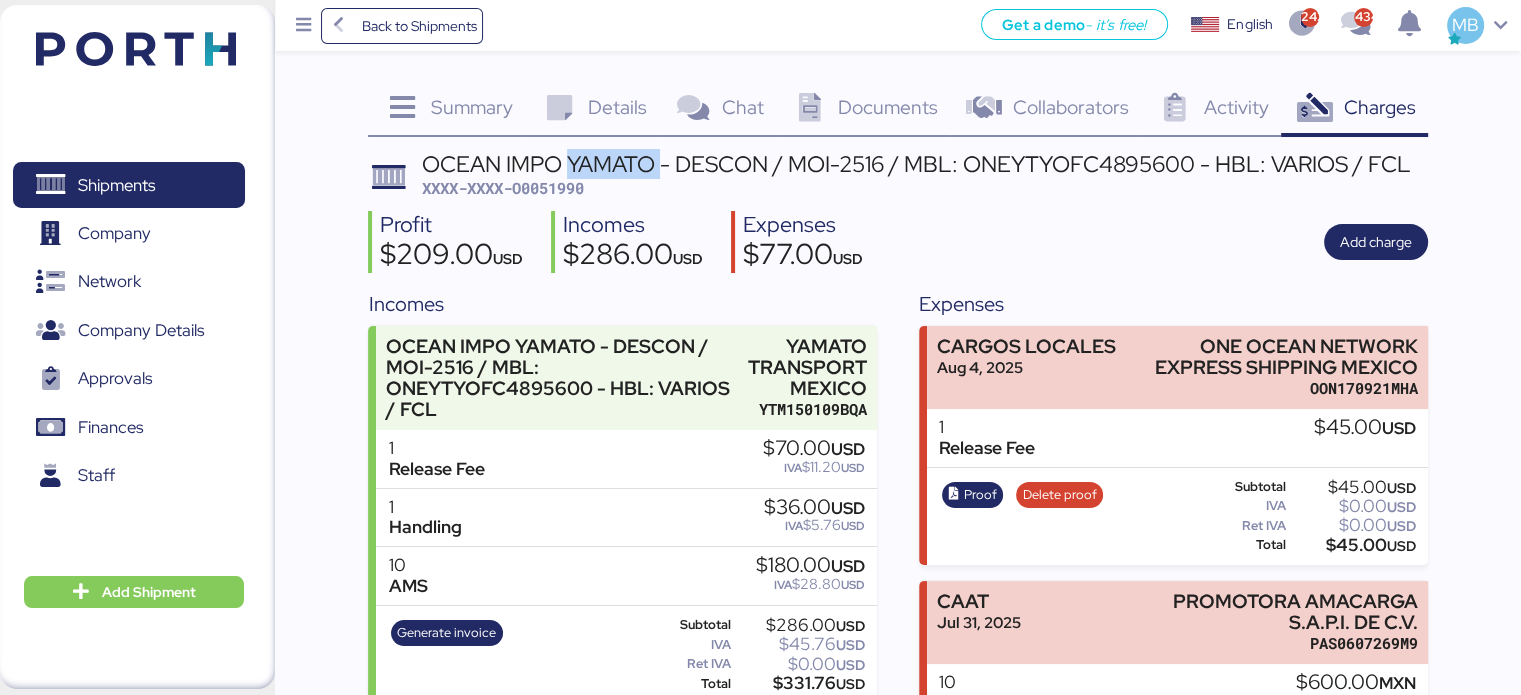 click on "OCEAN IMPO YAMATO - DESCON / MOI-2516 / MBL: ONEYTYOFC4895600 - HBL: VARIOS / FCL" at bounding box center [916, 164] 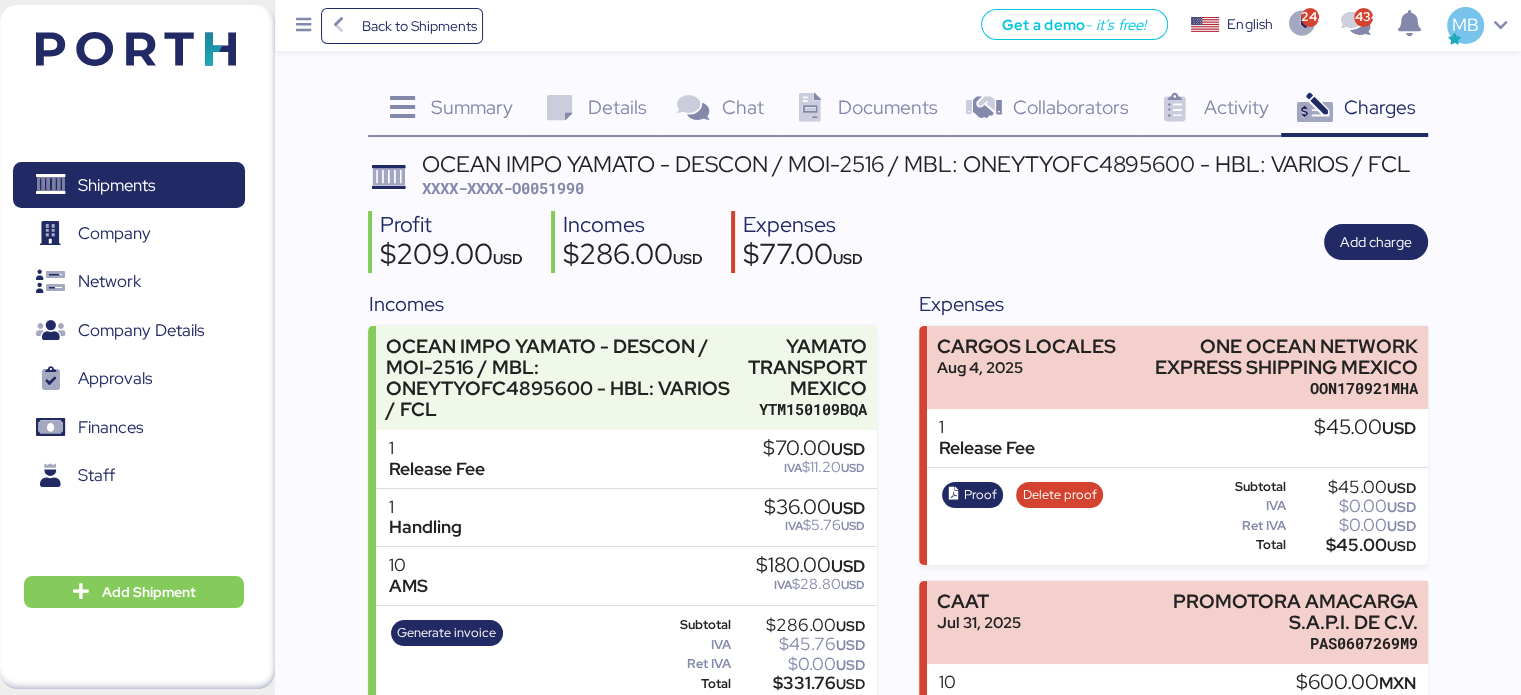 click on "XXXX-XXXX-O0051990" at bounding box center (503, 188) 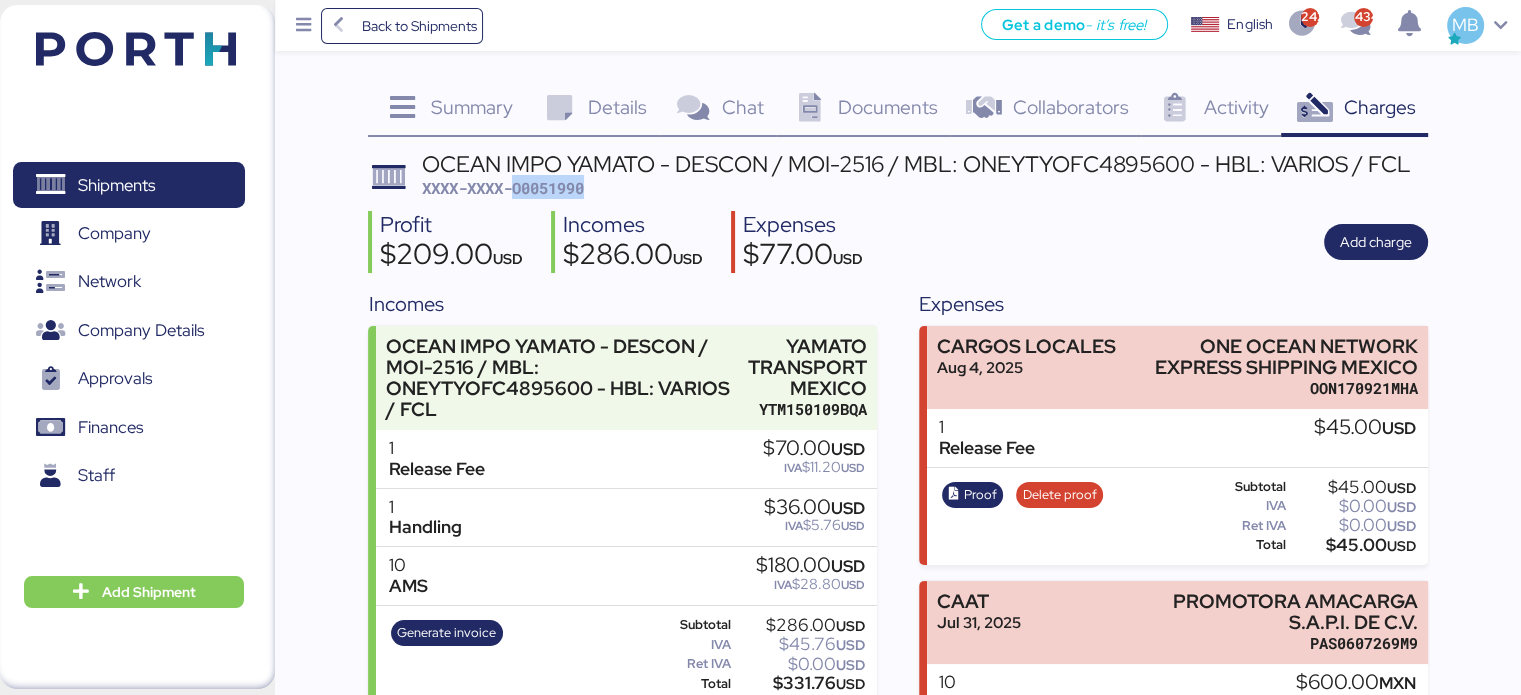 click on "XXXX-XXXX-O0051990" at bounding box center [503, 188] 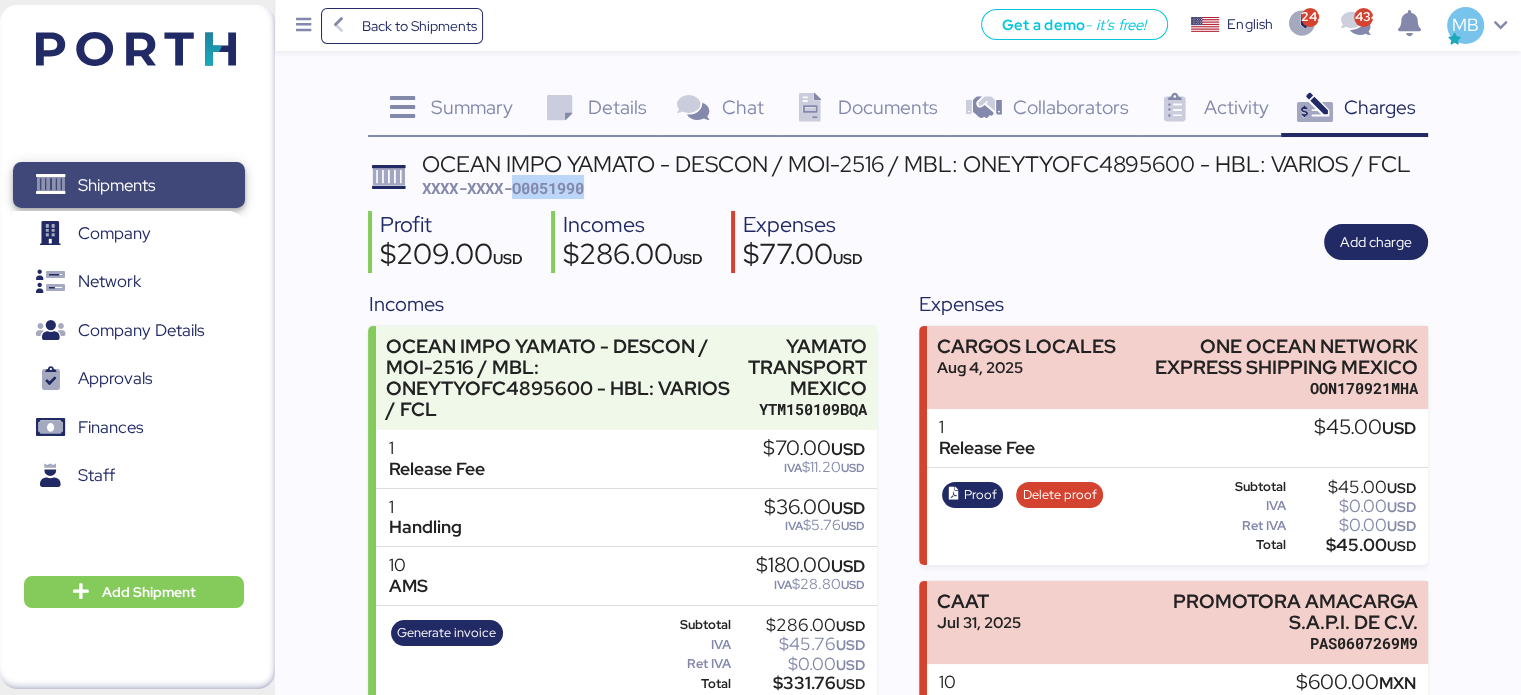 click on "Shipments" at bounding box center (128, 185) 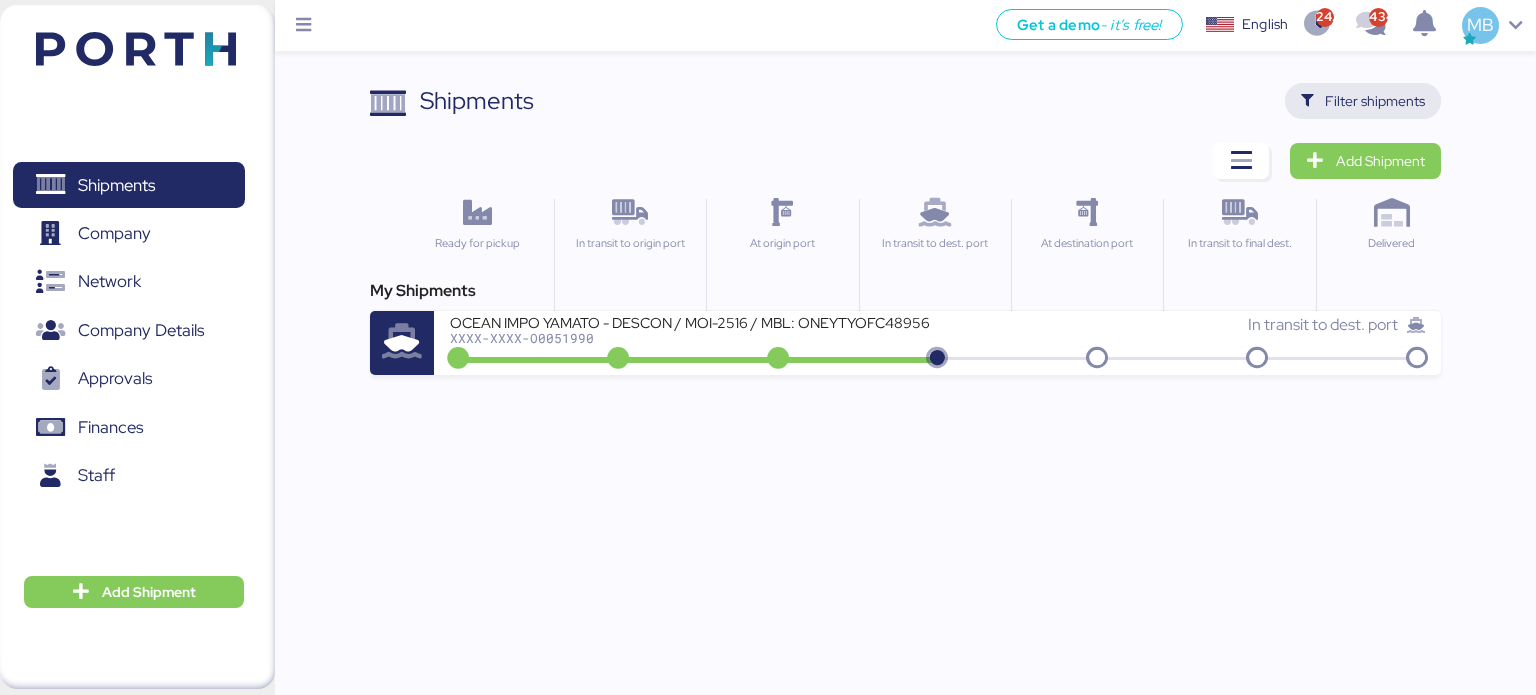 click on "Filter shipments" at bounding box center [1375, 101] 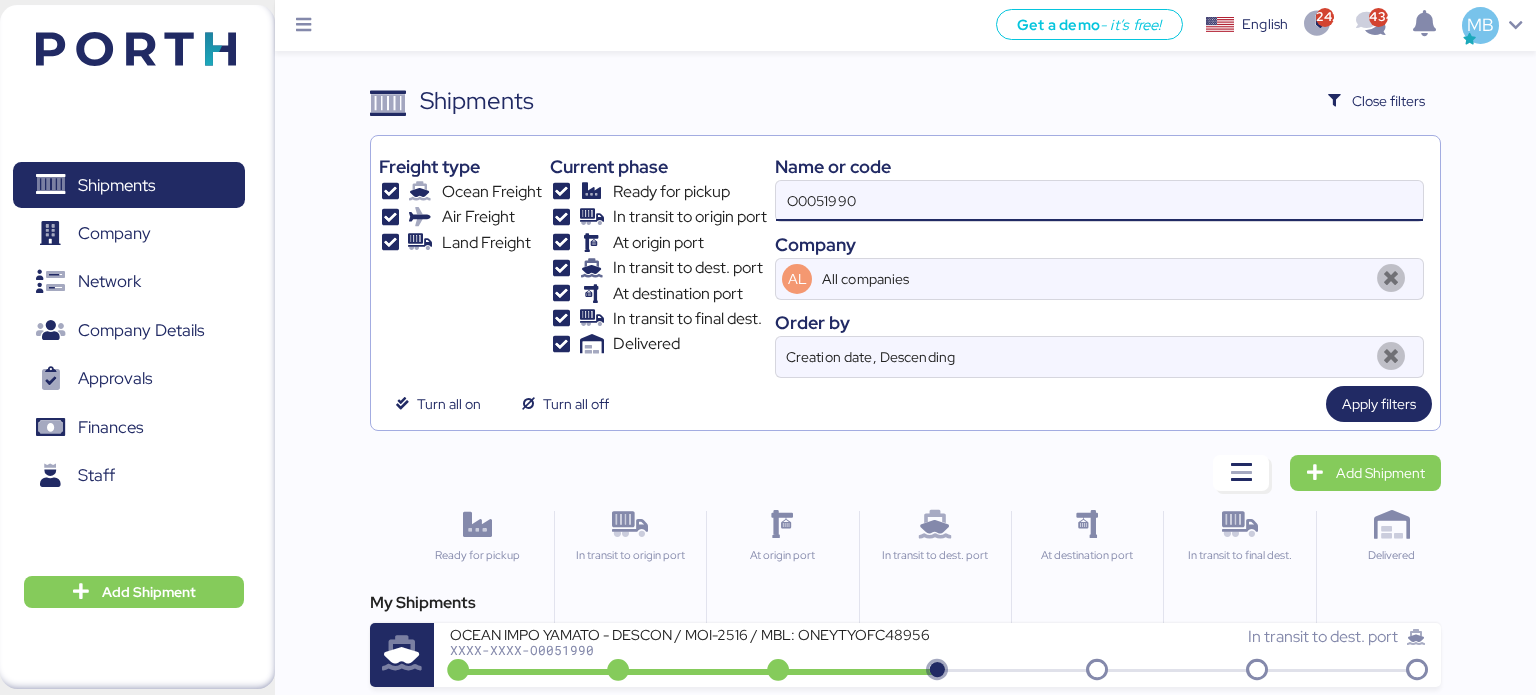 drag, startPoint x: 913, startPoint y: 187, endPoint x: 656, endPoint y: 203, distance: 257.49756 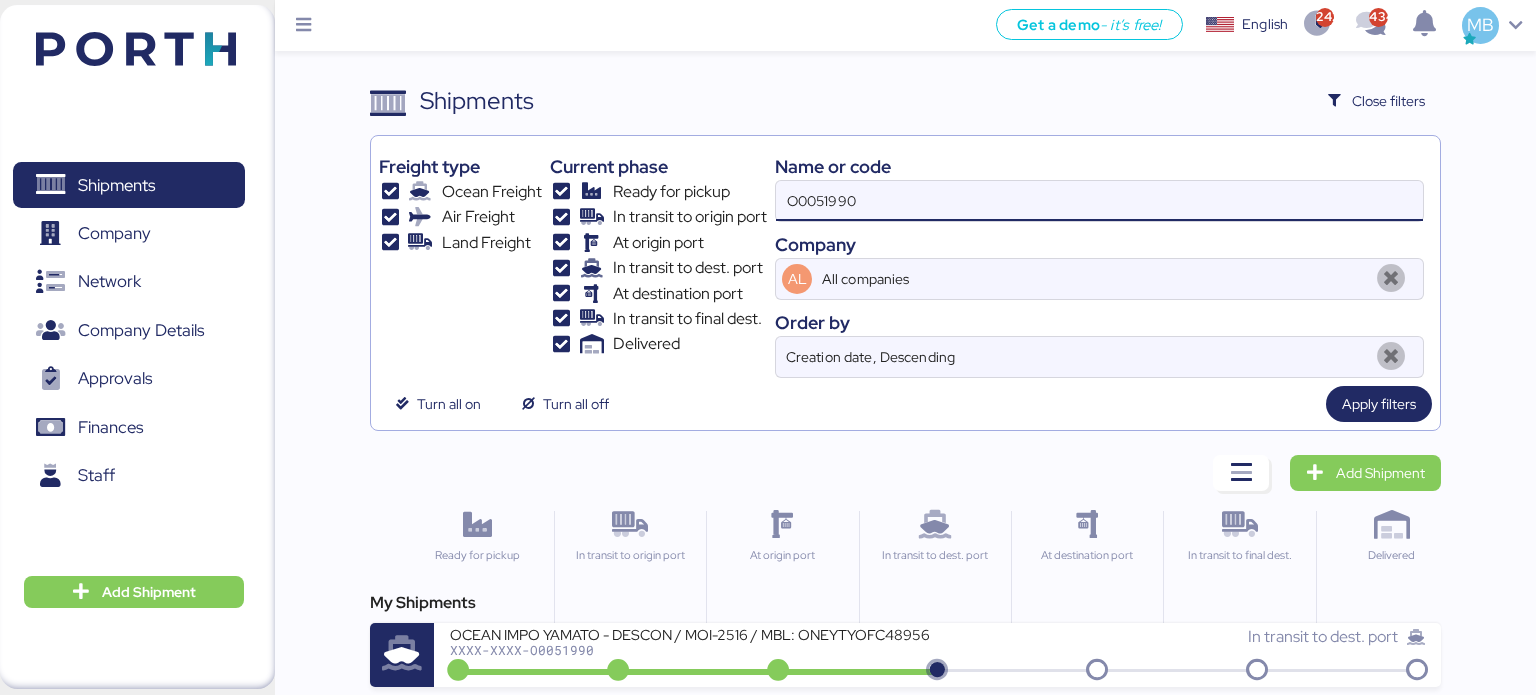 click on "Freight type Ocean Freight Air Freight Land Freight Current phase Ready for pickup In transit to origin port At origin port In transit to dest. port At destination port In transit to final dest. Delivered Name or code O0051990 Company AL All companies Order by Creation date, Descending" at bounding box center (906, 261) 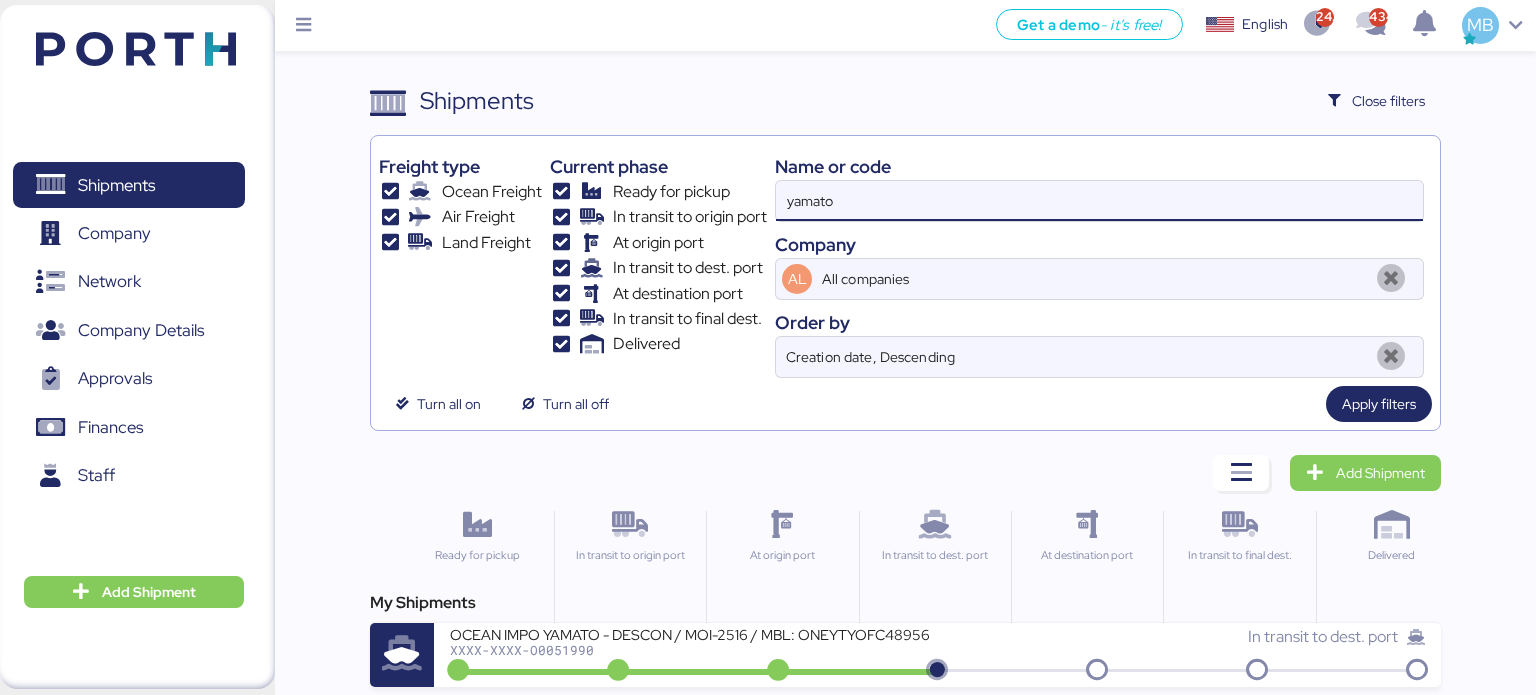 type on "yamato" 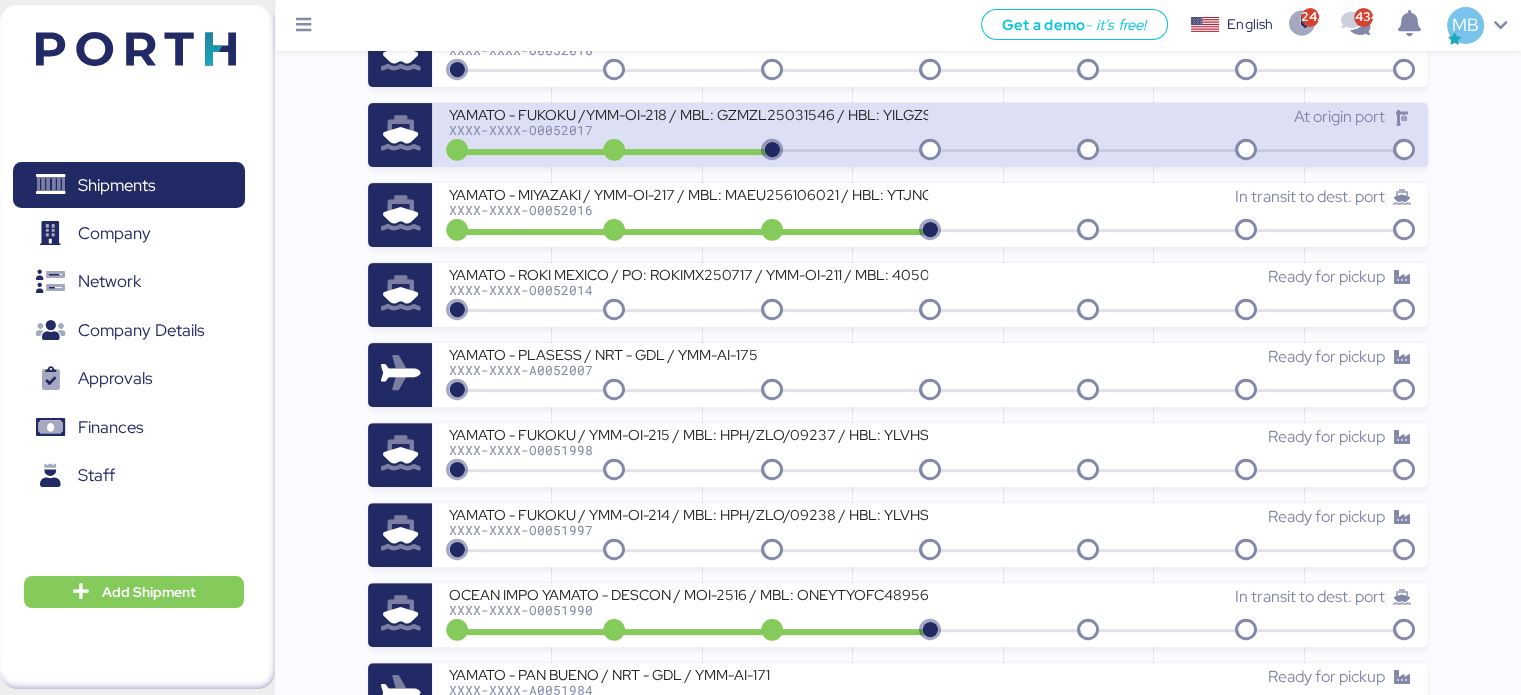 scroll, scrollTop: 800, scrollLeft: 0, axis: vertical 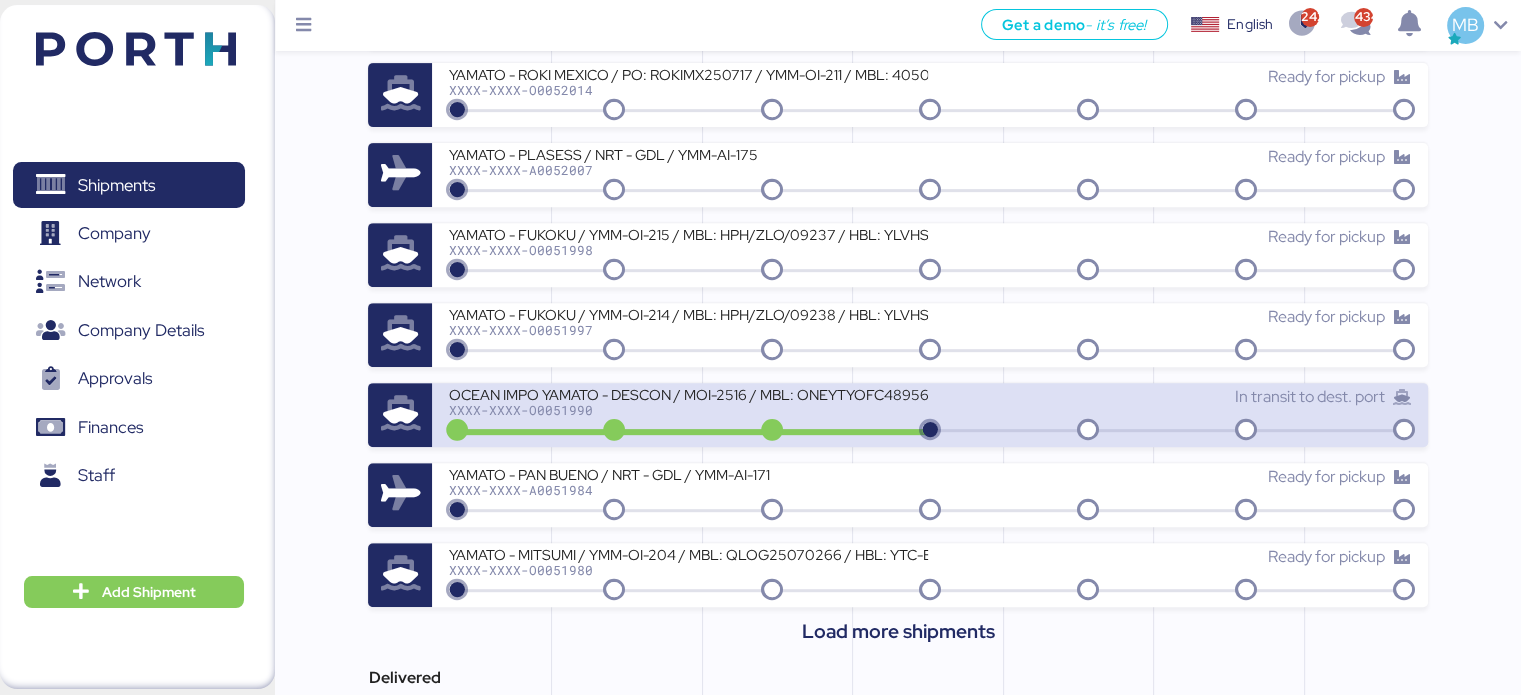 click on "XXXX-XXXX-O0051990" at bounding box center [688, 410] 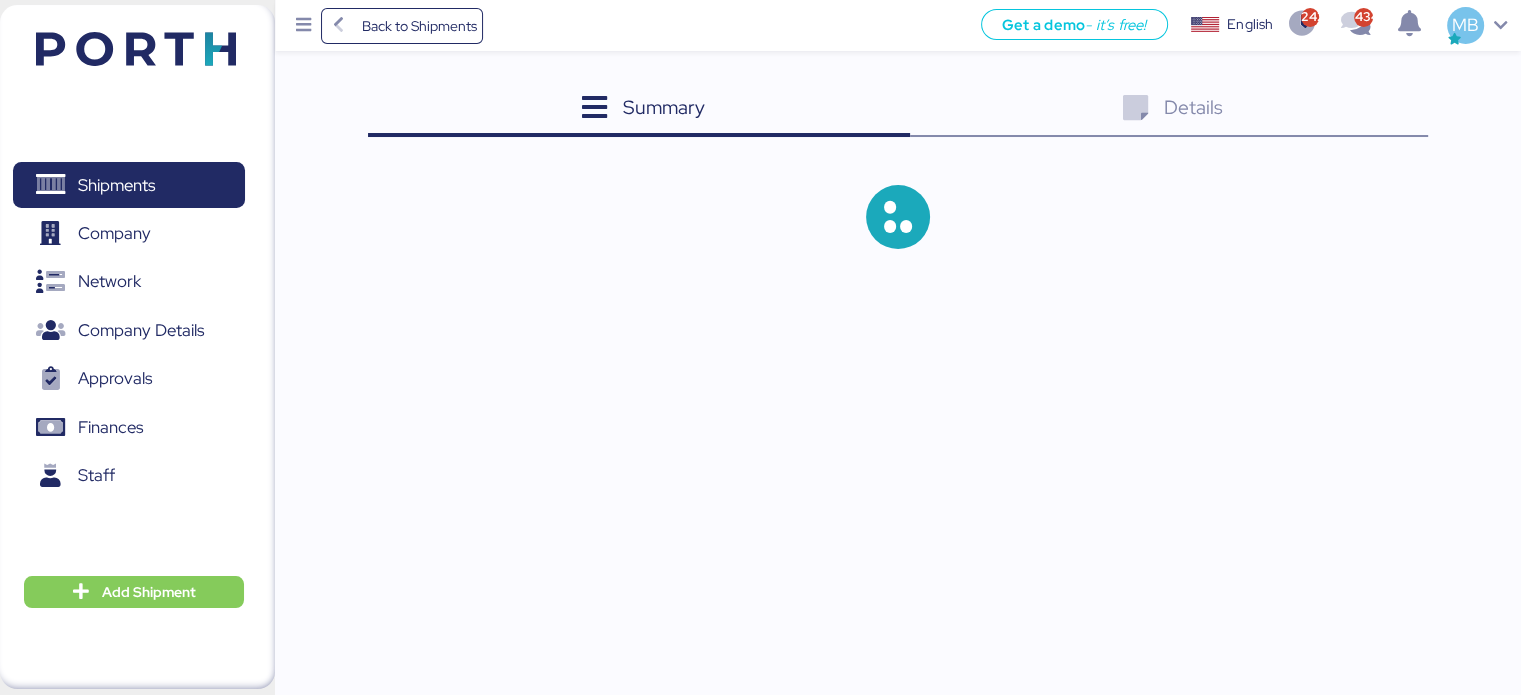 scroll, scrollTop: 0, scrollLeft: 0, axis: both 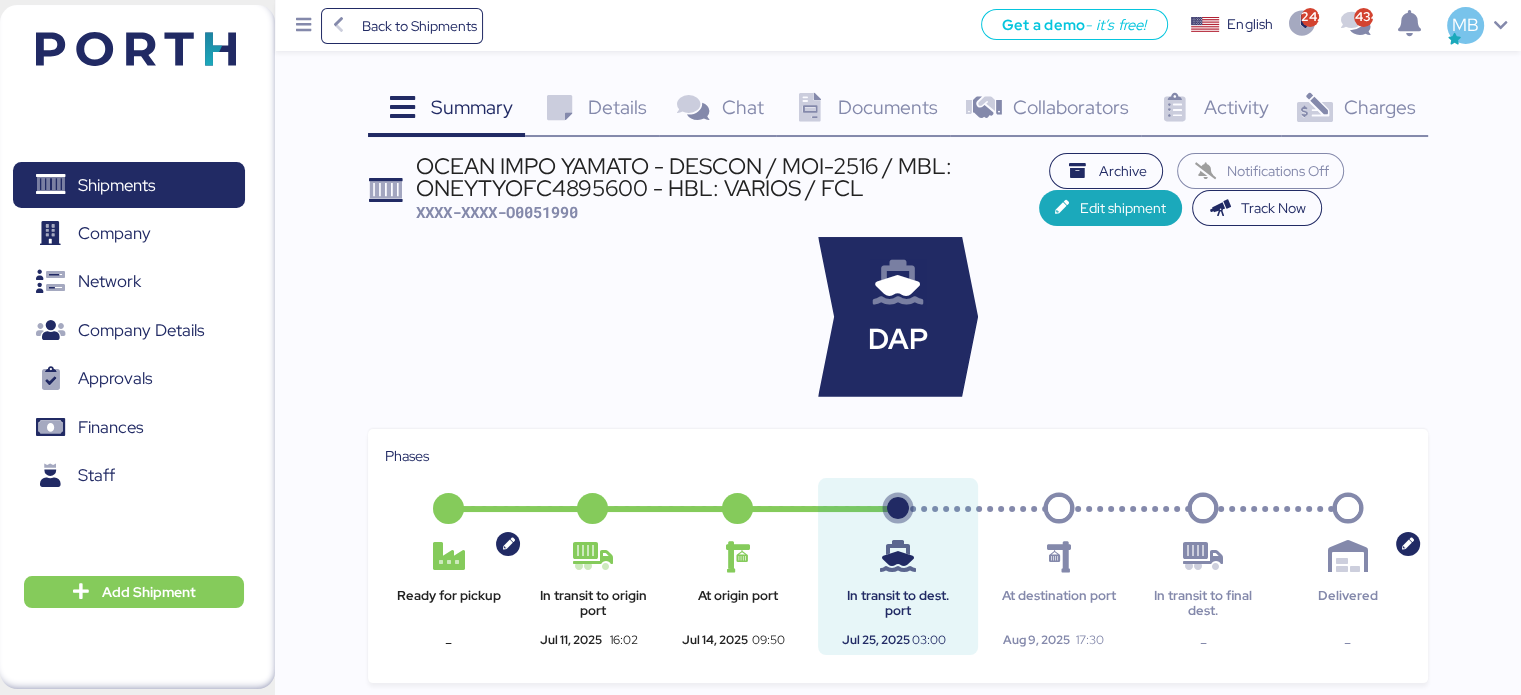 click on "Charges" at bounding box center [1379, 107] 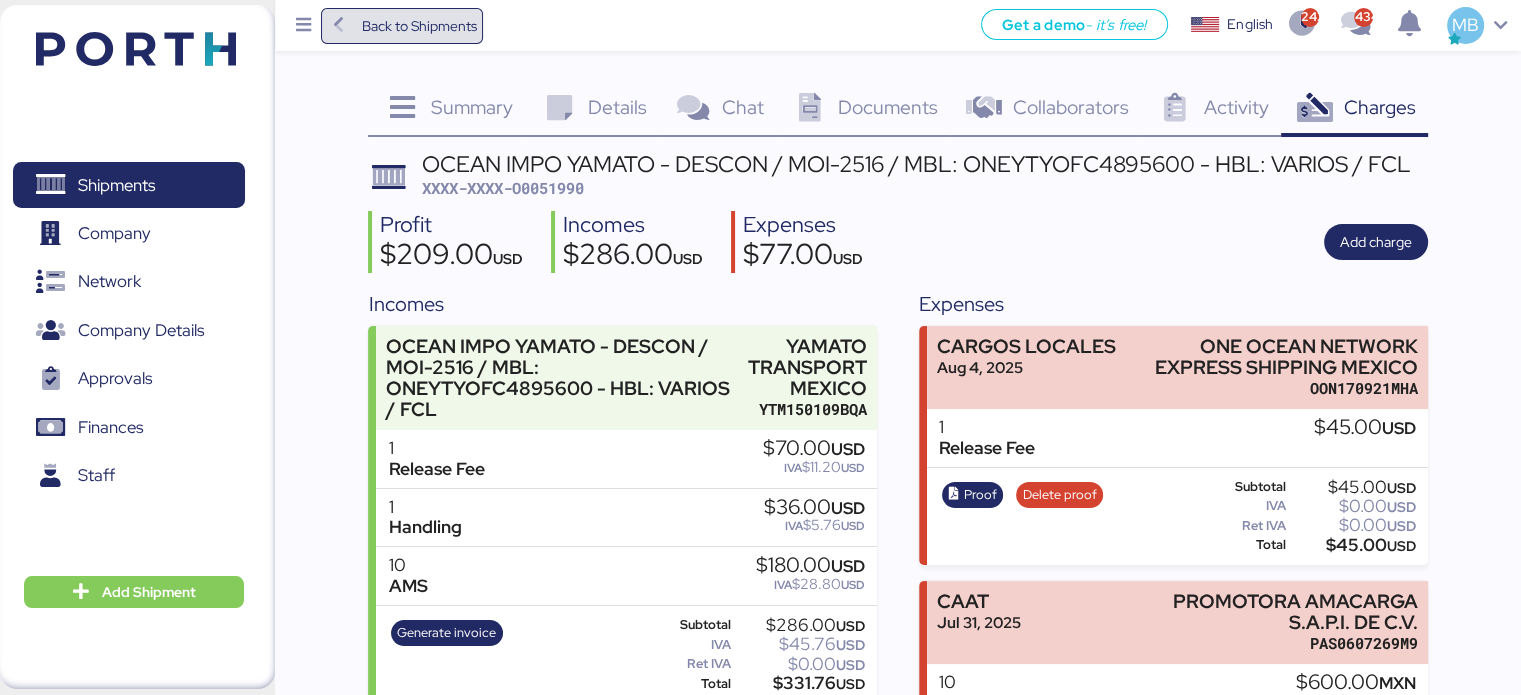 click on "Back to Shipments" at bounding box center (418, 26) 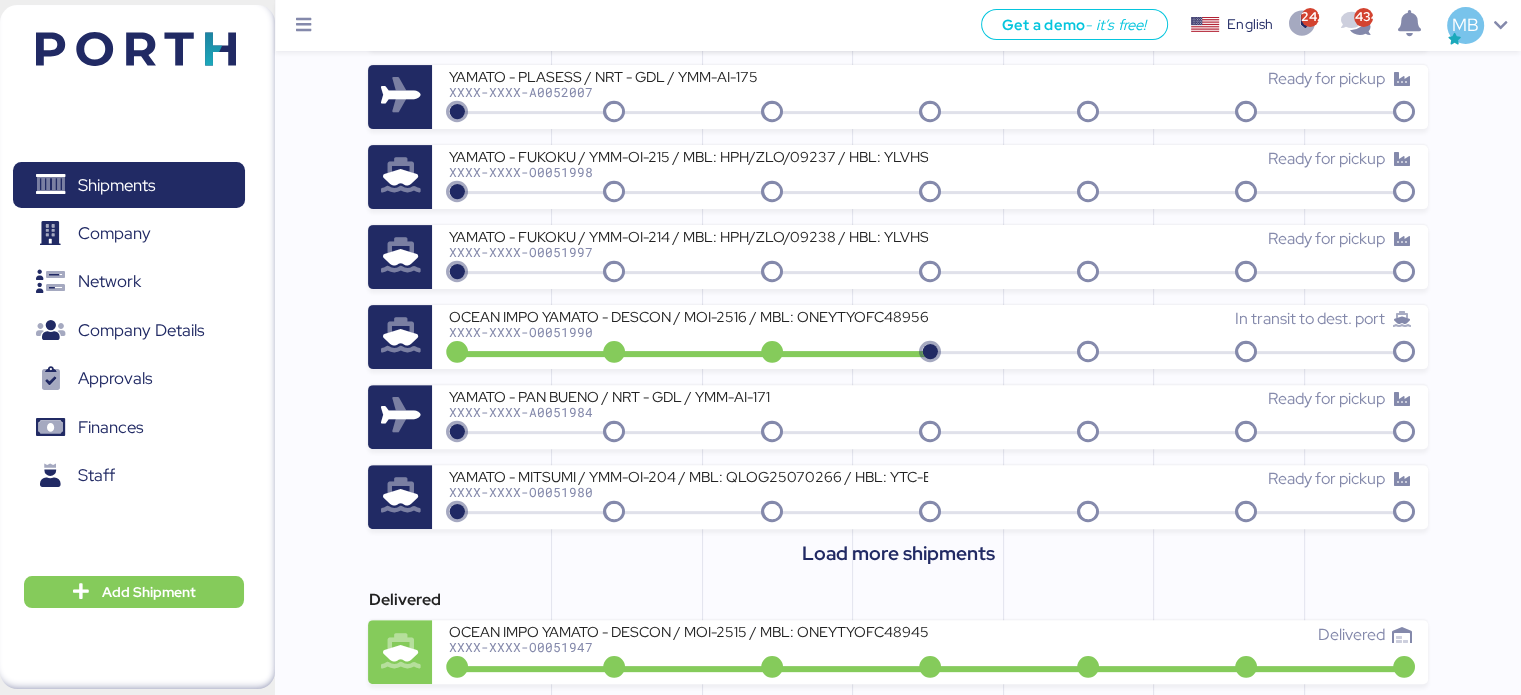 scroll, scrollTop: 600, scrollLeft: 0, axis: vertical 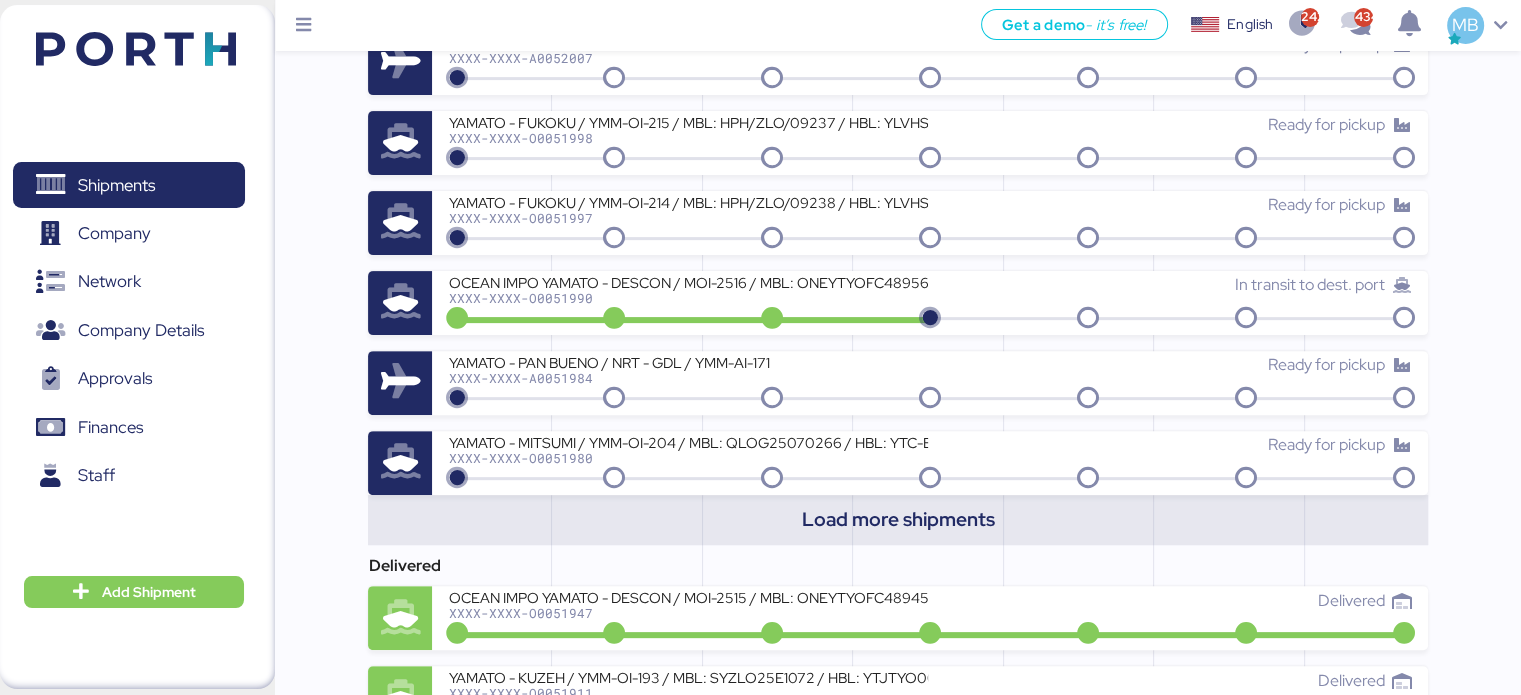 click on "Load more shipments" at bounding box center [898, 519] 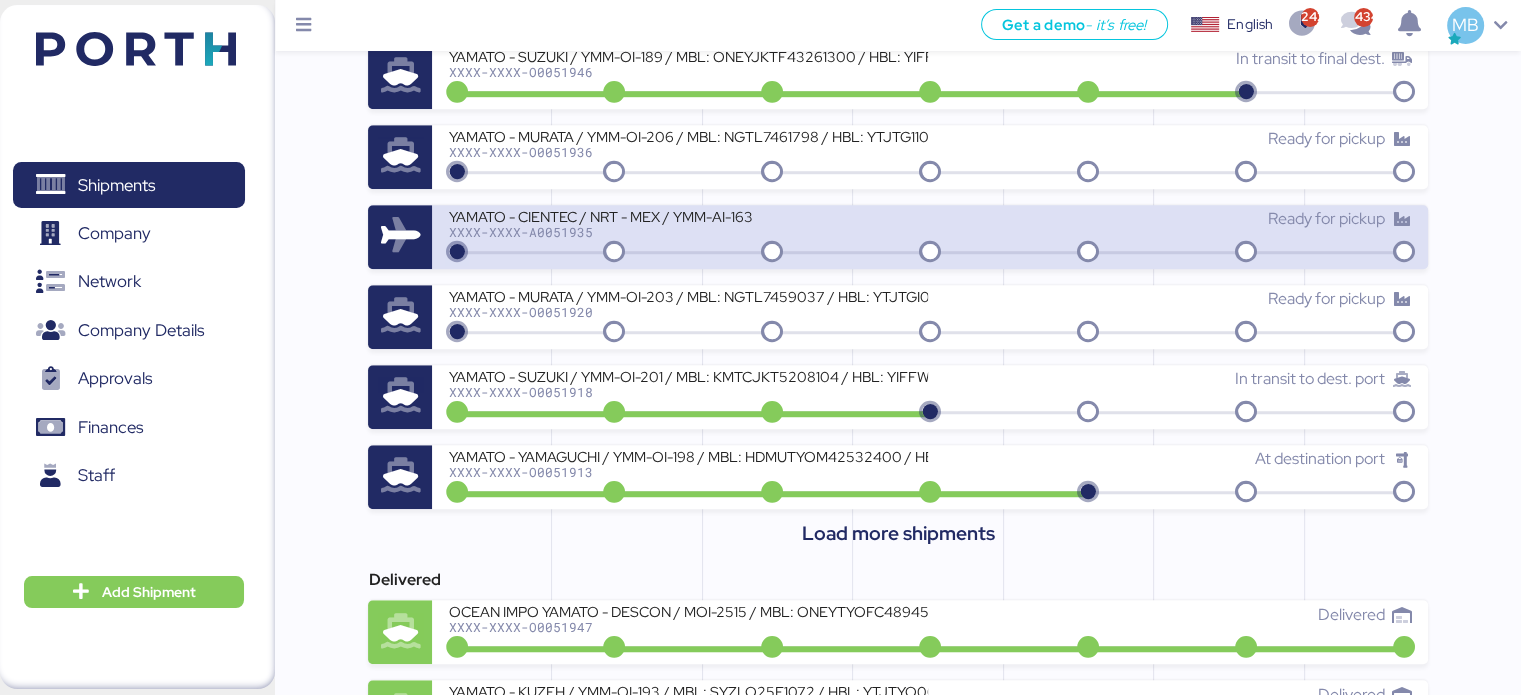 scroll, scrollTop: 1400, scrollLeft: 0, axis: vertical 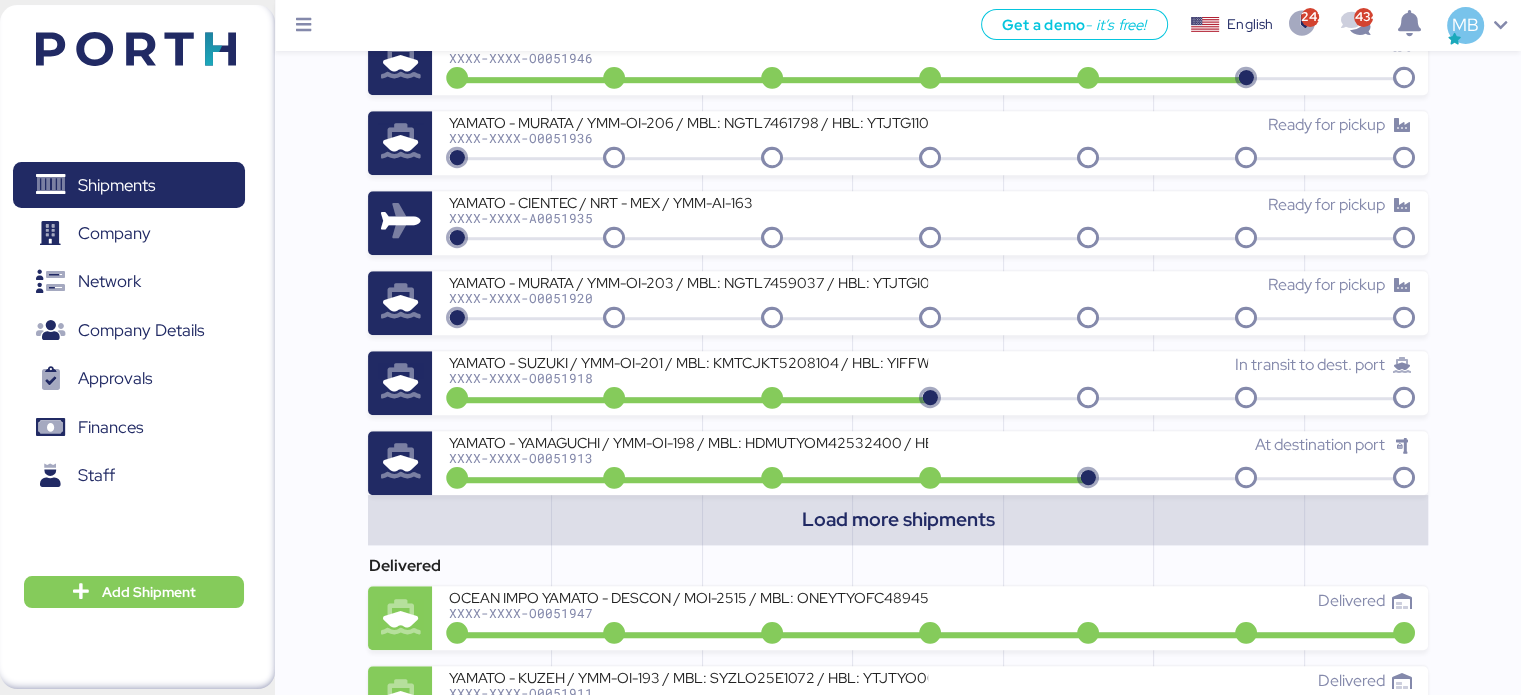 click on "Load more shipments" at bounding box center [898, 519] 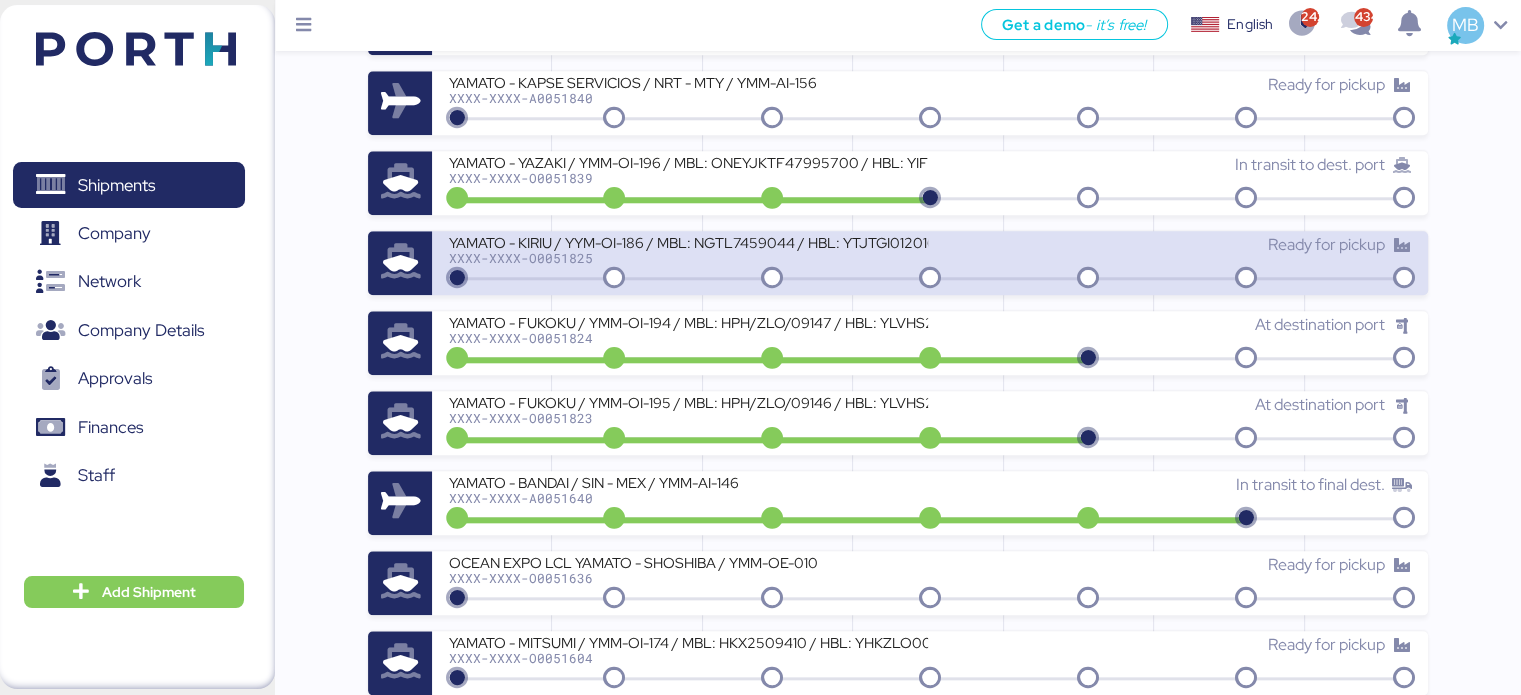 scroll, scrollTop: 2200, scrollLeft: 0, axis: vertical 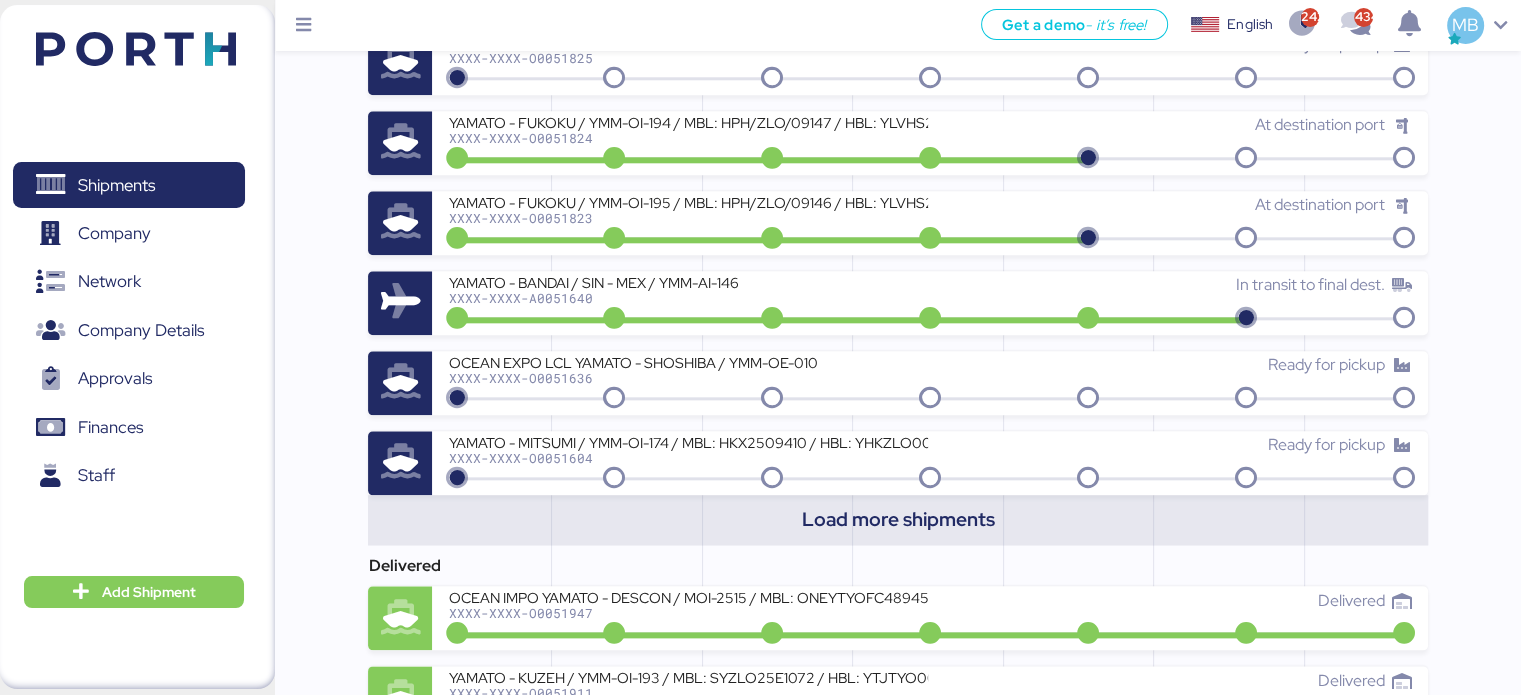 click on "Load more shipments" at bounding box center (898, 519) 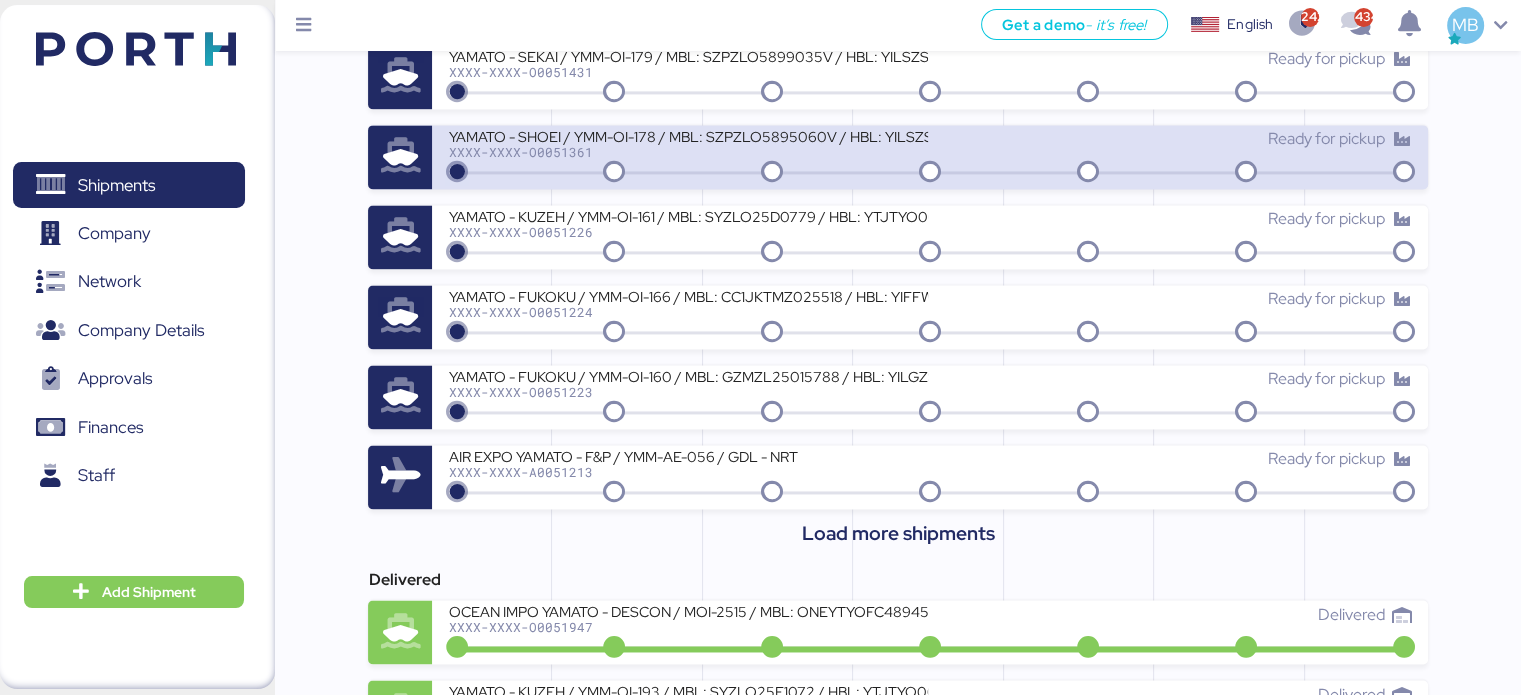 scroll, scrollTop: 3000, scrollLeft: 0, axis: vertical 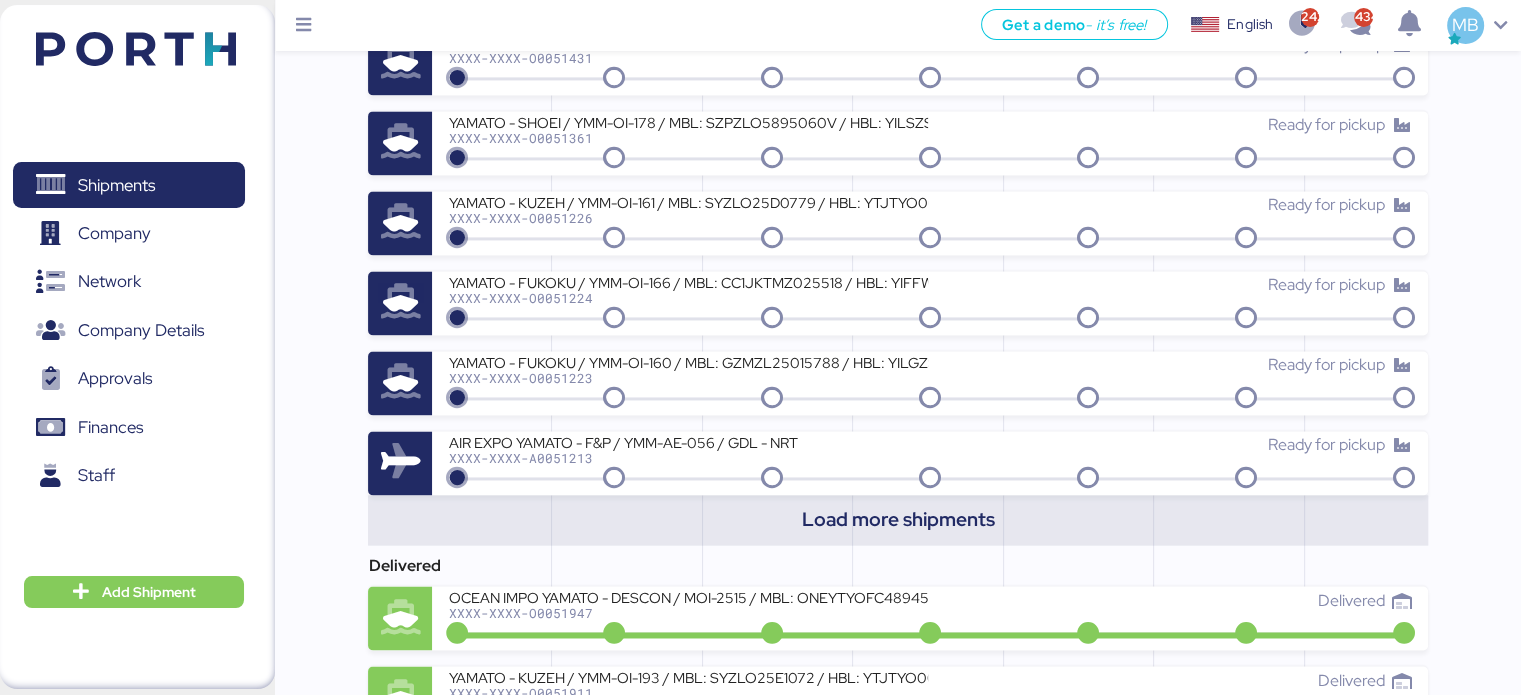 click on "Load more shipments" at bounding box center [898, 519] 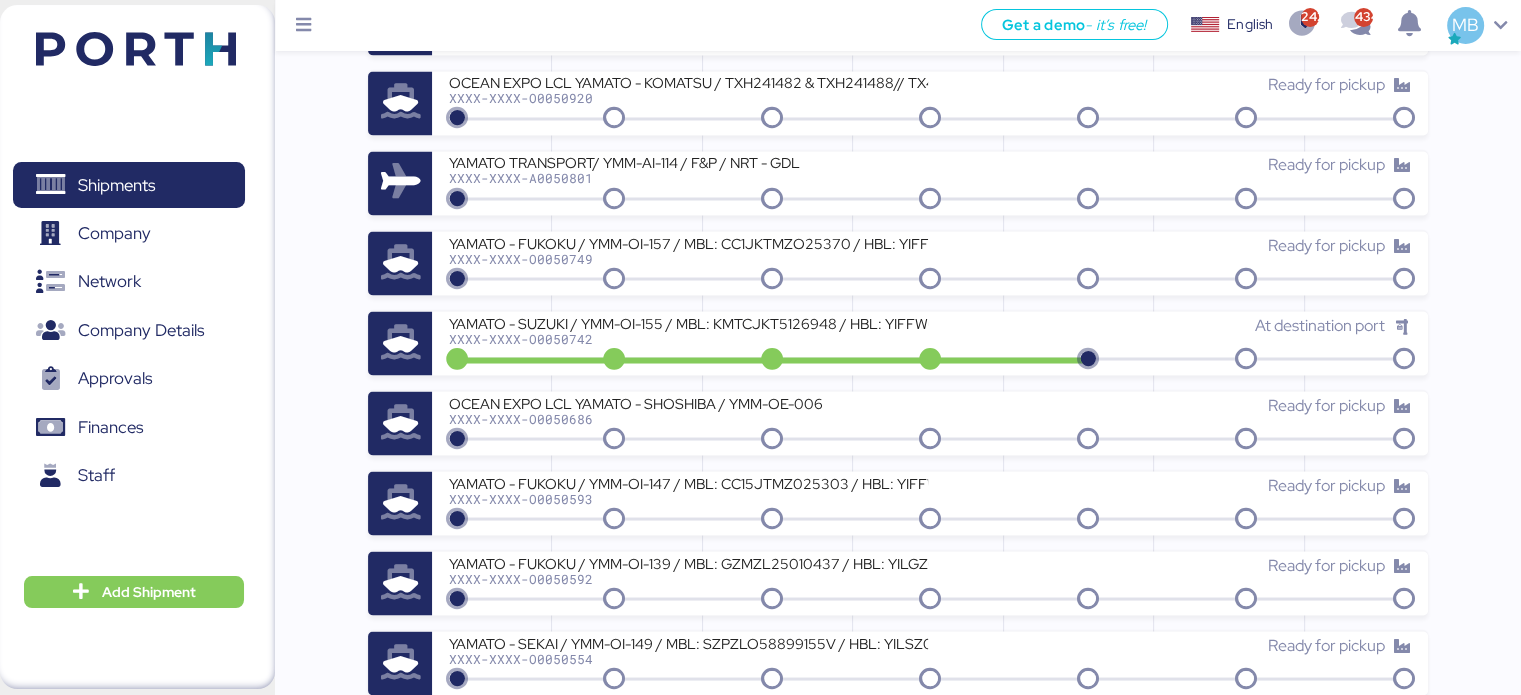 scroll, scrollTop: 3800, scrollLeft: 0, axis: vertical 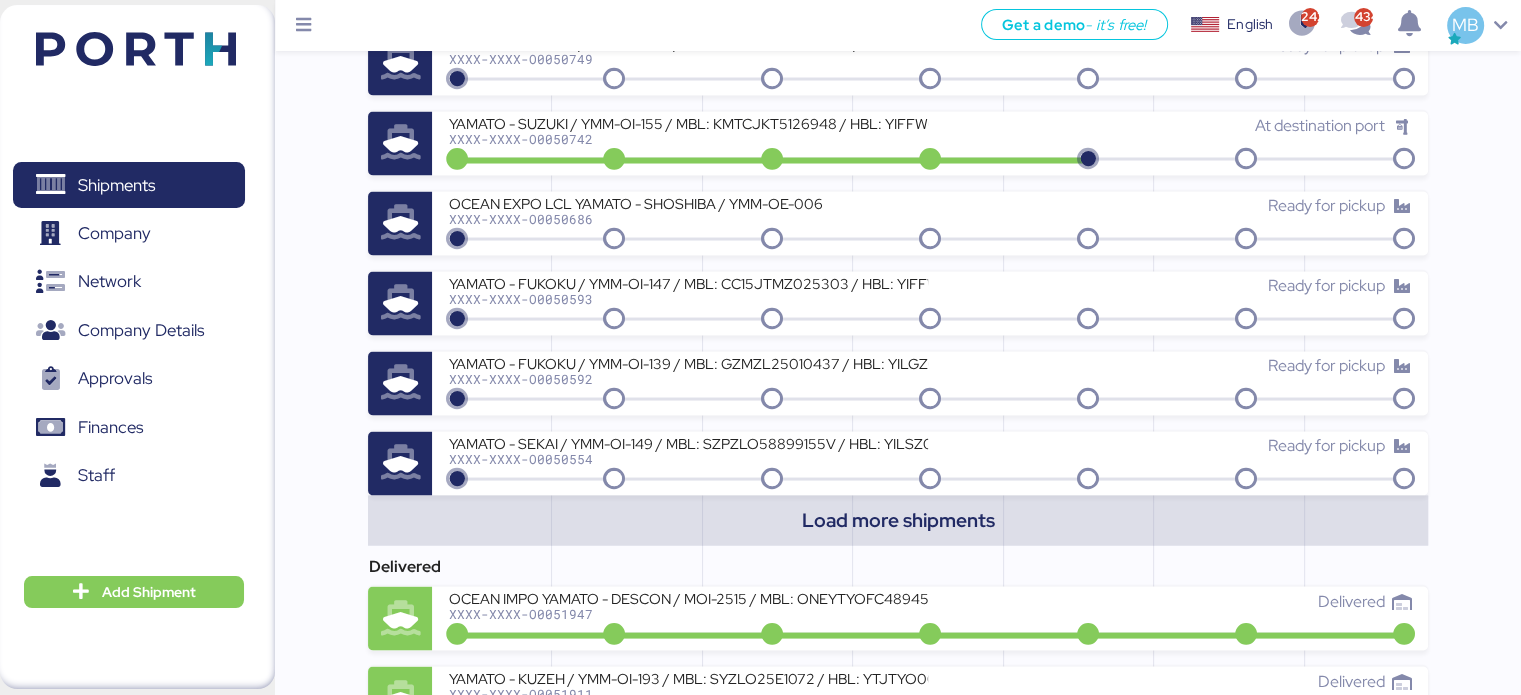 click on "Load more shipments" at bounding box center [898, 519] 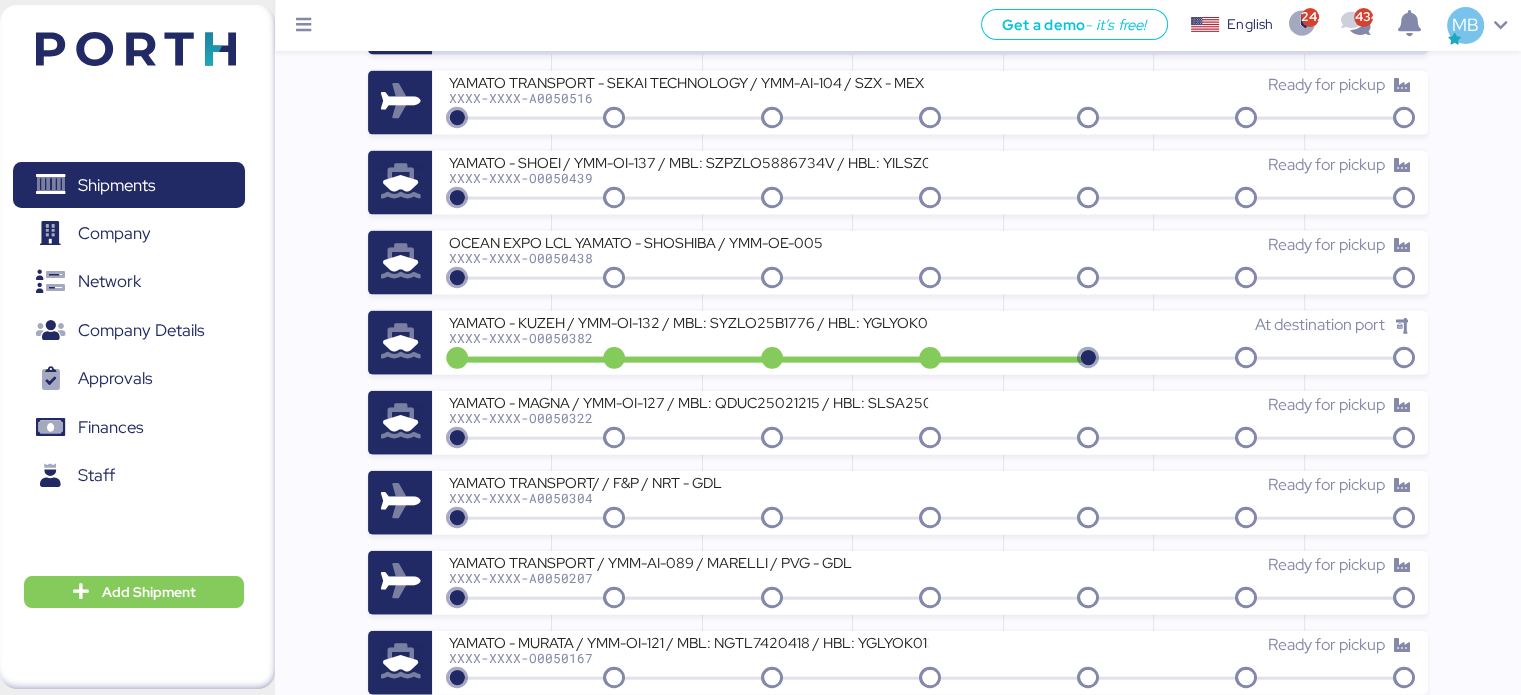 scroll, scrollTop: 4600, scrollLeft: 0, axis: vertical 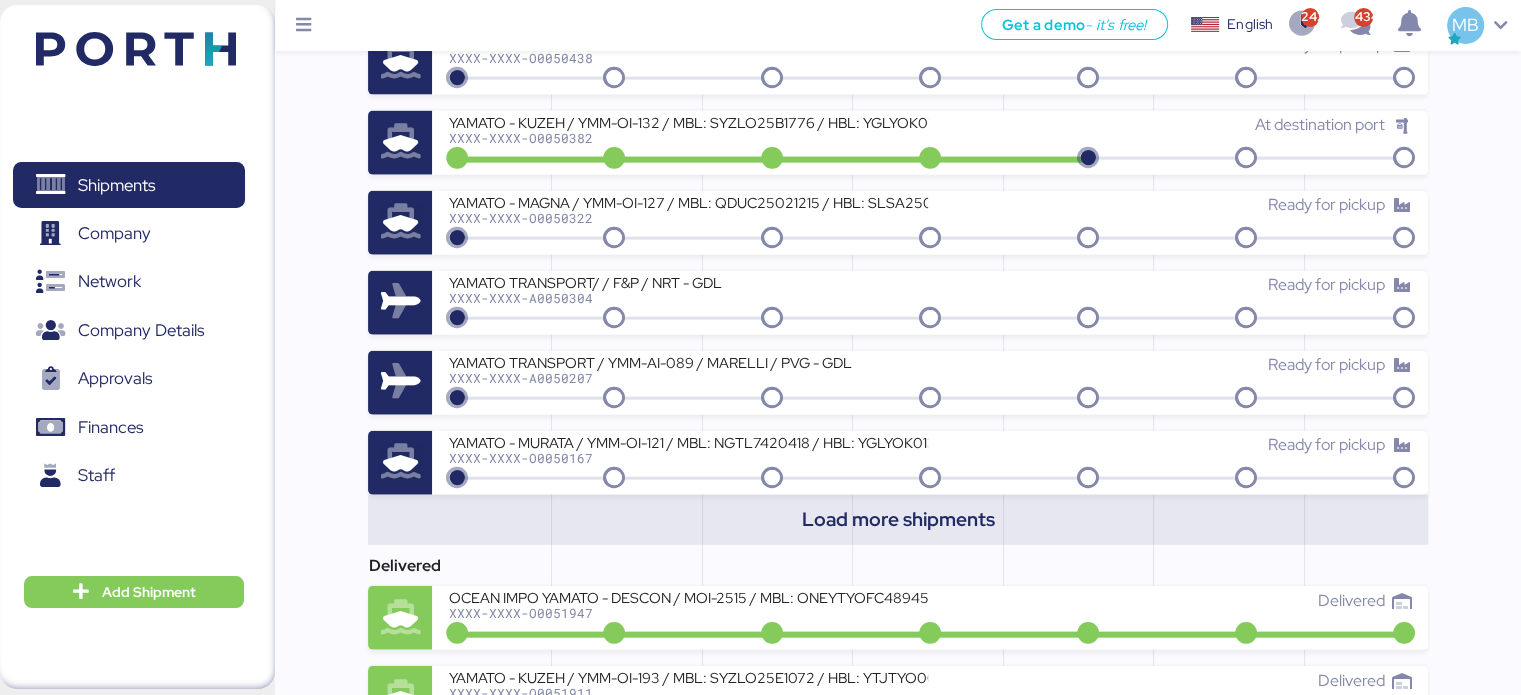 click on "Load more shipments" at bounding box center (898, 519) 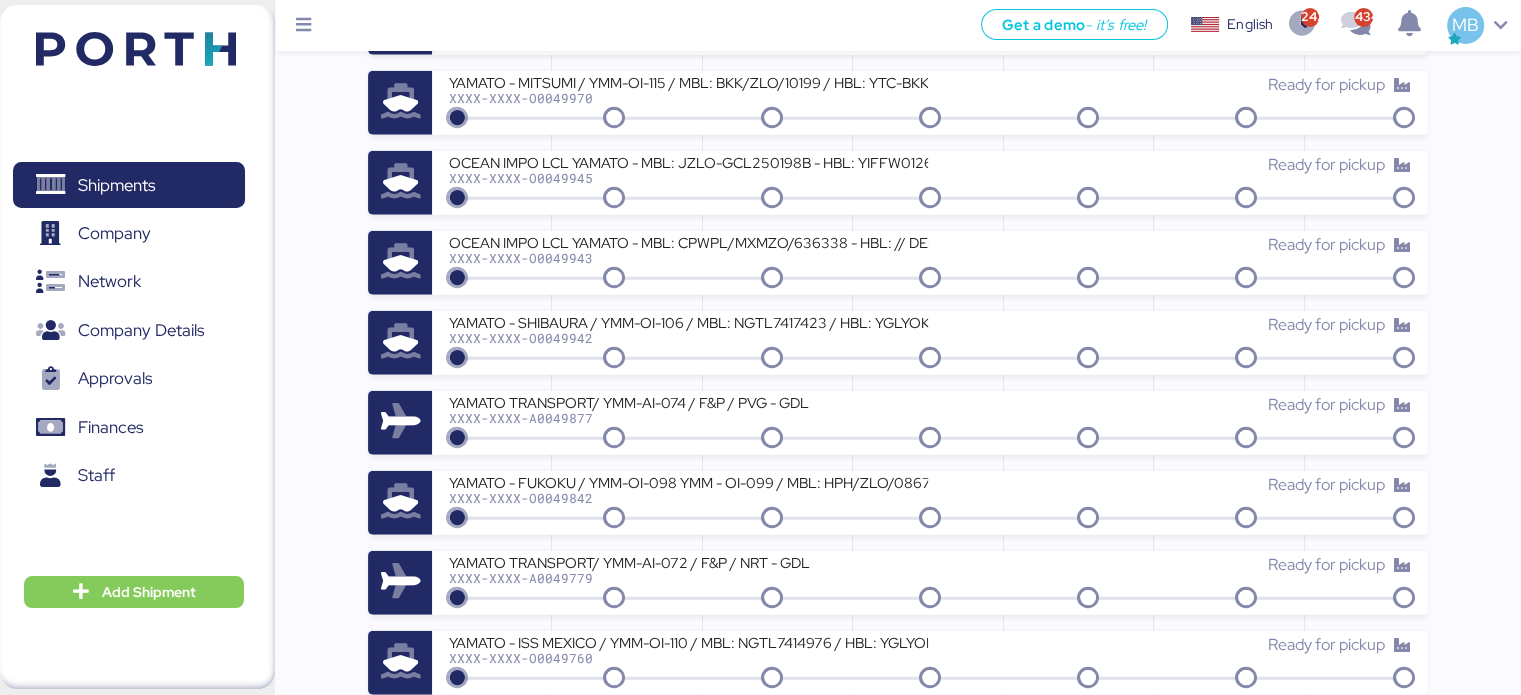scroll, scrollTop: 5400, scrollLeft: 0, axis: vertical 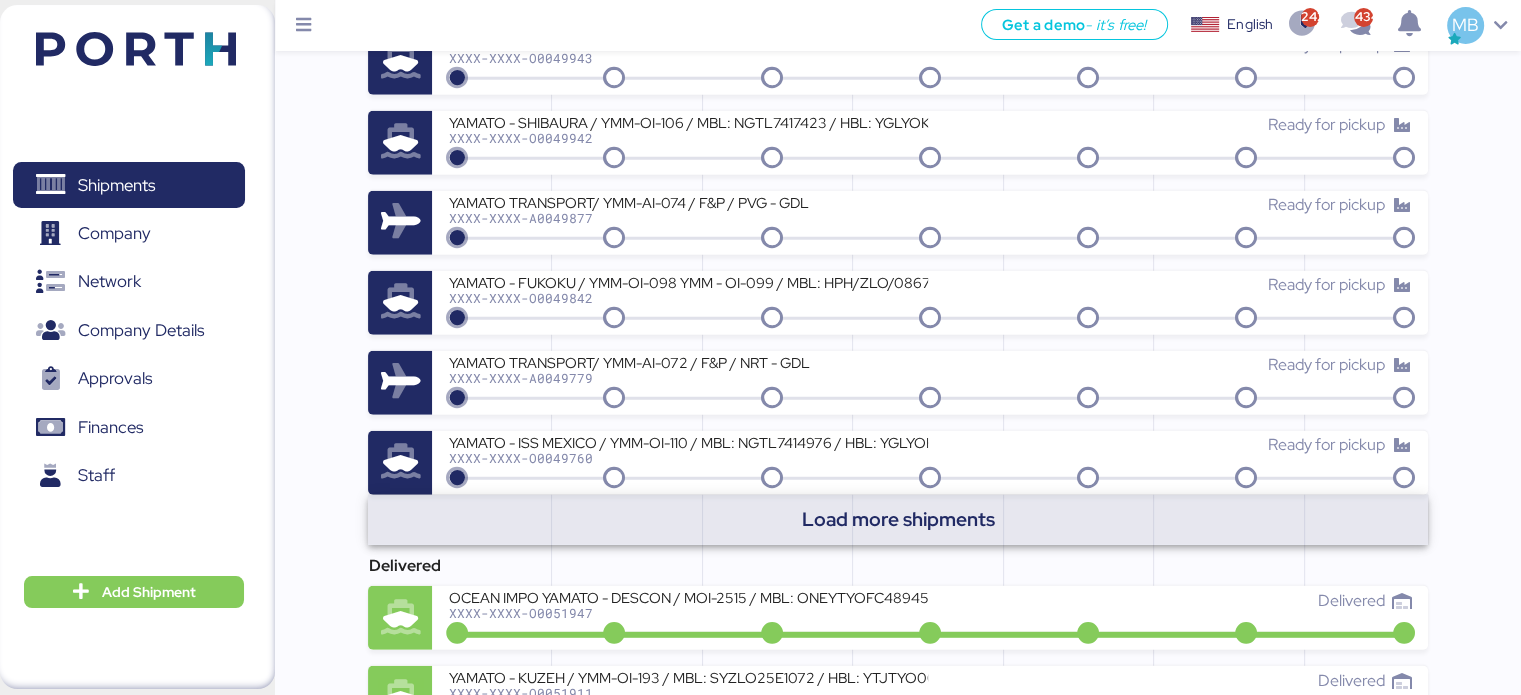 click on "Load more shipments" at bounding box center [898, 519] 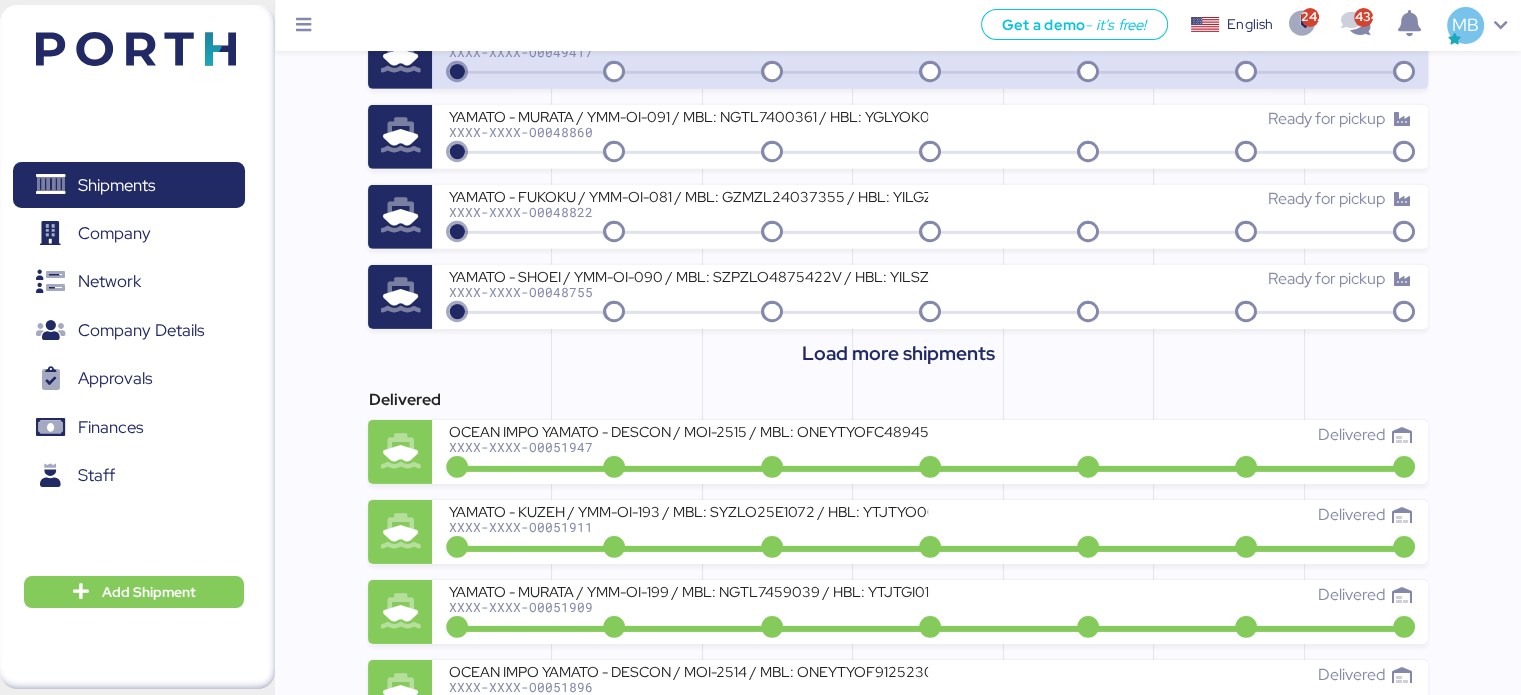 scroll, scrollTop: 6400, scrollLeft: 0, axis: vertical 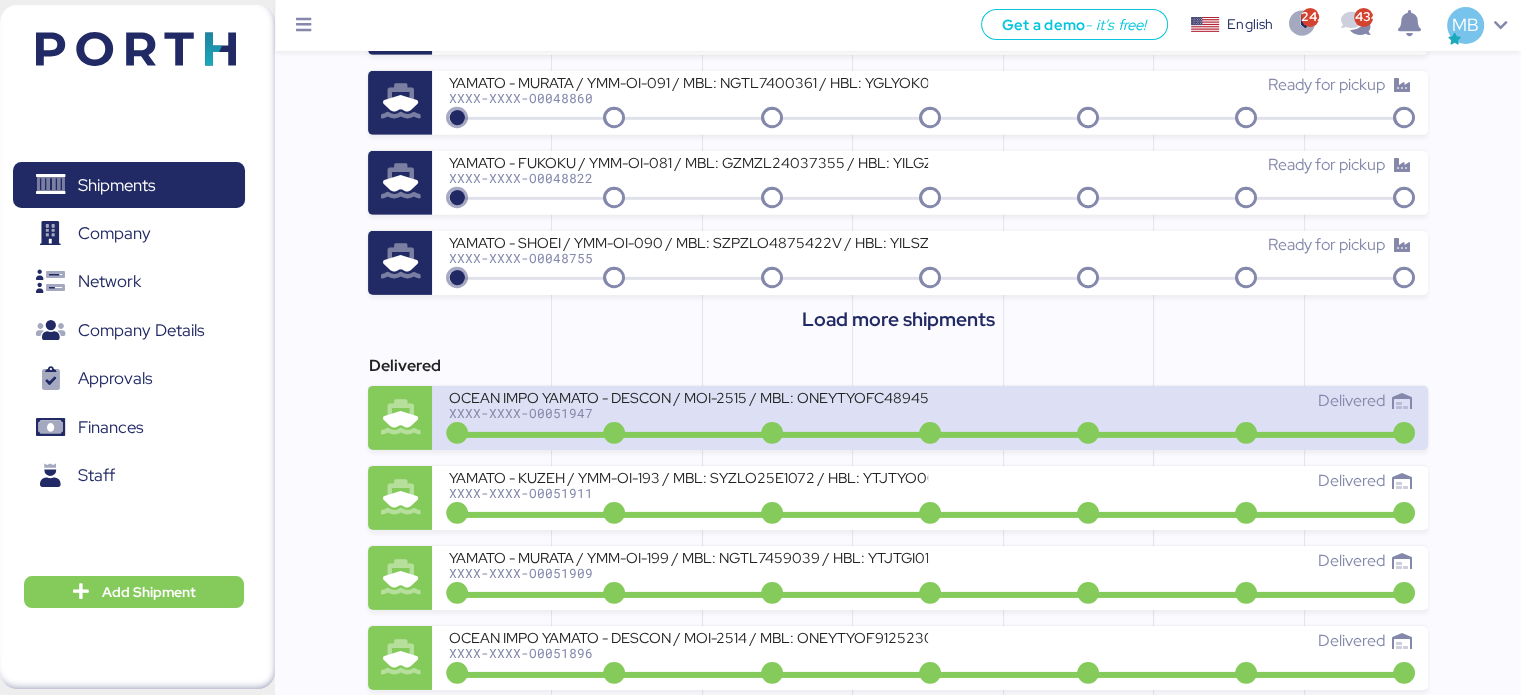 click on "OCEAN IMPO YAMATO - DESCON / MOI-2515 / MBL: ONEYTYOFC4894500 - HBL: VARIOS / FCL" at bounding box center [688, 397] 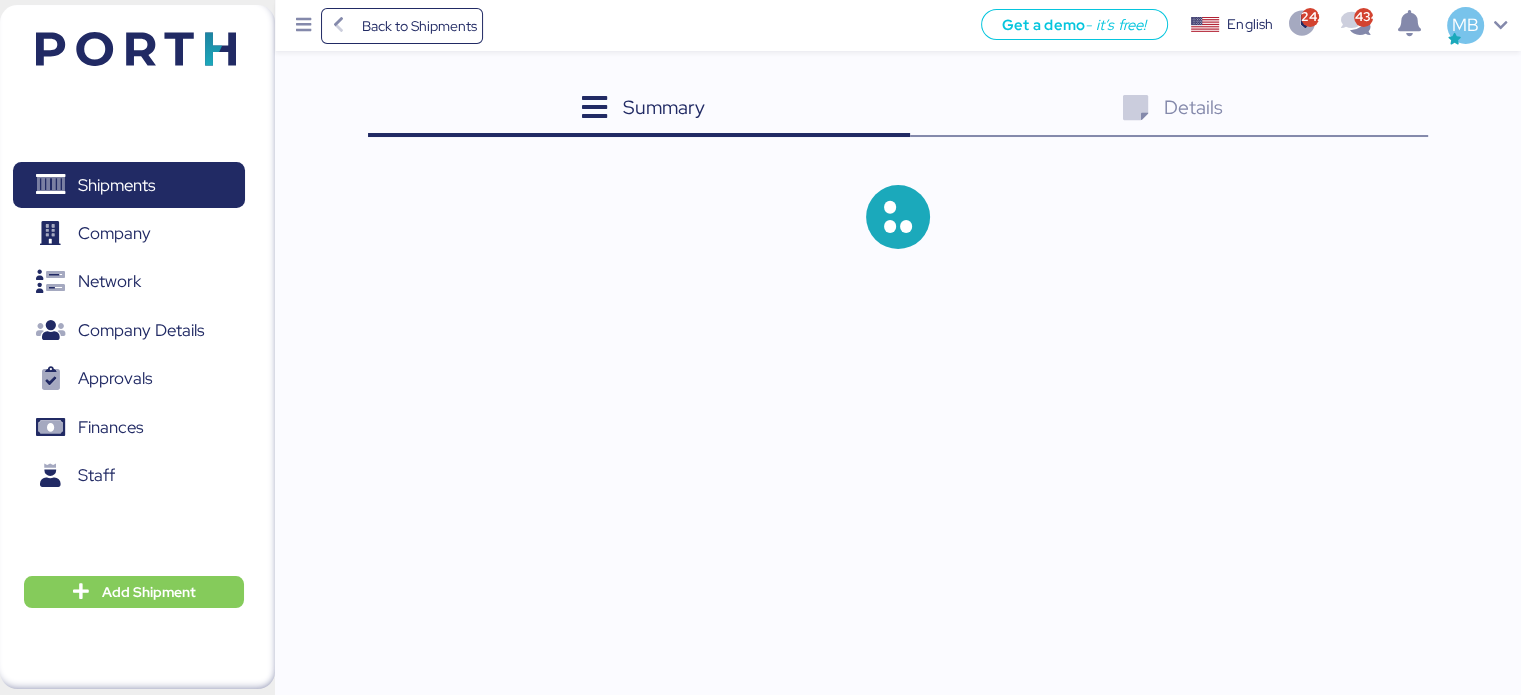 scroll, scrollTop: 0, scrollLeft: 0, axis: both 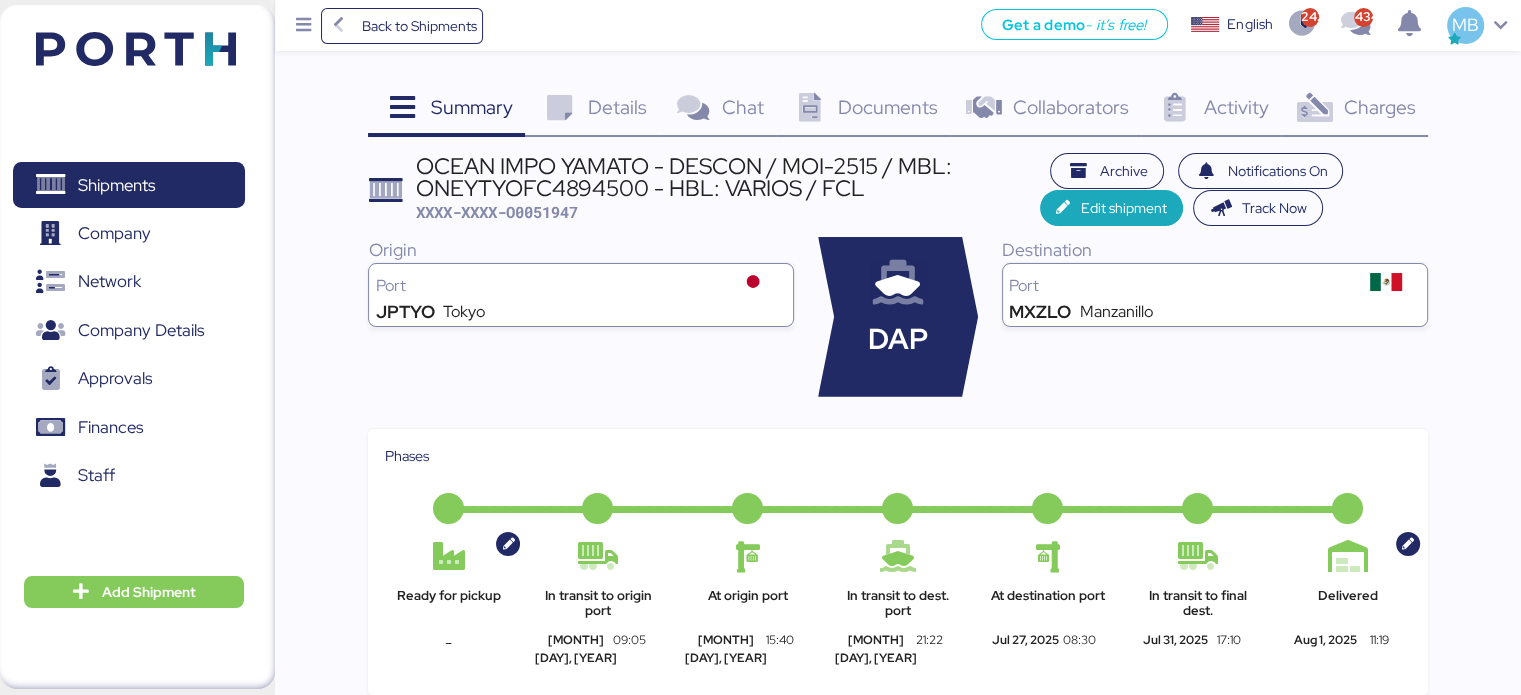 click on "Charges" at bounding box center (1379, 107) 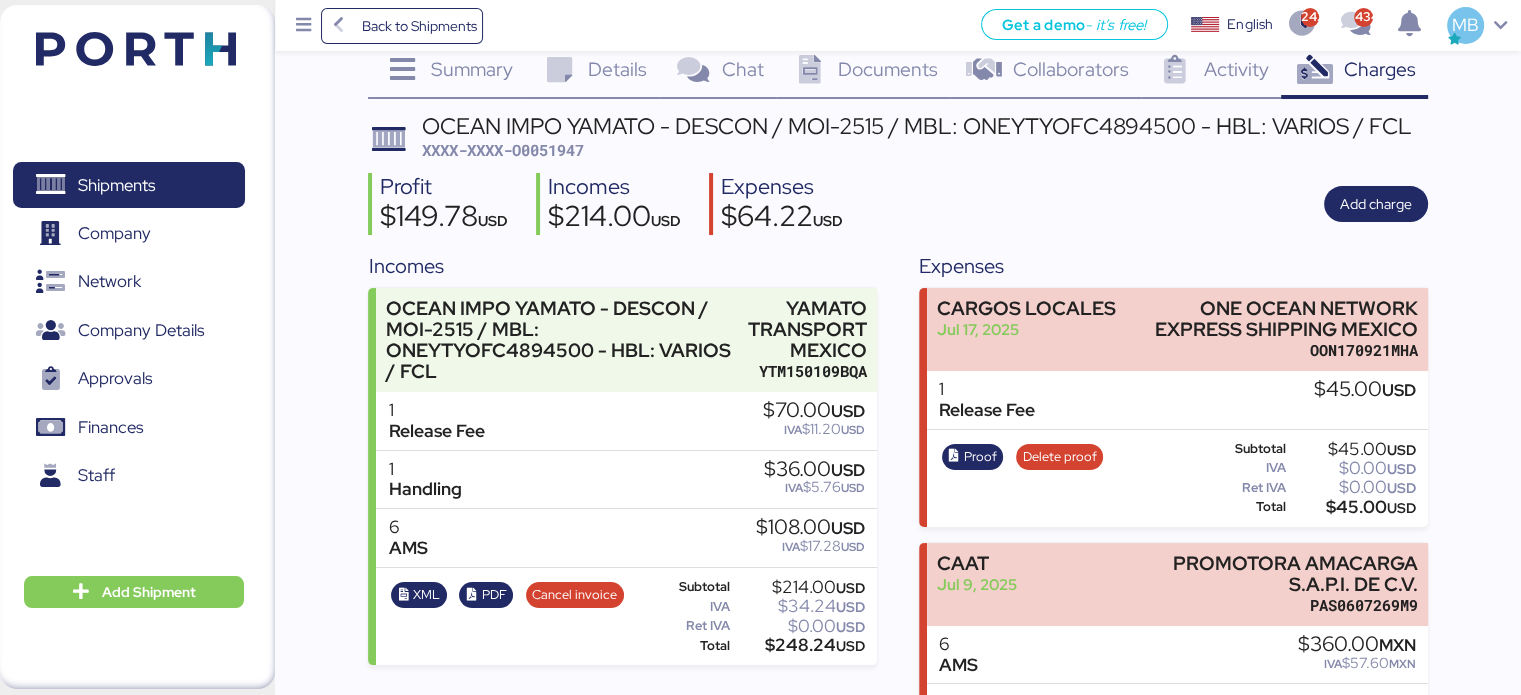 scroll, scrollTop: 0, scrollLeft: 0, axis: both 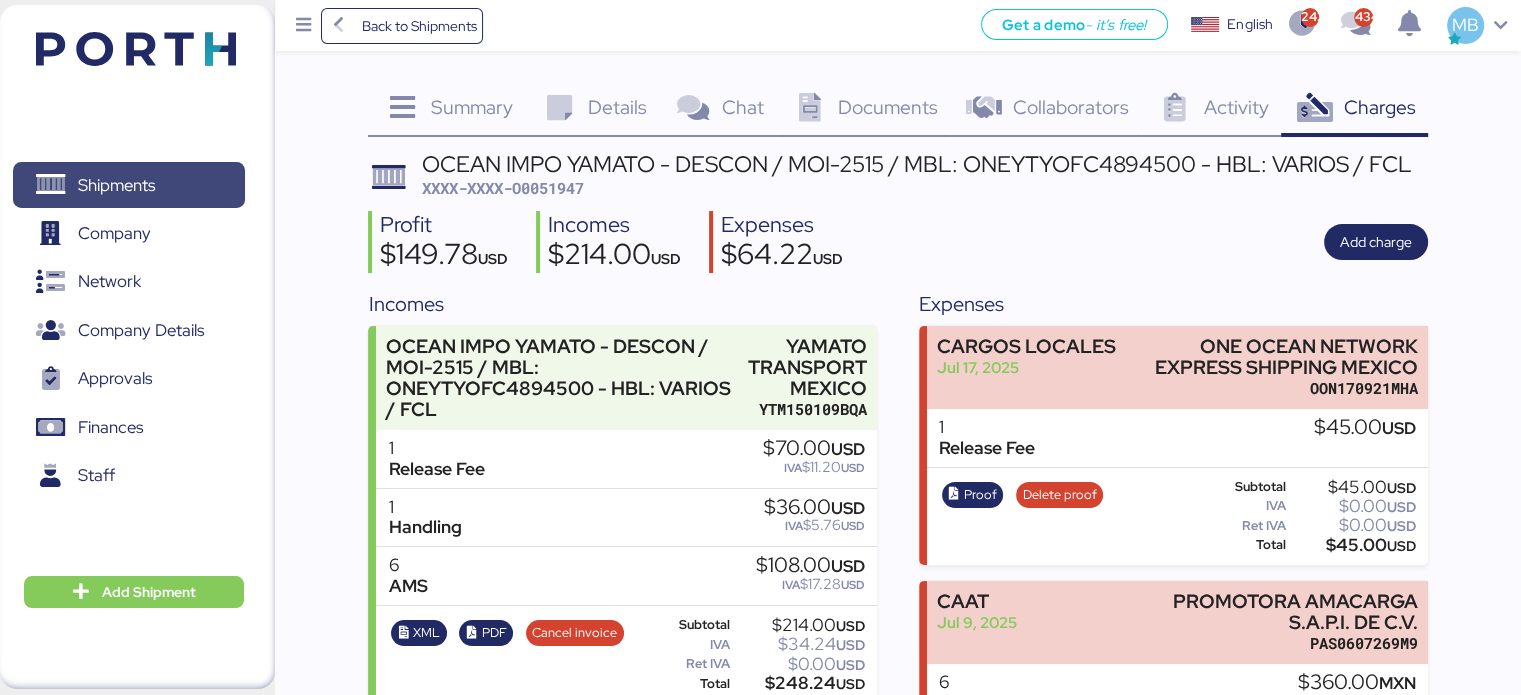 click on "Shipments" at bounding box center (116, 185) 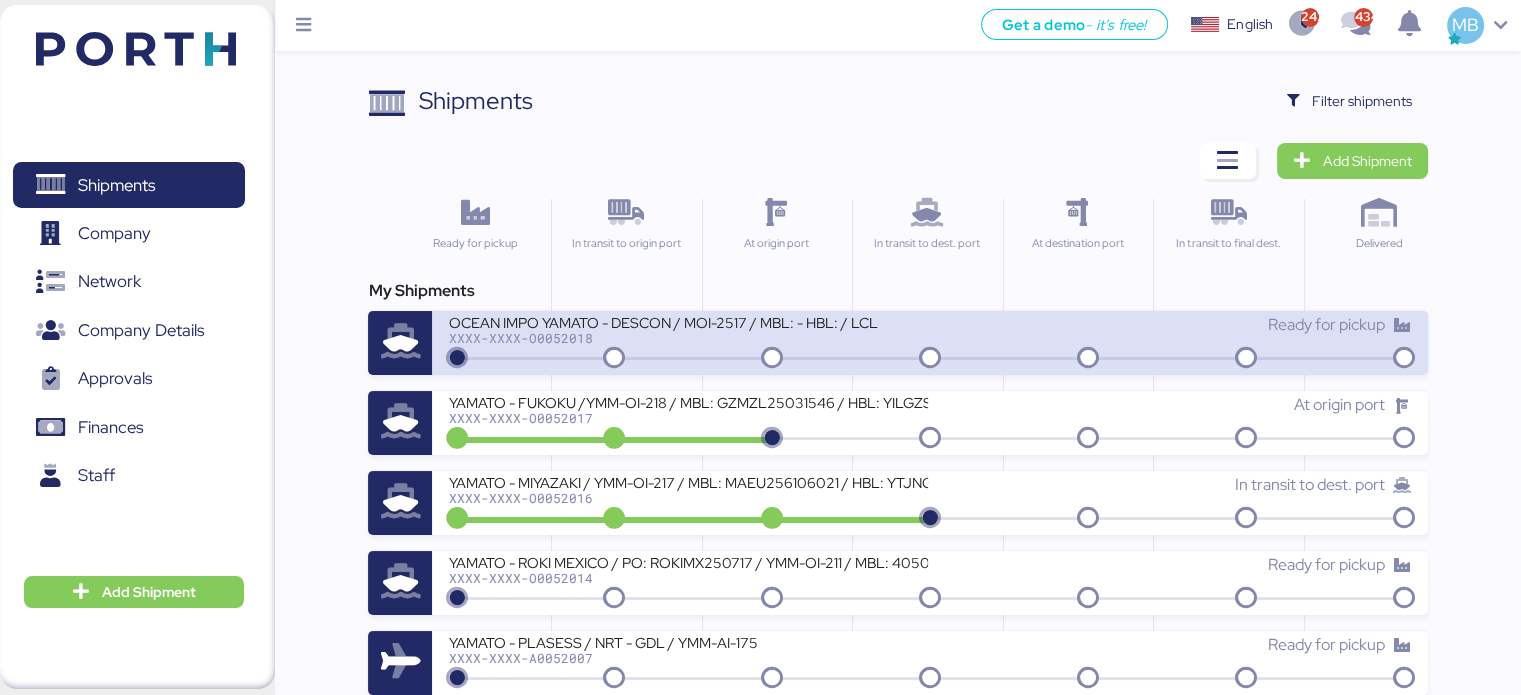 click on "XXXX-XXXX-O0052018" at bounding box center (688, 338) 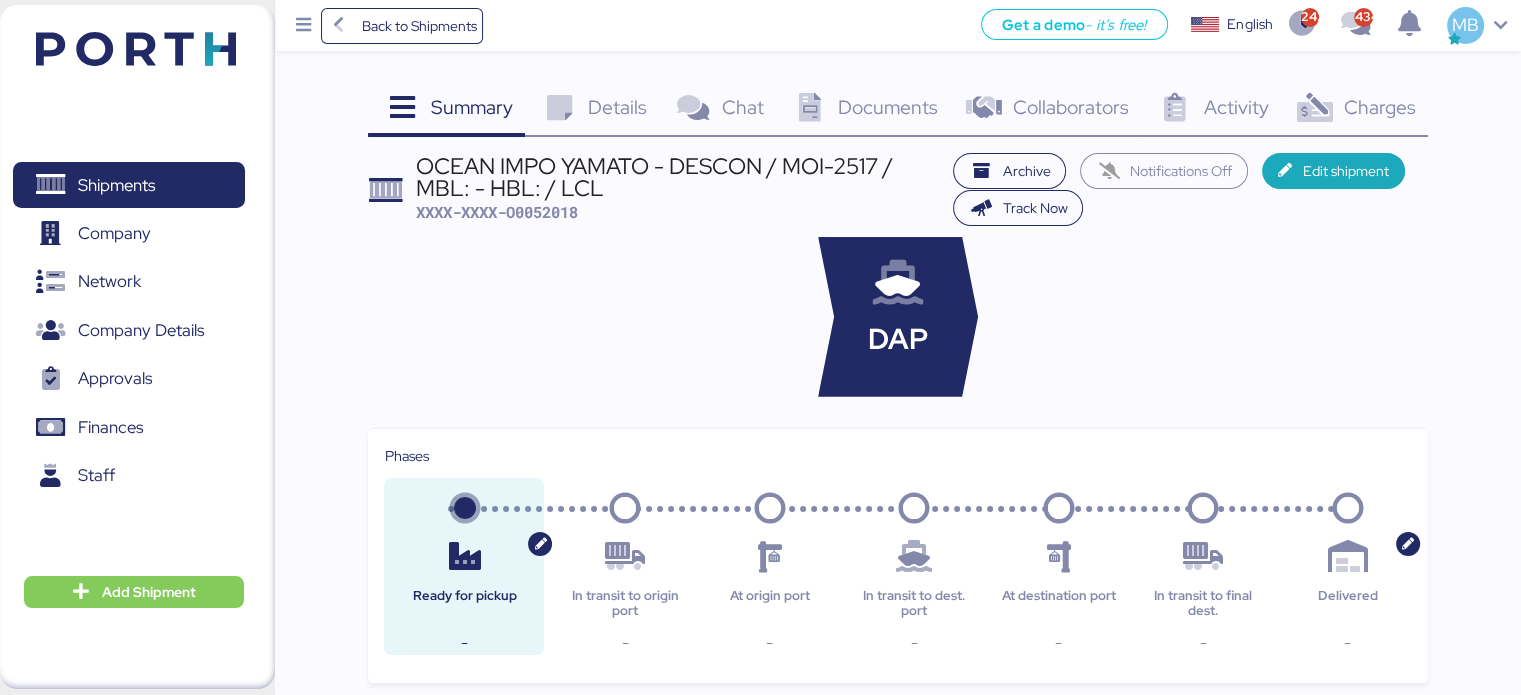 click on "Charges" at bounding box center (1379, 107) 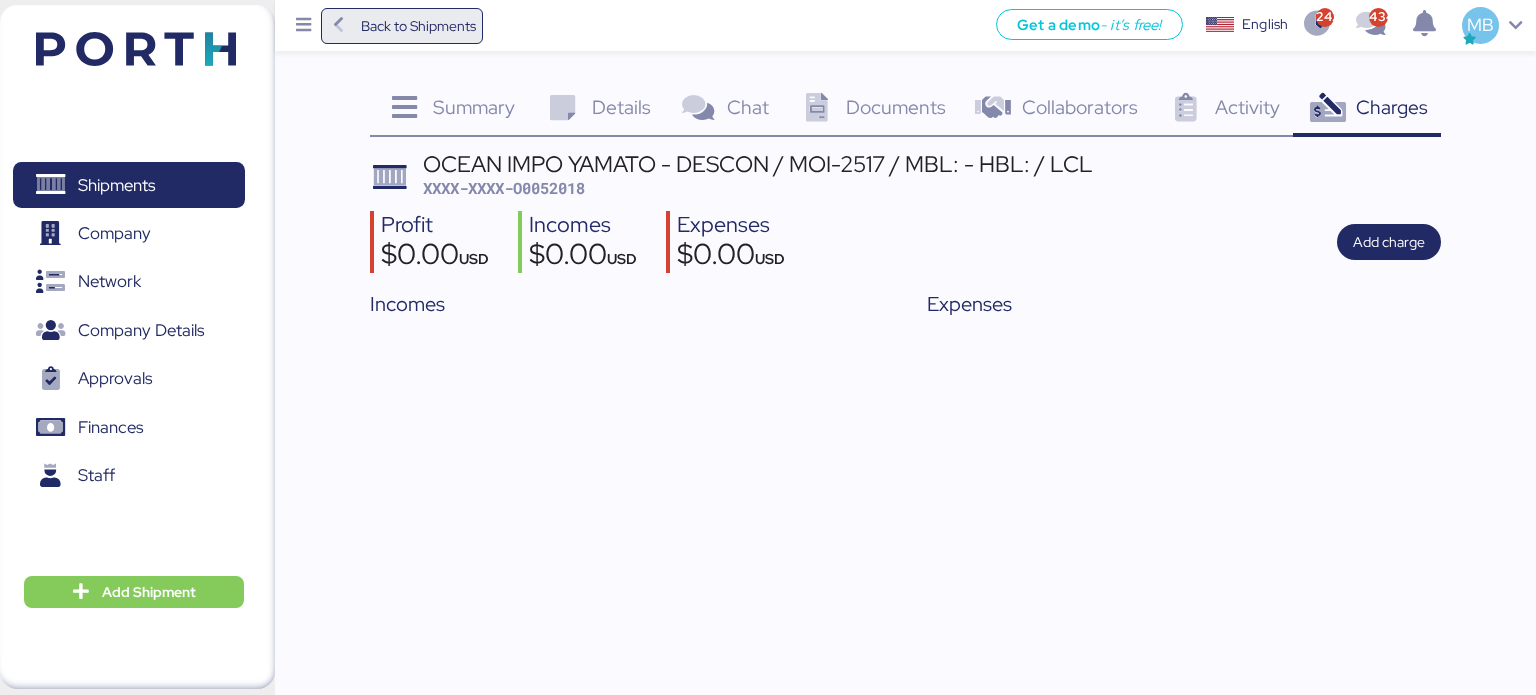 click on "Back to Shipments" at bounding box center [402, 26] 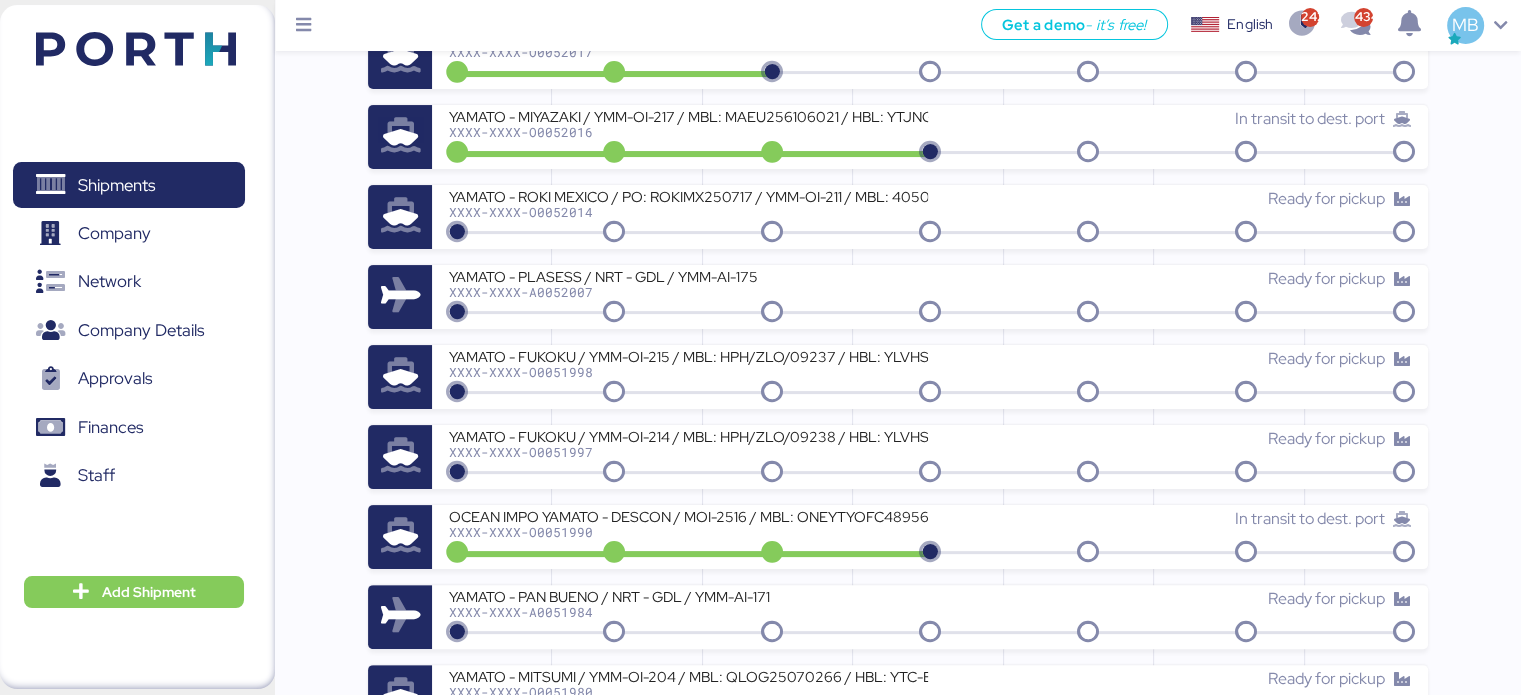 scroll, scrollTop: 400, scrollLeft: 0, axis: vertical 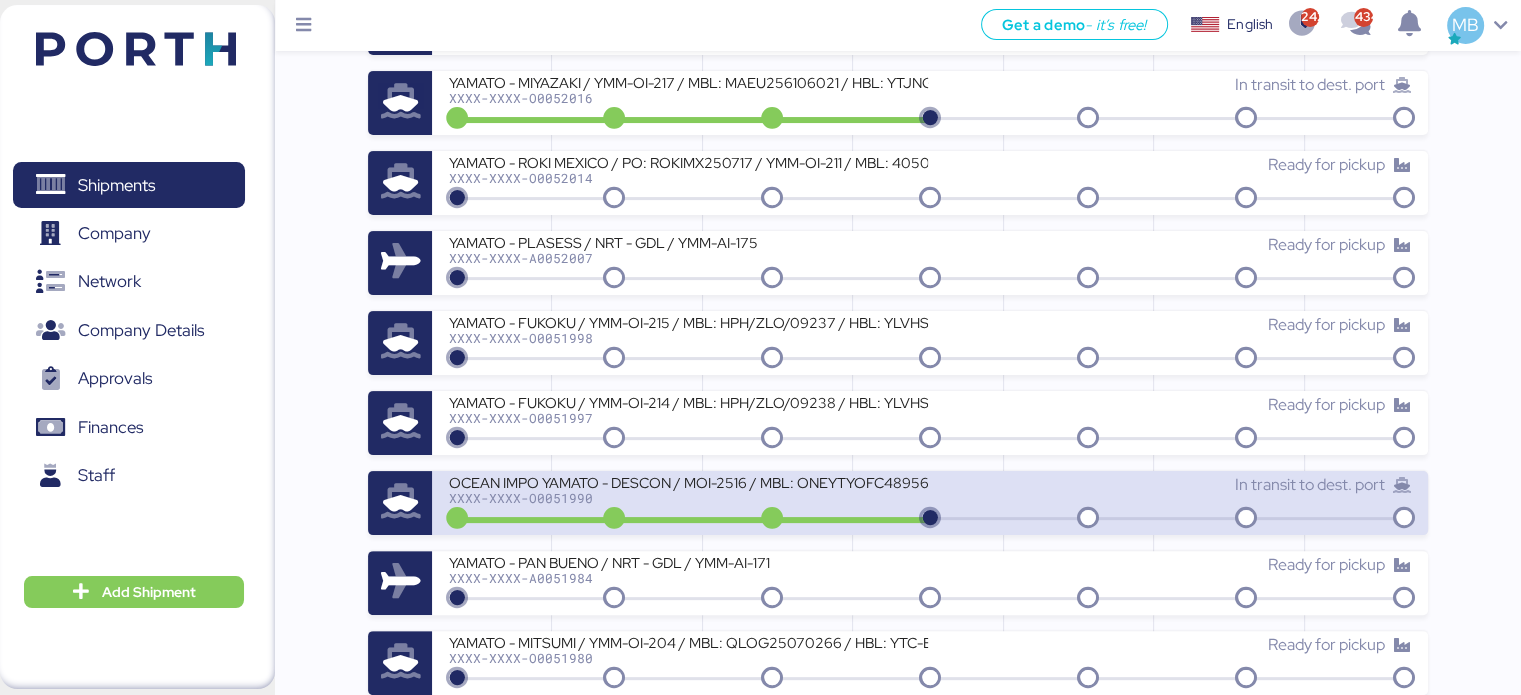 click on "OCEAN IMPO YAMATO - DESCON / MOI-2516 / MBL: ONEYTYOFC4895600 - HBL: VARIOS / FCL" at bounding box center [688, 481] 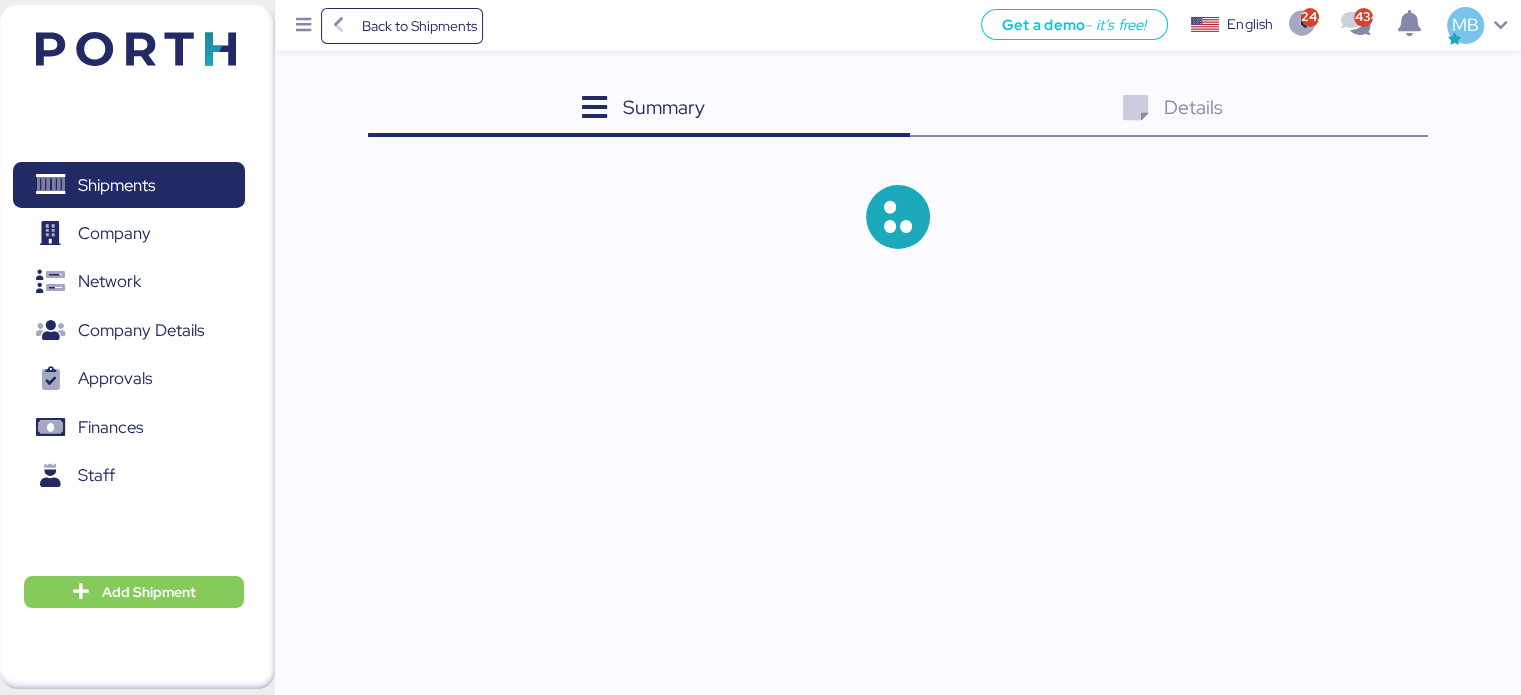 scroll, scrollTop: 0, scrollLeft: 0, axis: both 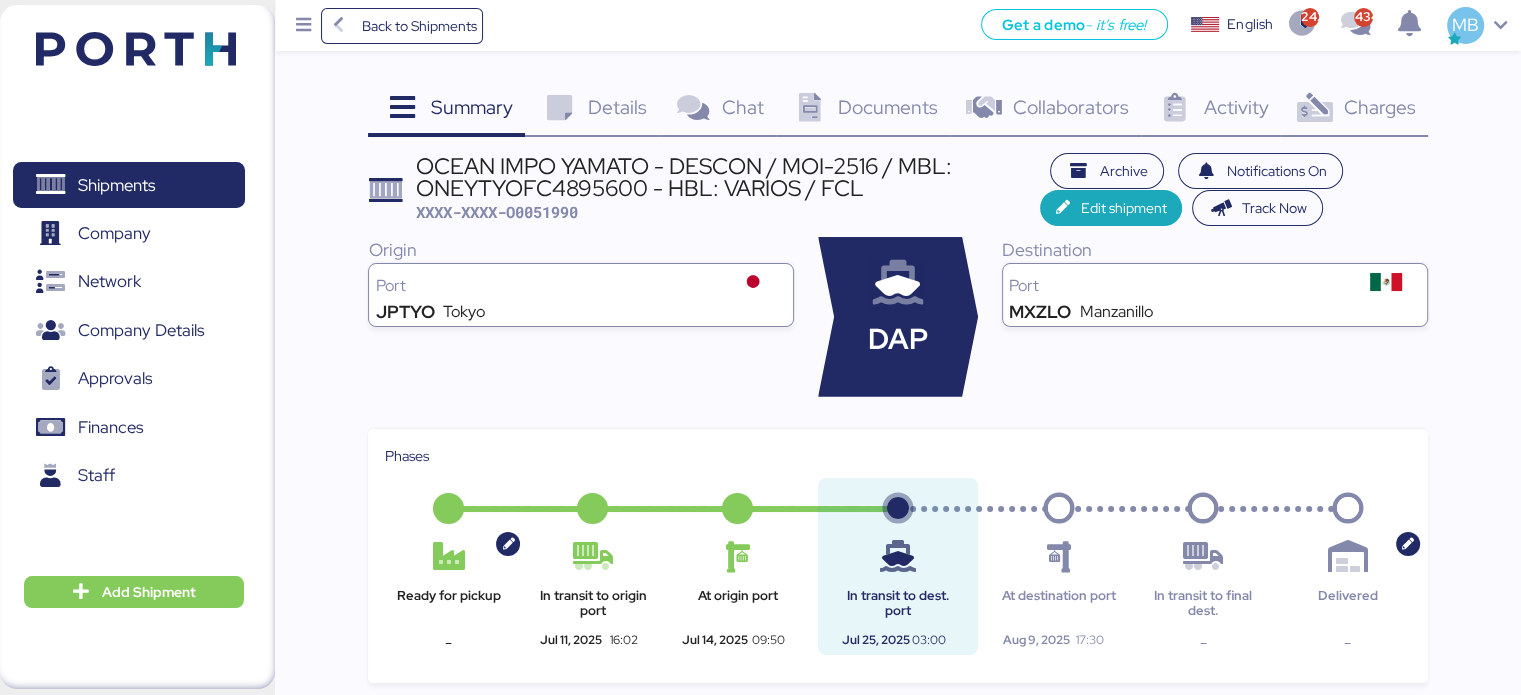 click on "Charges" at bounding box center (1379, 107) 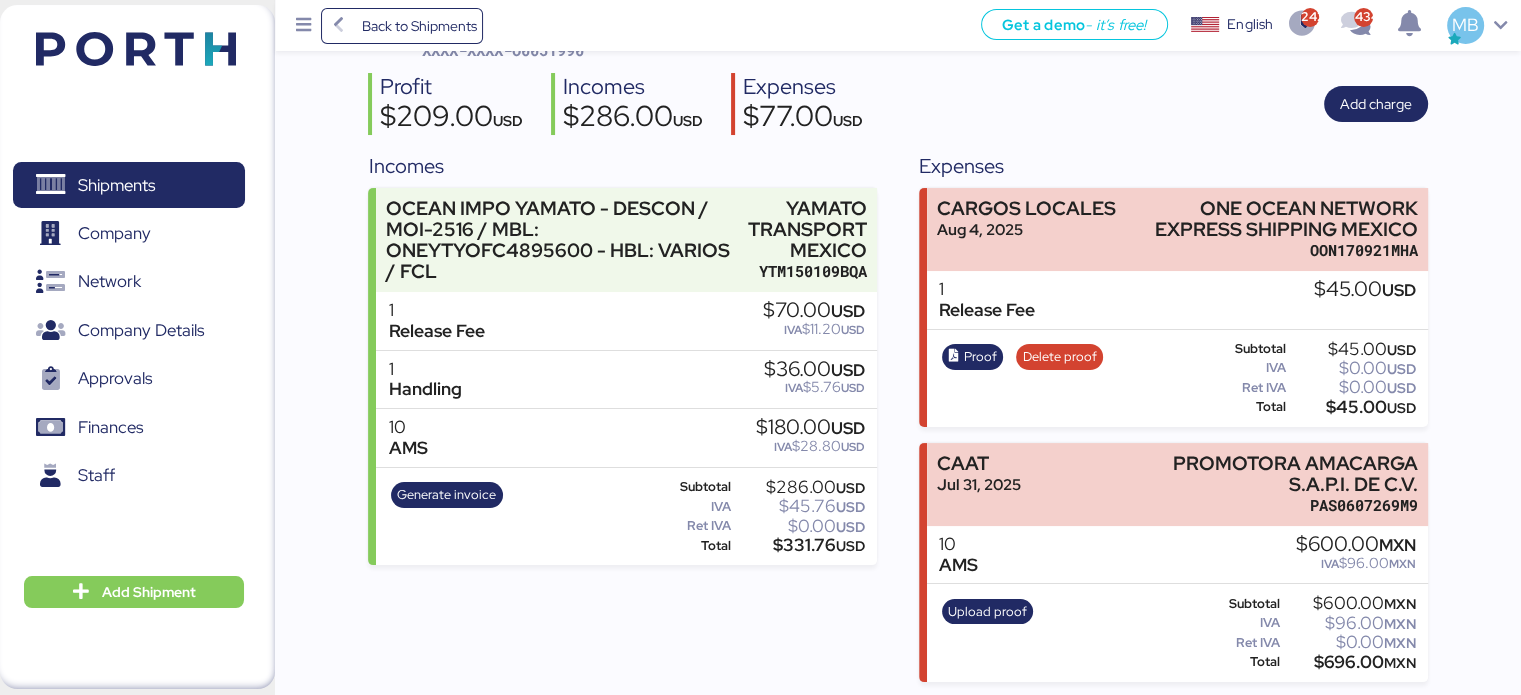 scroll, scrollTop: 0, scrollLeft: 0, axis: both 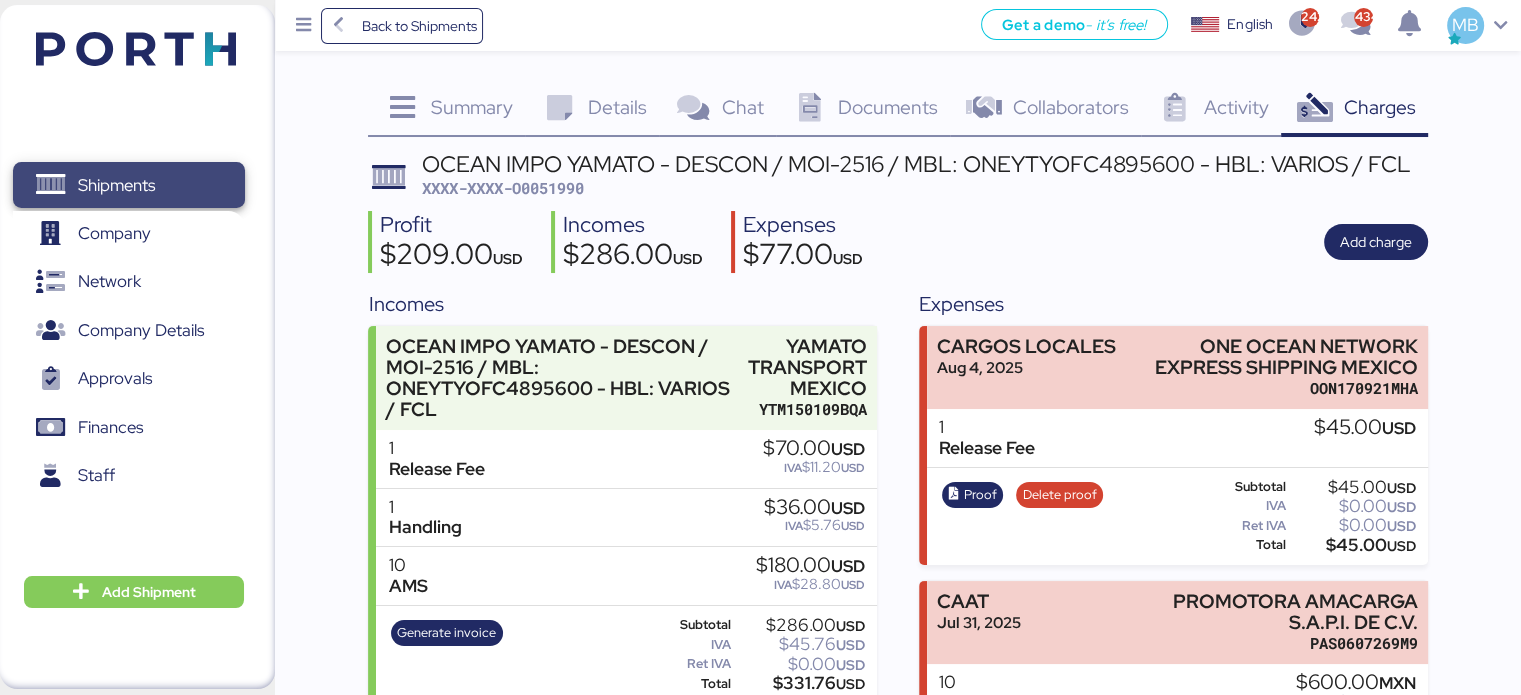 click on "Shipments" at bounding box center (116, 185) 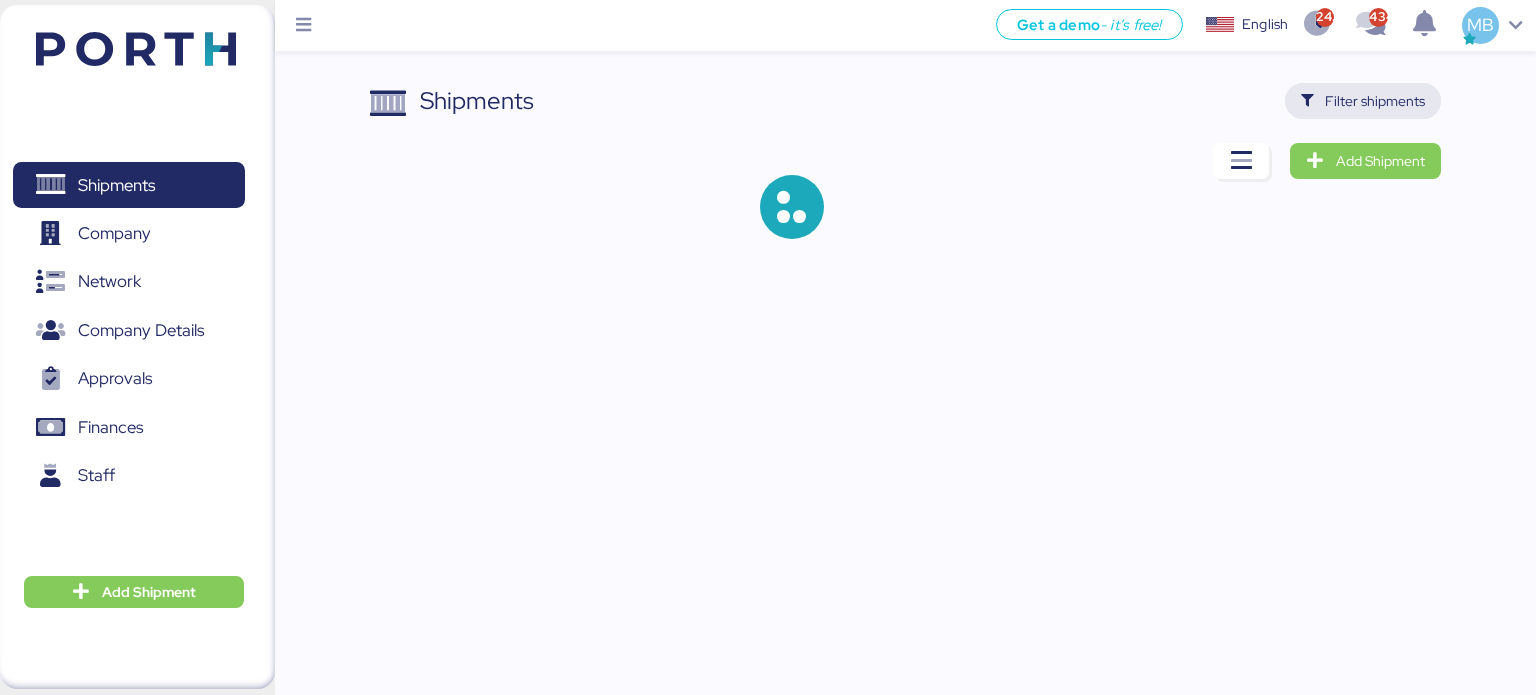 click on "Filter shipments" at bounding box center [1375, 101] 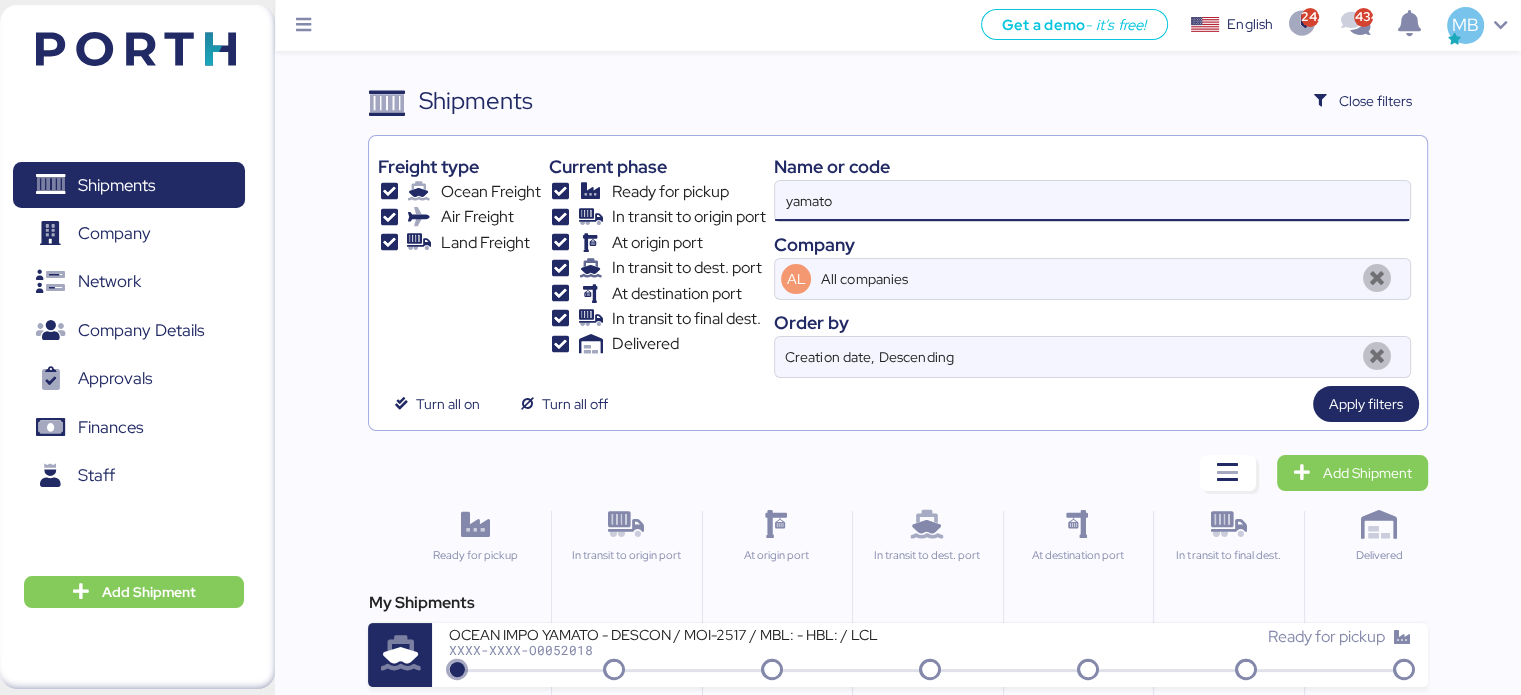 drag, startPoint x: 957, startPoint y: 195, endPoint x: 702, endPoint y: 195, distance: 255 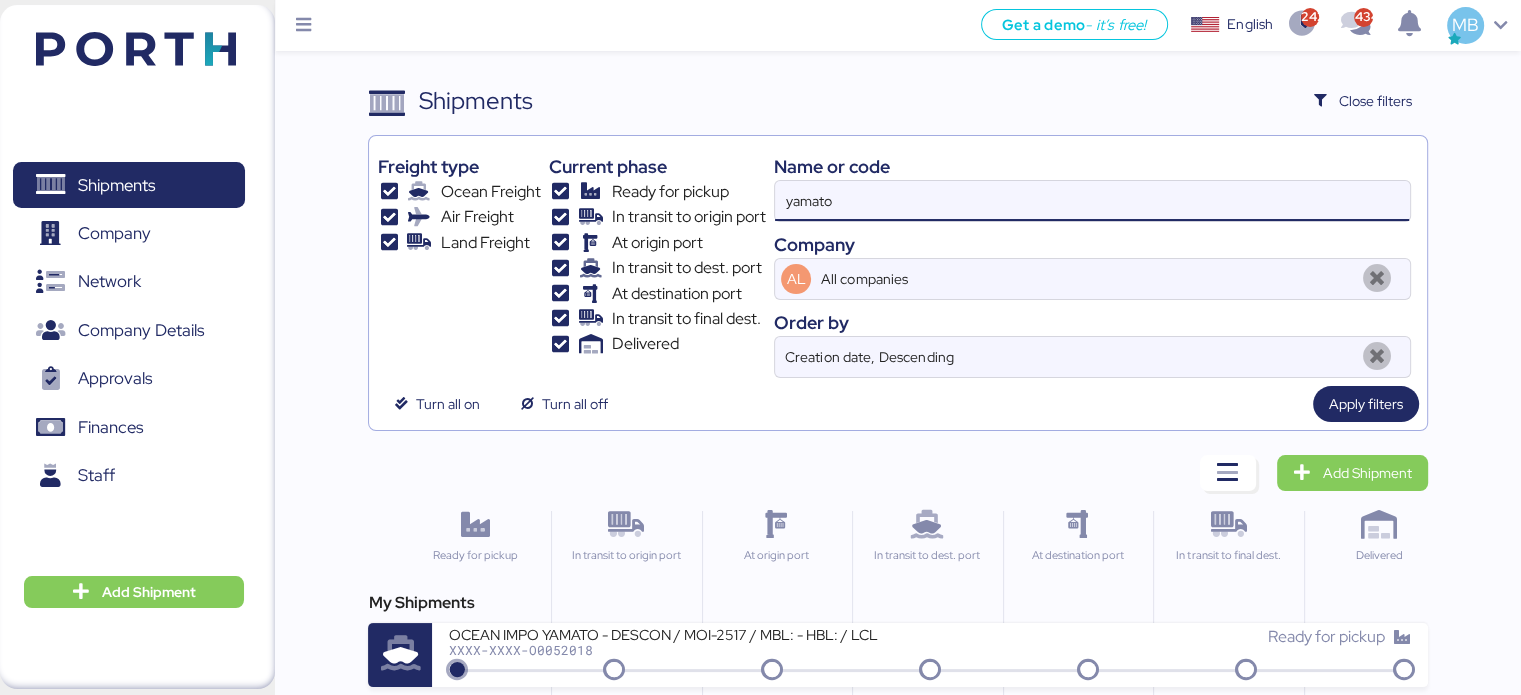 click on "Freight type   Ocean Freight   Air Freight   Land Freight Current phase   Ready for pickup   In transit to origin port   At origin port   In transit to dest. port   At destination port   In transit to final dest.   Delivered Name or code yamato Company AL All companies   Order by Creation date, Descending" at bounding box center (897, 261) 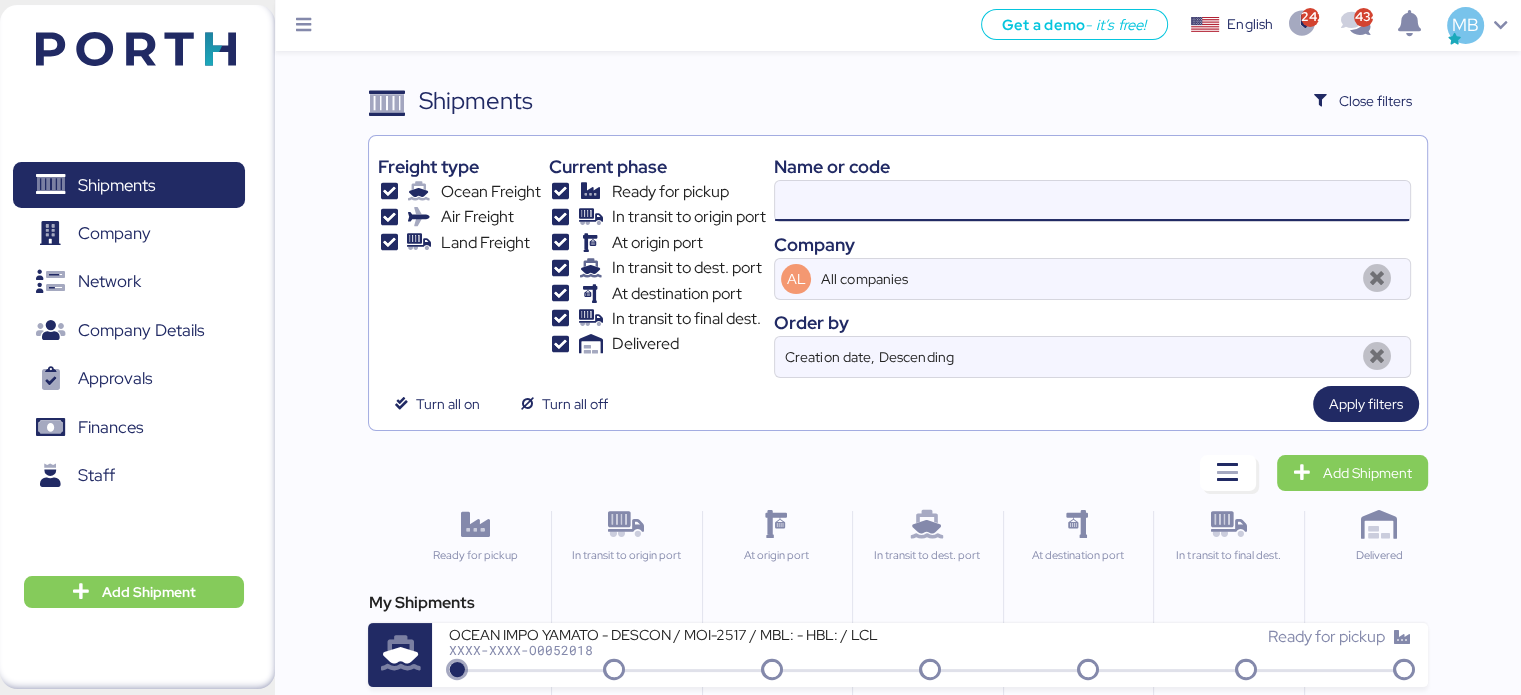 paste on "O0051945" 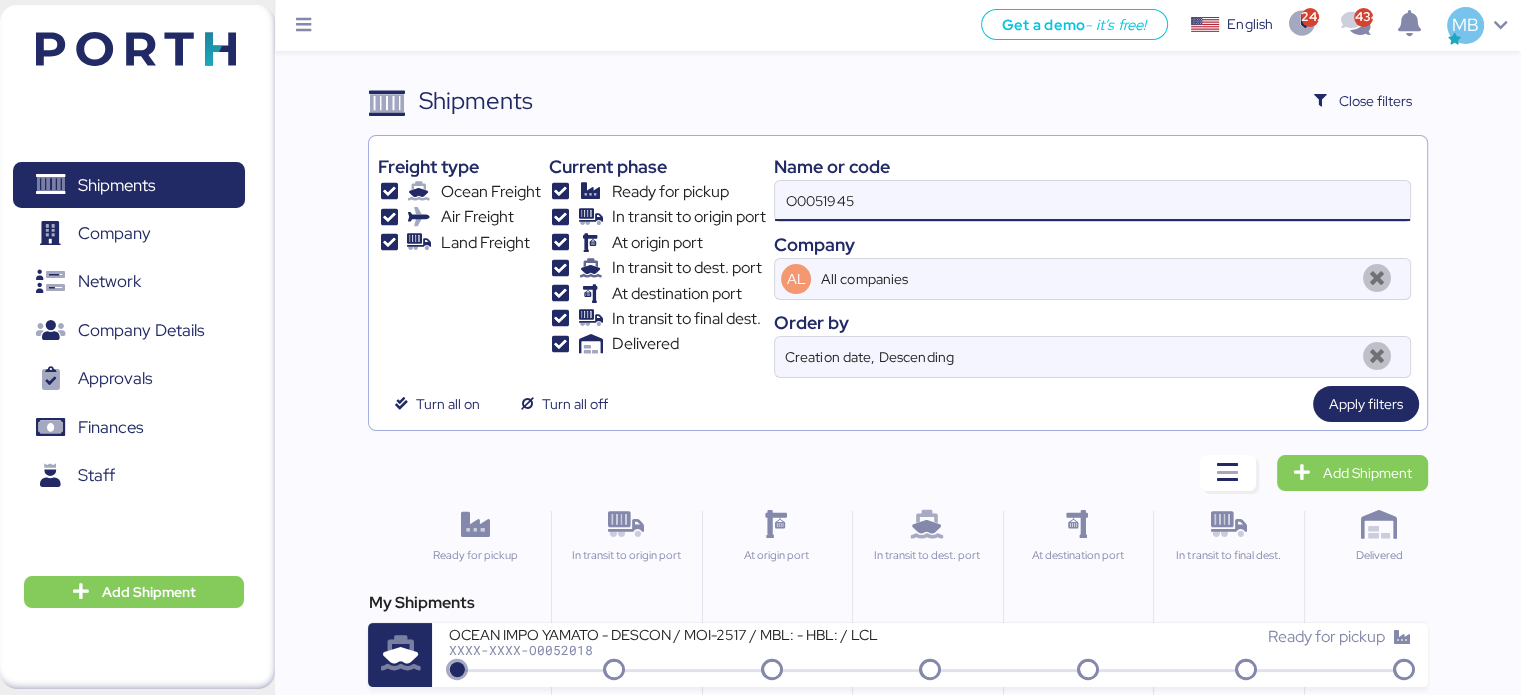 type on "O0051945" 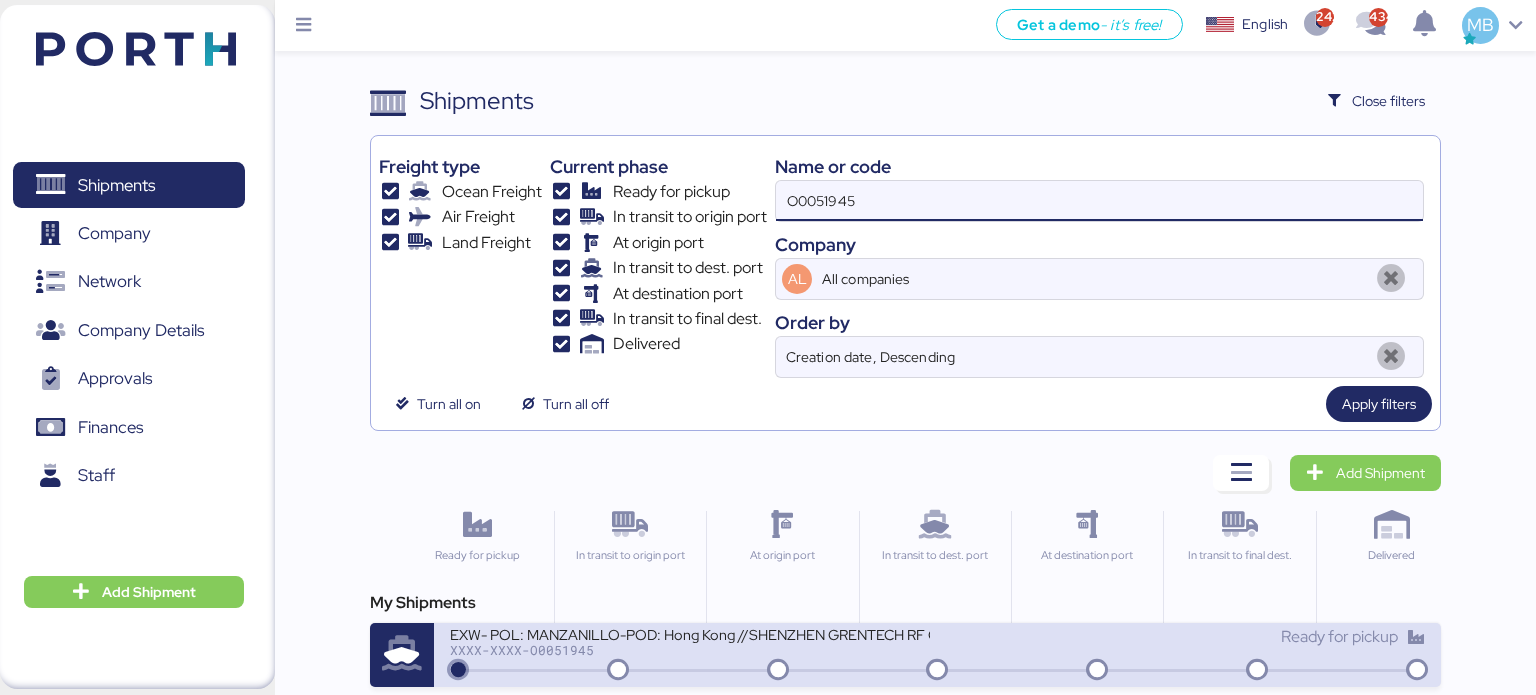 click on "EXW- POL: MANZANILLO-POD: Hong Kong //SHENZHEN GRENTECH RF COMMUNICATION LIMITED WQSI2507X02" at bounding box center (690, 633) 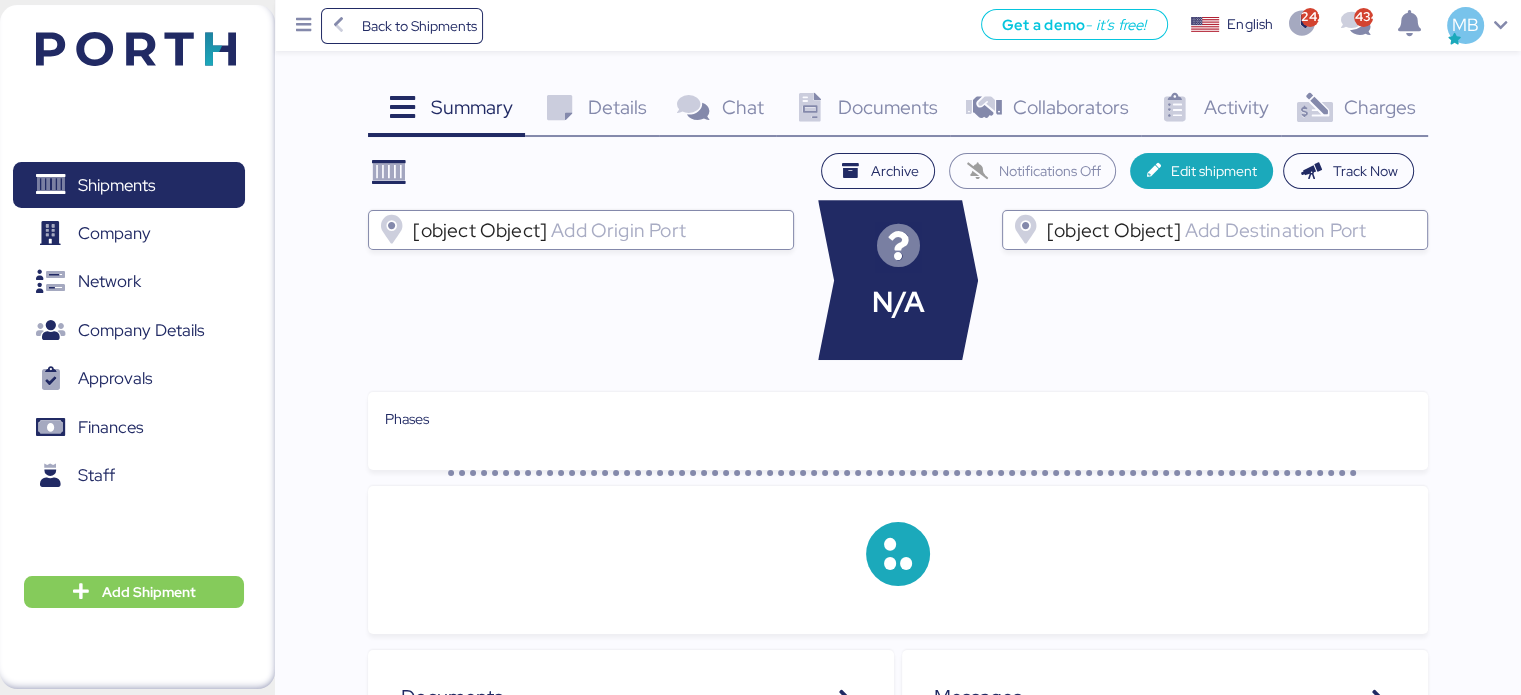 click on "Charges" at bounding box center [1379, 107] 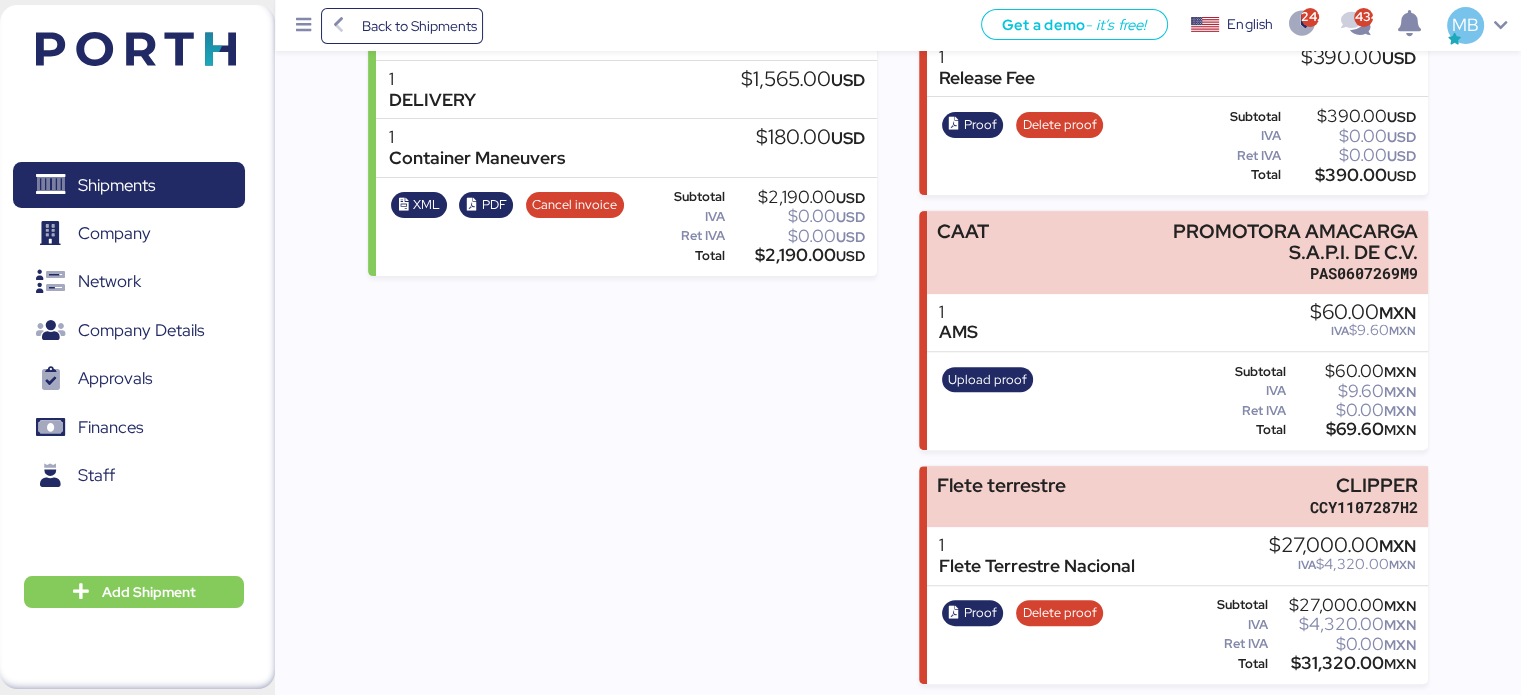 scroll, scrollTop: 0, scrollLeft: 0, axis: both 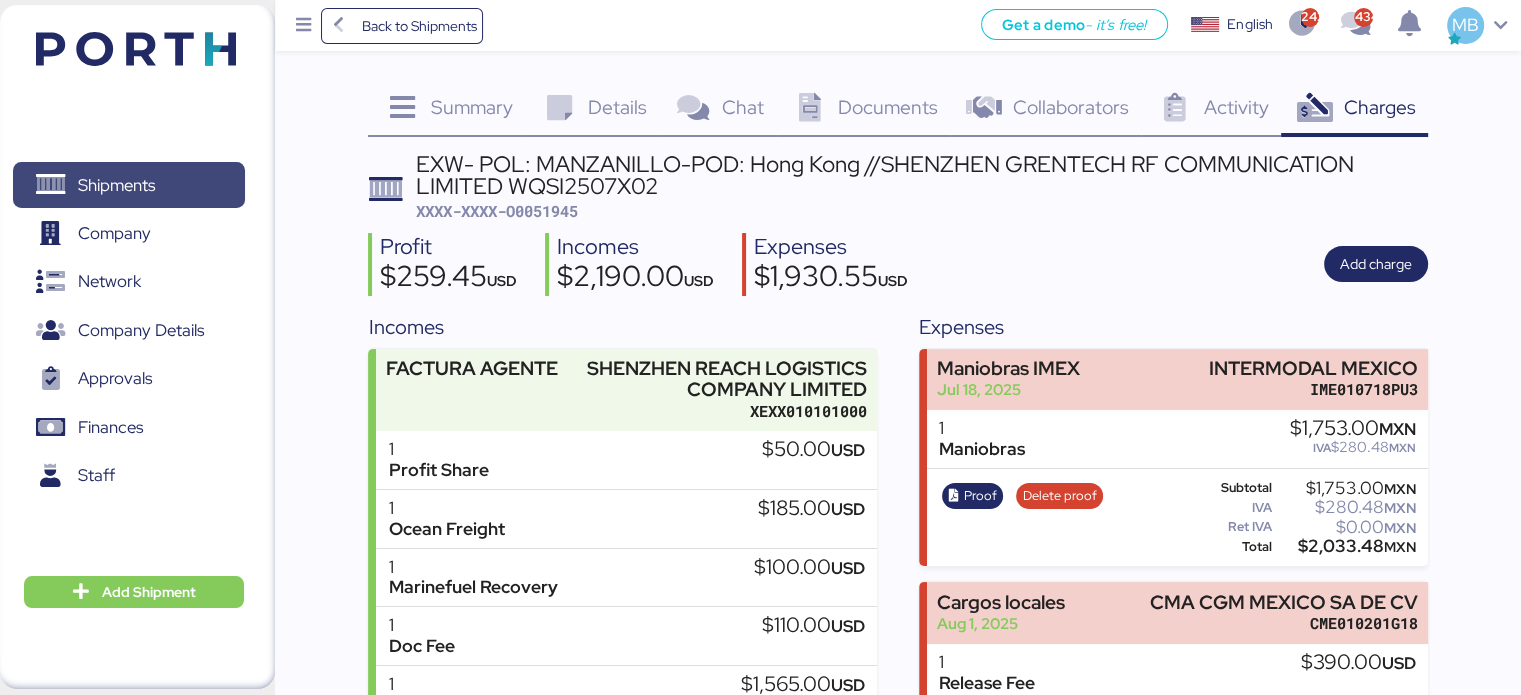 click on "Shipments" at bounding box center (128, 185) 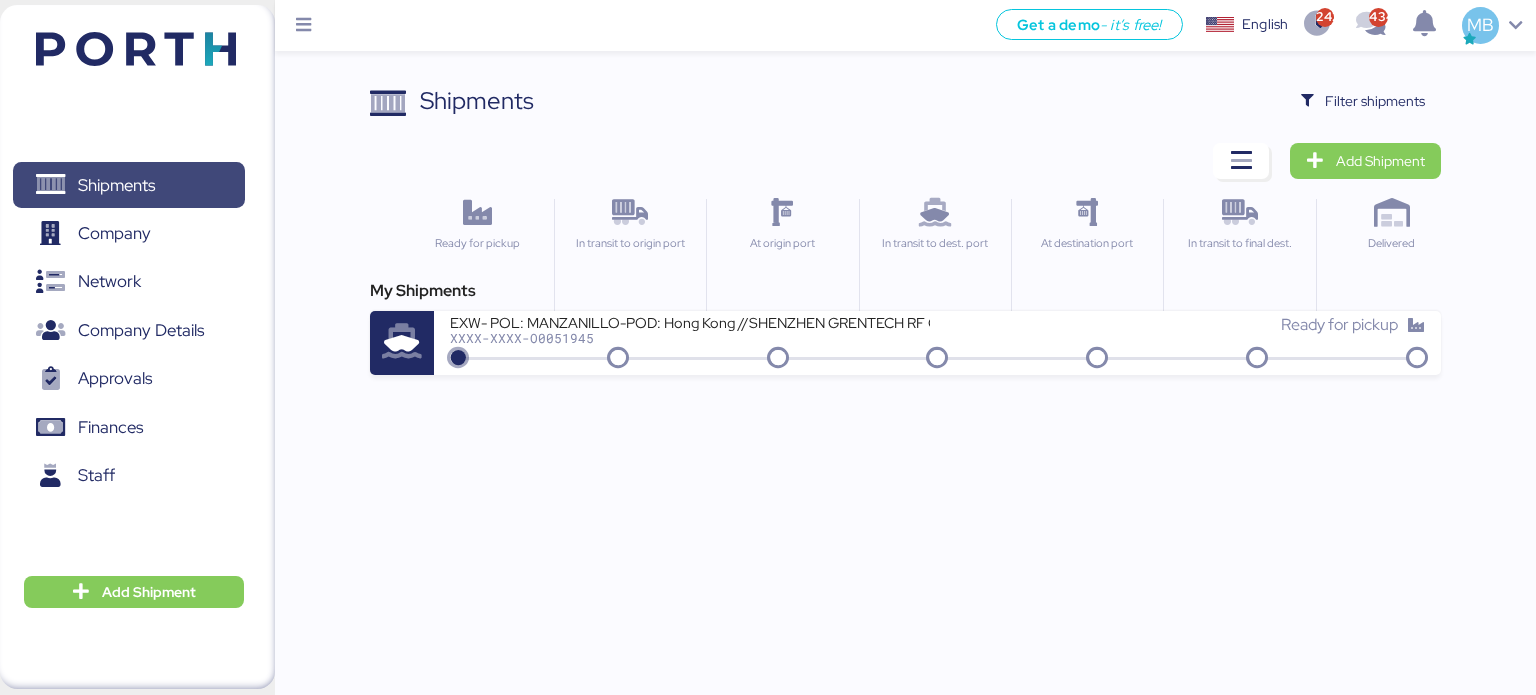click on "Shipments" at bounding box center (128, 185) 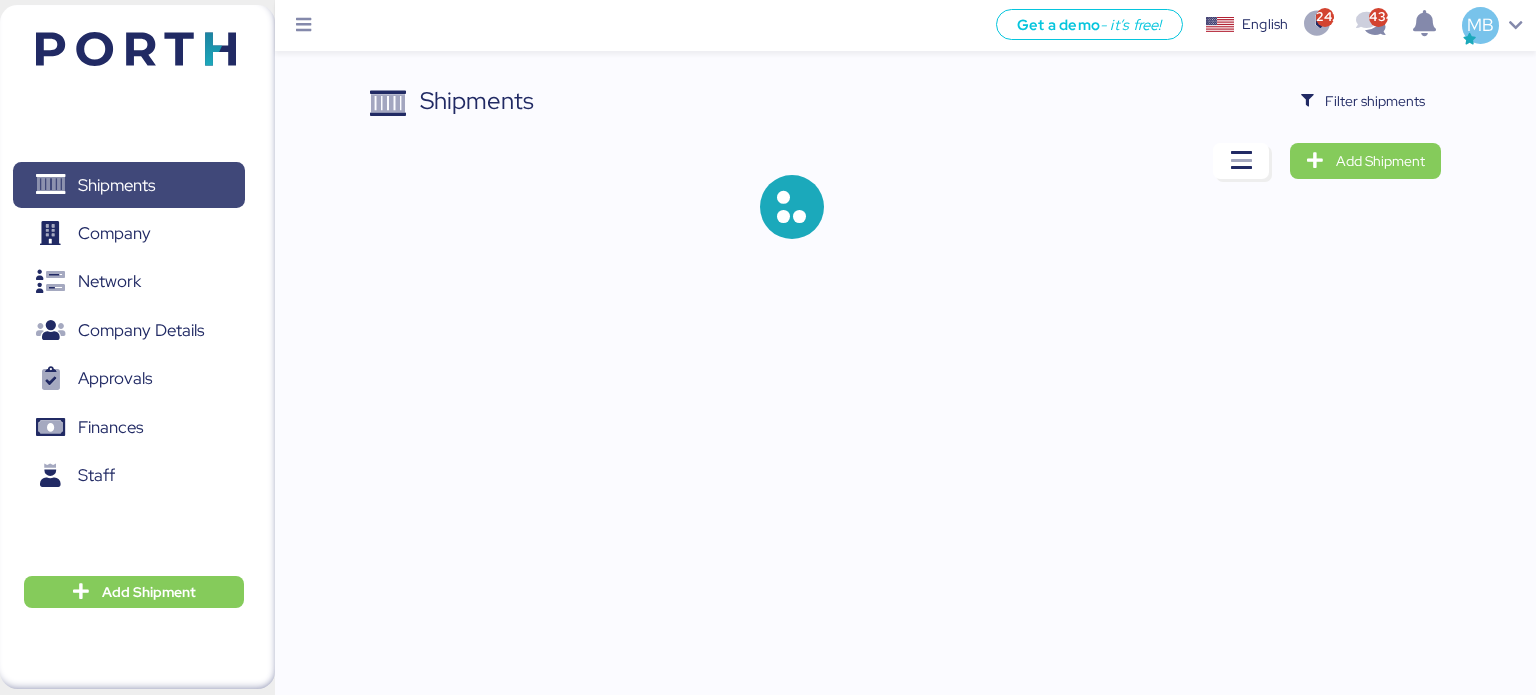 click on "Shipments" at bounding box center (116, 185) 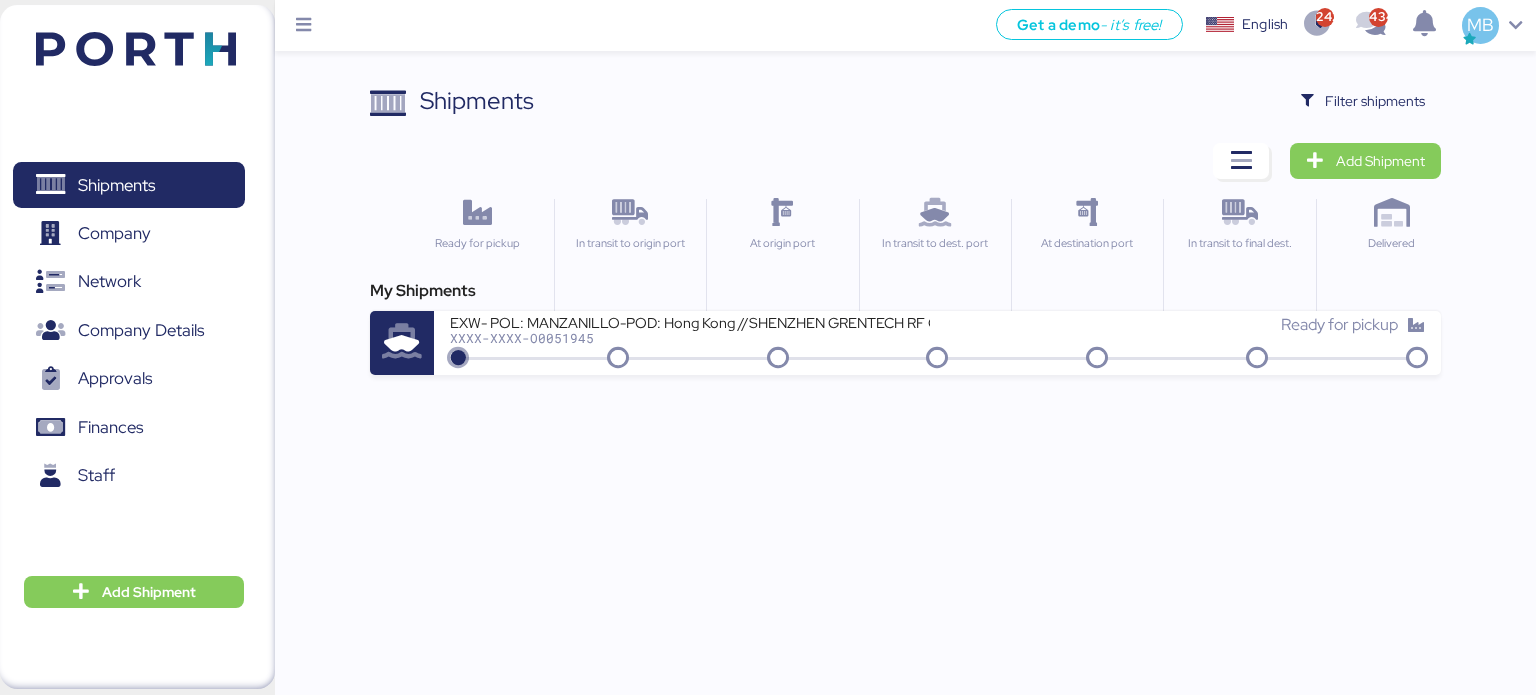 click on "Shipments Clear Filters Filter shipments Add Shipment Ready for pickup In transit to origin port At origin port In transit to dest. port At destination port In transit to final dest. Delivered My Shipments EXW- POL: MANZANILLO-POD: Hong Kong //SHENZHEN GRENTECH RF COMMUNICATION LIMITED WQSI2507X02 XXXX-XXXX-O0051945 Ready for pickup" at bounding box center [768, 187] 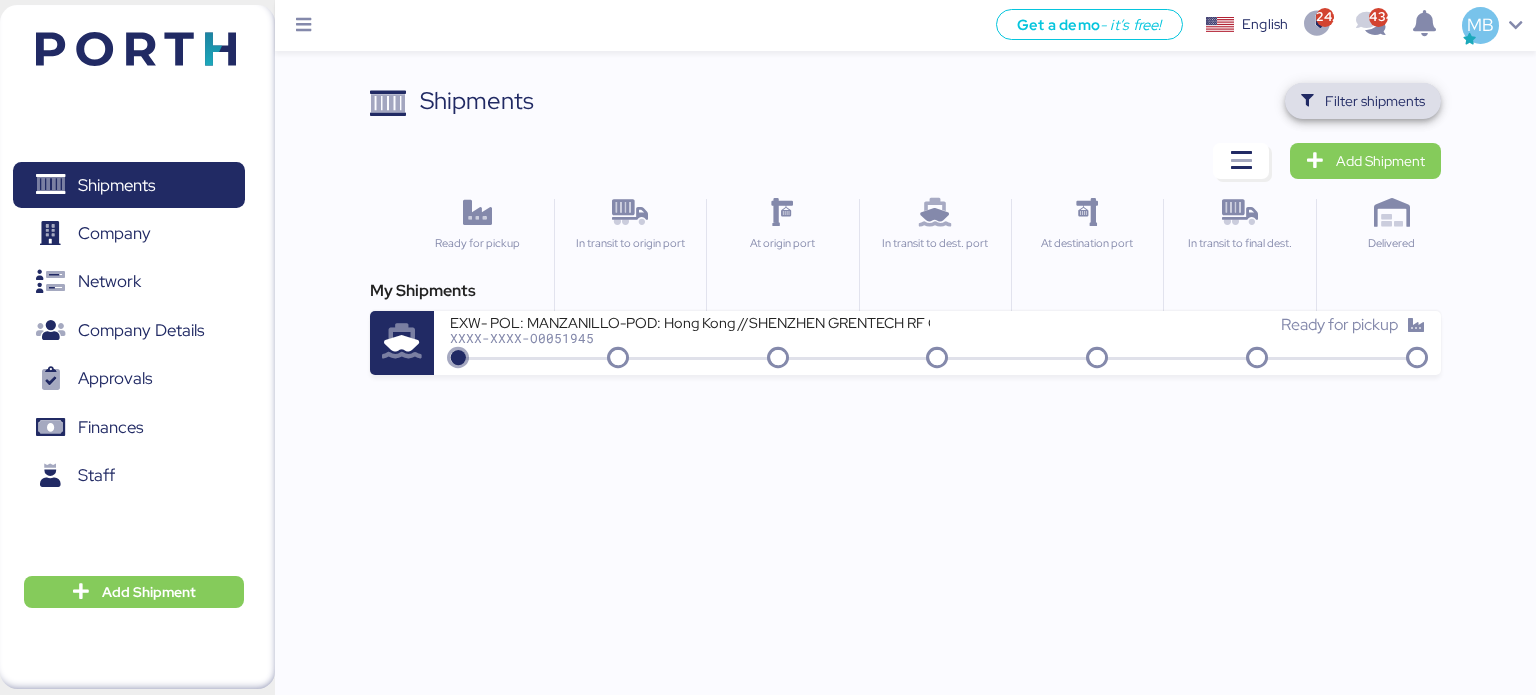 click on "Filter shipments" at bounding box center [1375, 101] 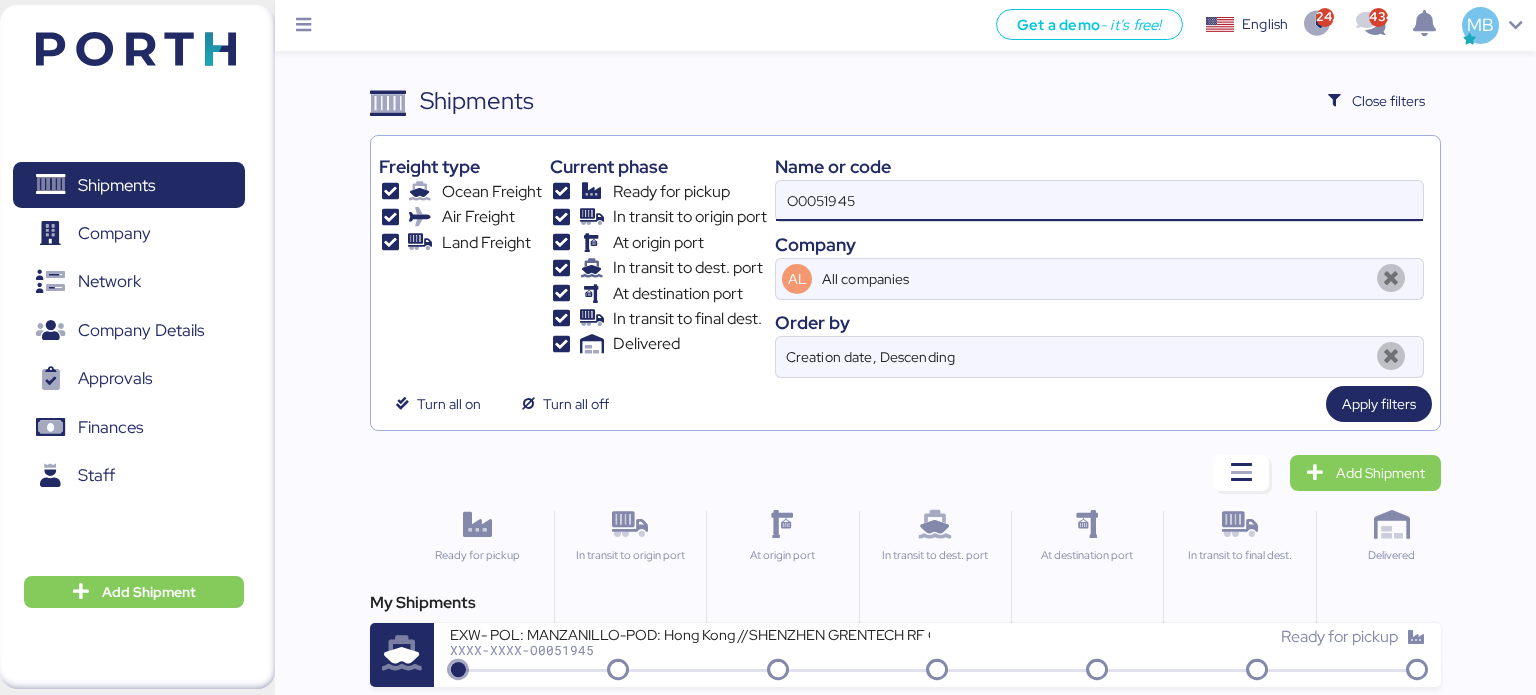 drag, startPoint x: 866, startPoint y: 207, endPoint x: 719, endPoint y: 207, distance: 147 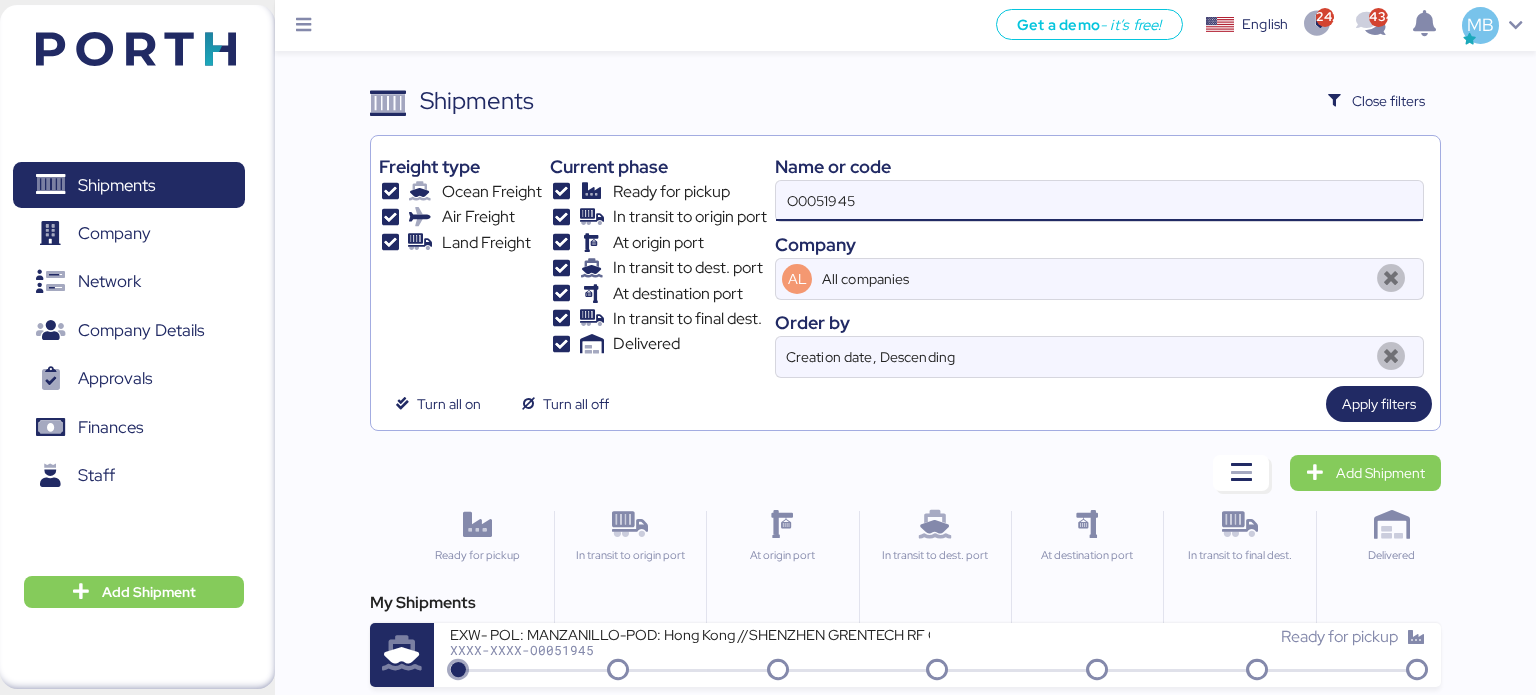 click on "Freight type Ocean Freight Air Freight Land Freight Current phase Ready for pickup In transit to origin port At origin port In transit to dest. port At destination port In transit to final dest. Delivered Name or code O0051945 Company AL All companies Order by Creation date, Descending" at bounding box center (906, 261) 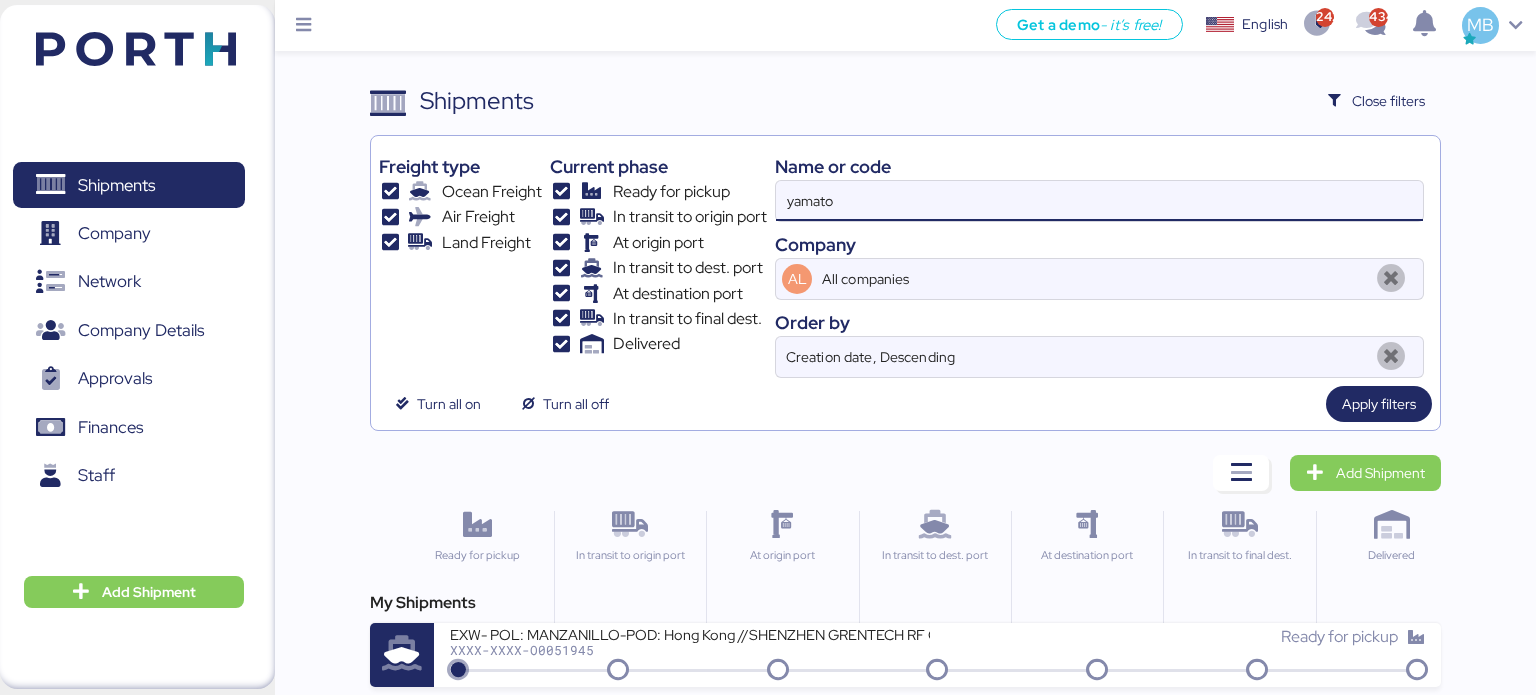 type on "yamato" 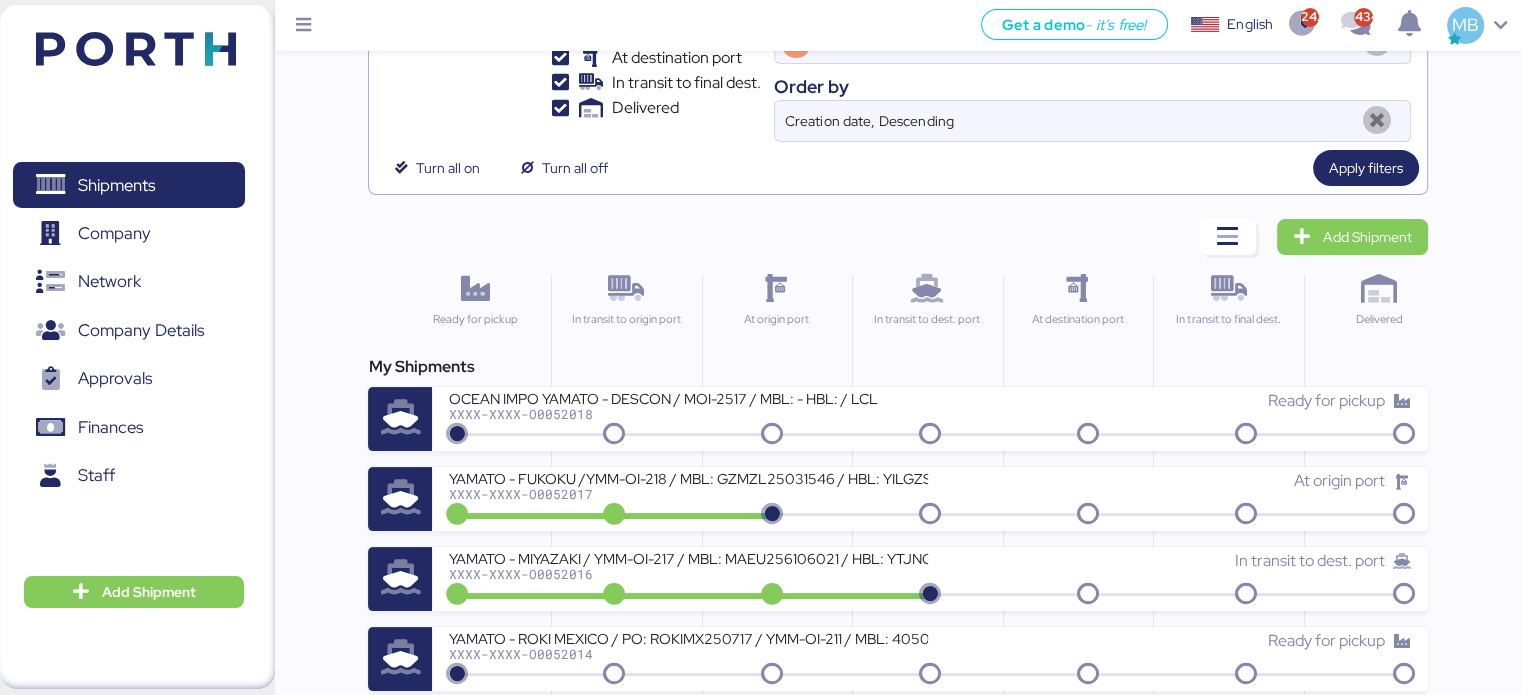 scroll, scrollTop: 400, scrollLeft: 0, axis: vertical 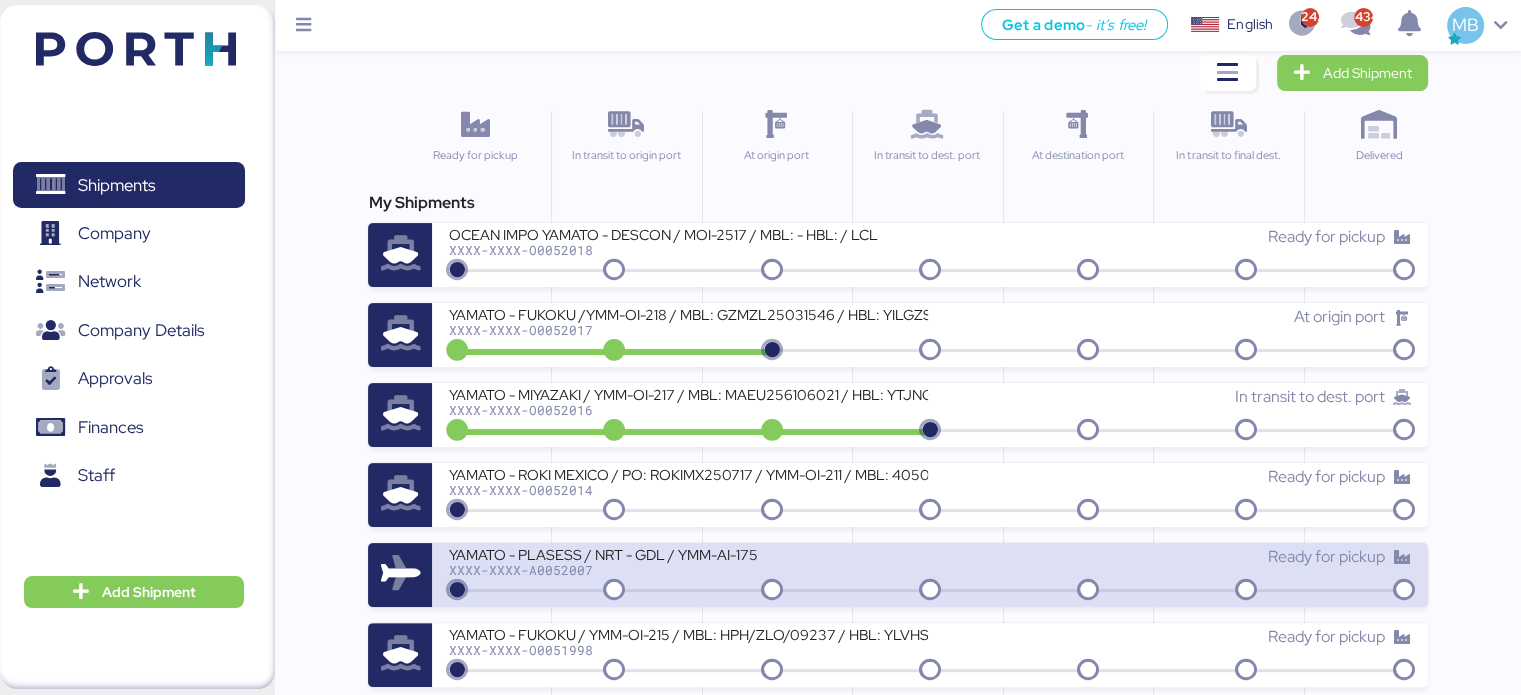 click on "YAMATO - PLASESS / NRT - GDL / YMM-AI-175" at bounding box center (688, 553) 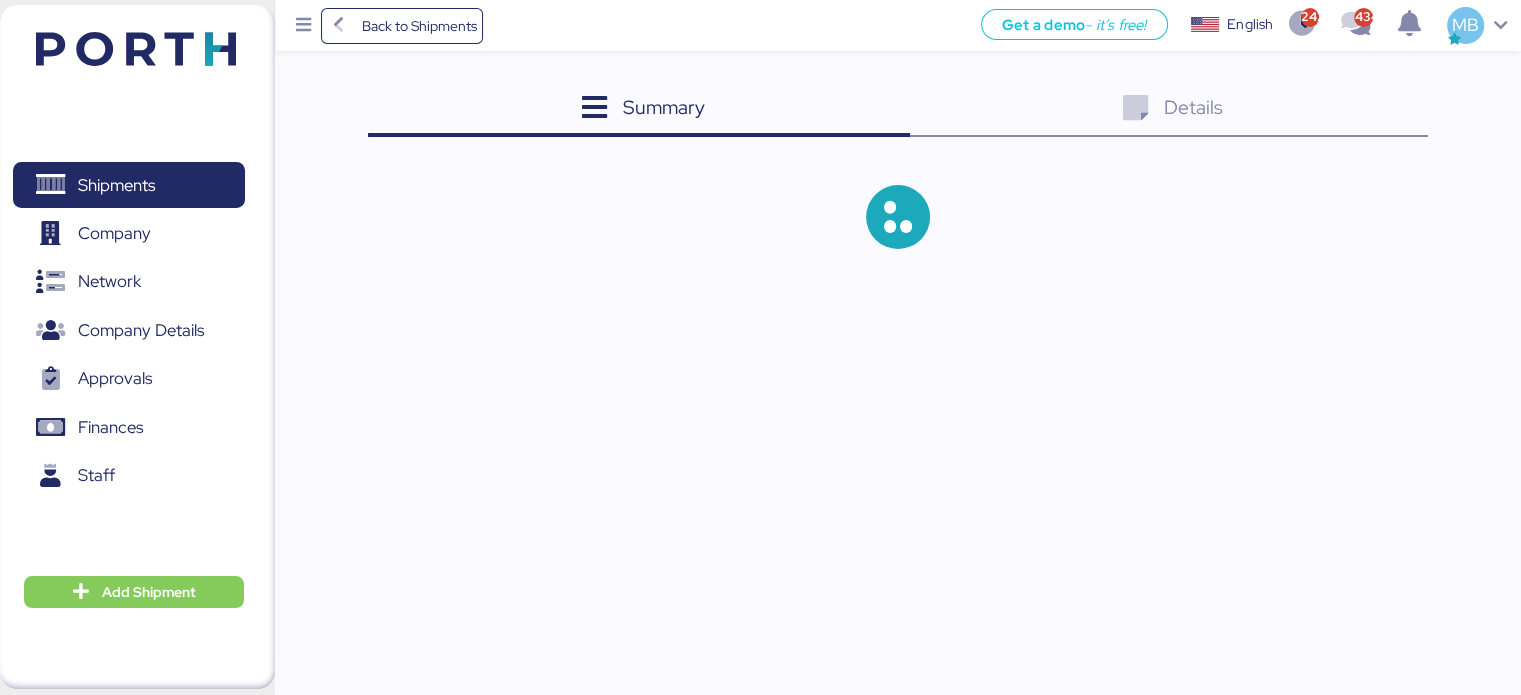 scroll, scrollTop: 0, scrollLeft: 0, axis: both 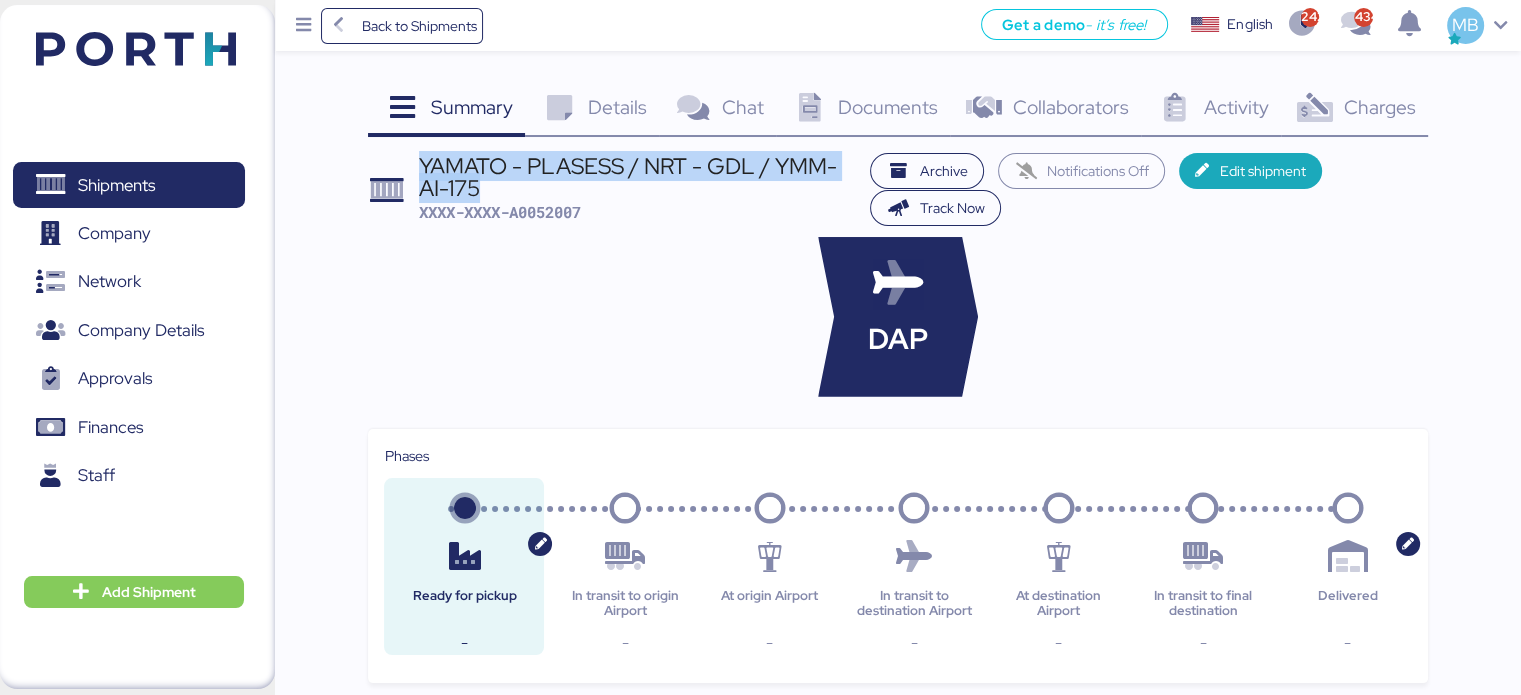 drag, startPoint x: 496, startPoint y: 192, endPoint x: 417, endPoint y: 166, distance: 83.1685 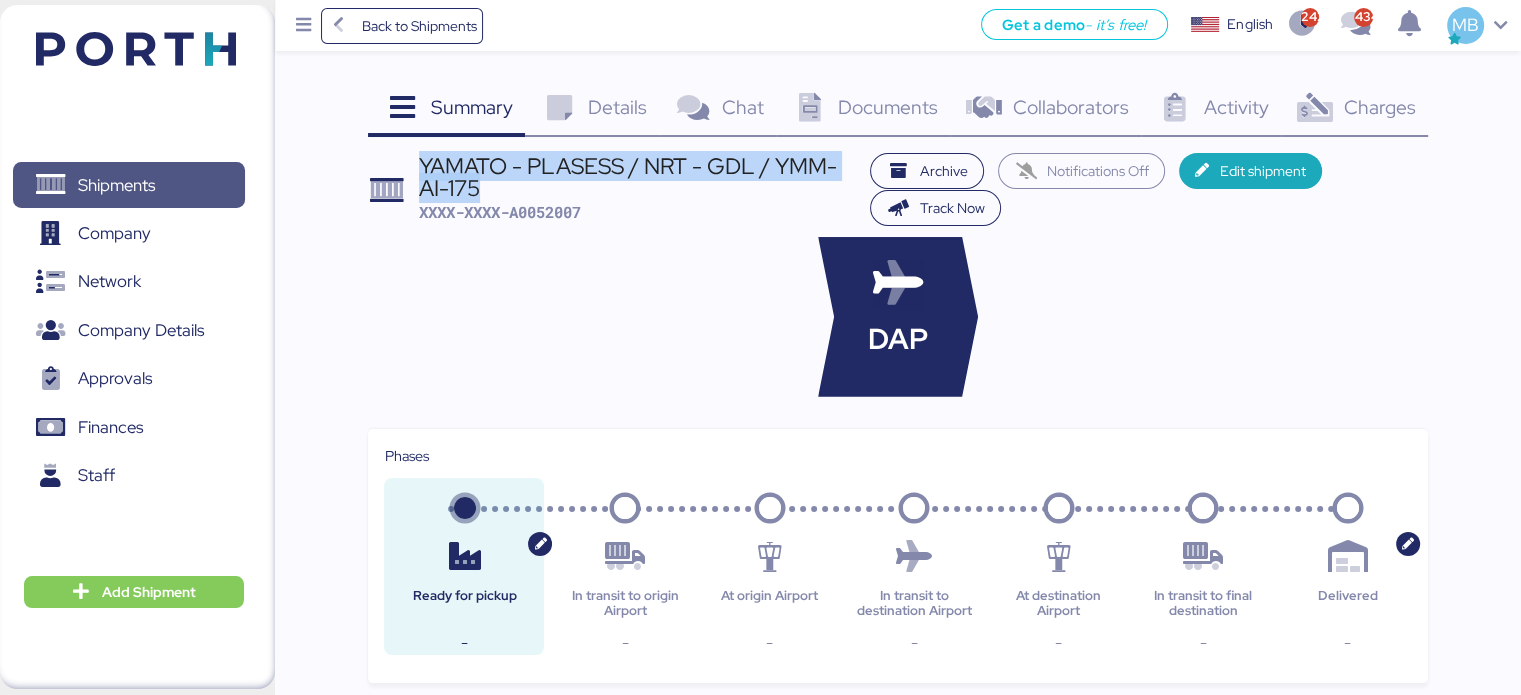 click on "Shipments" at bounding box center (128, 185) 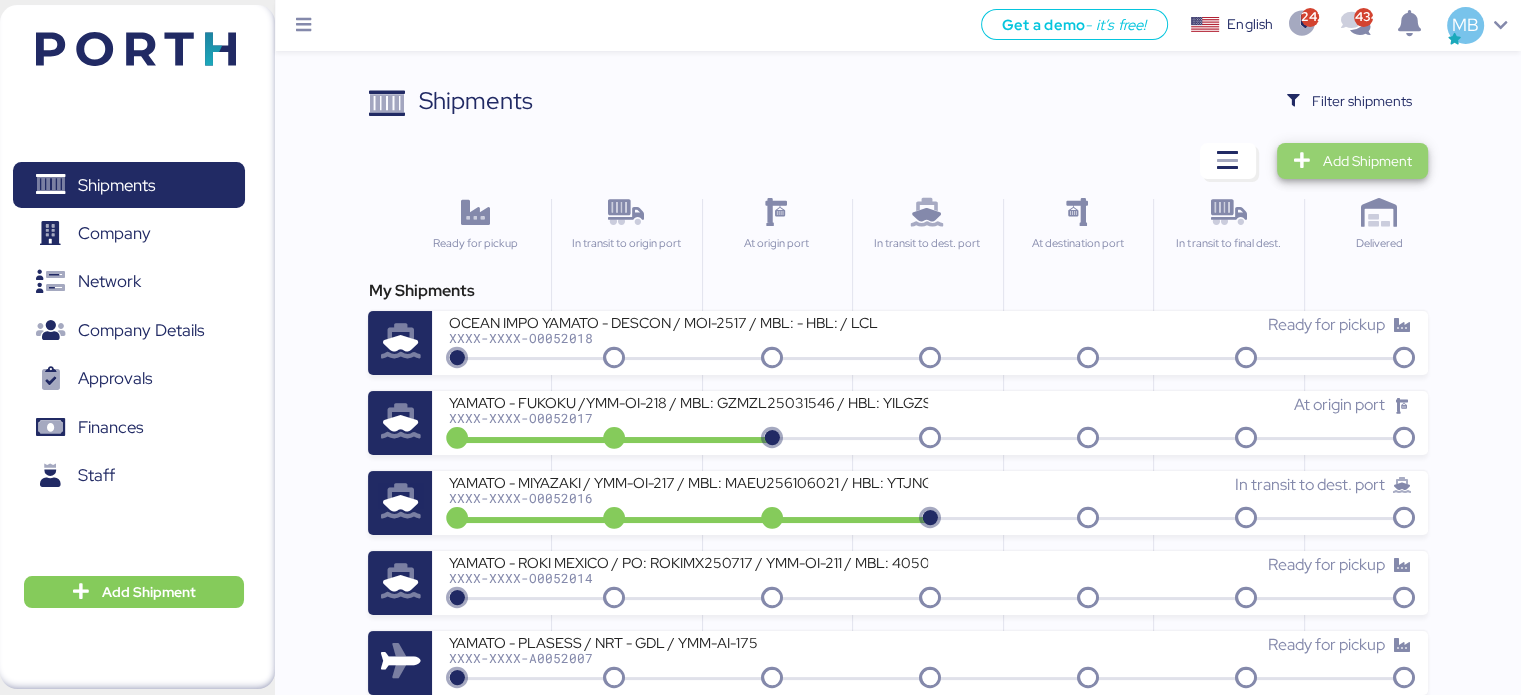 click on "Add Shipment" at bounding box center (1367, 161) 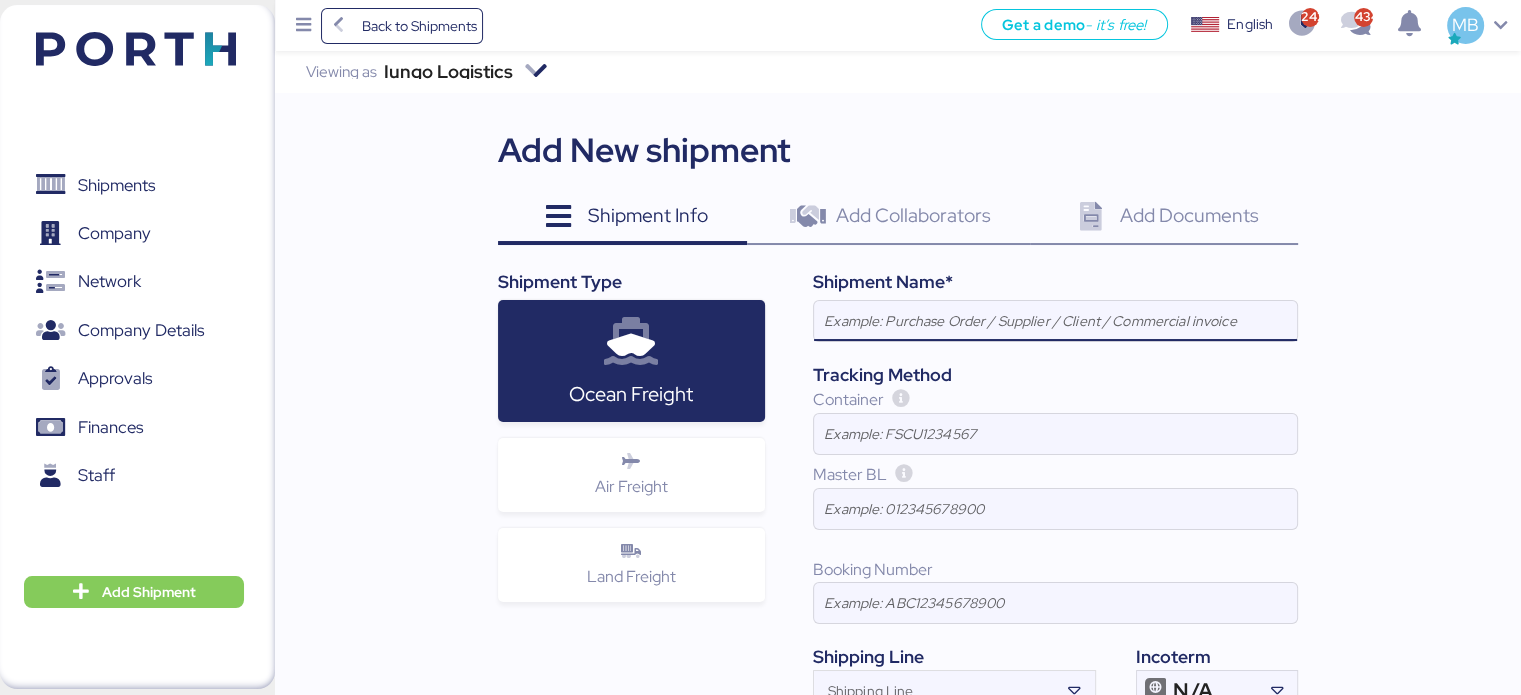 click on "Air Freight" at bounding box center [631, 475] 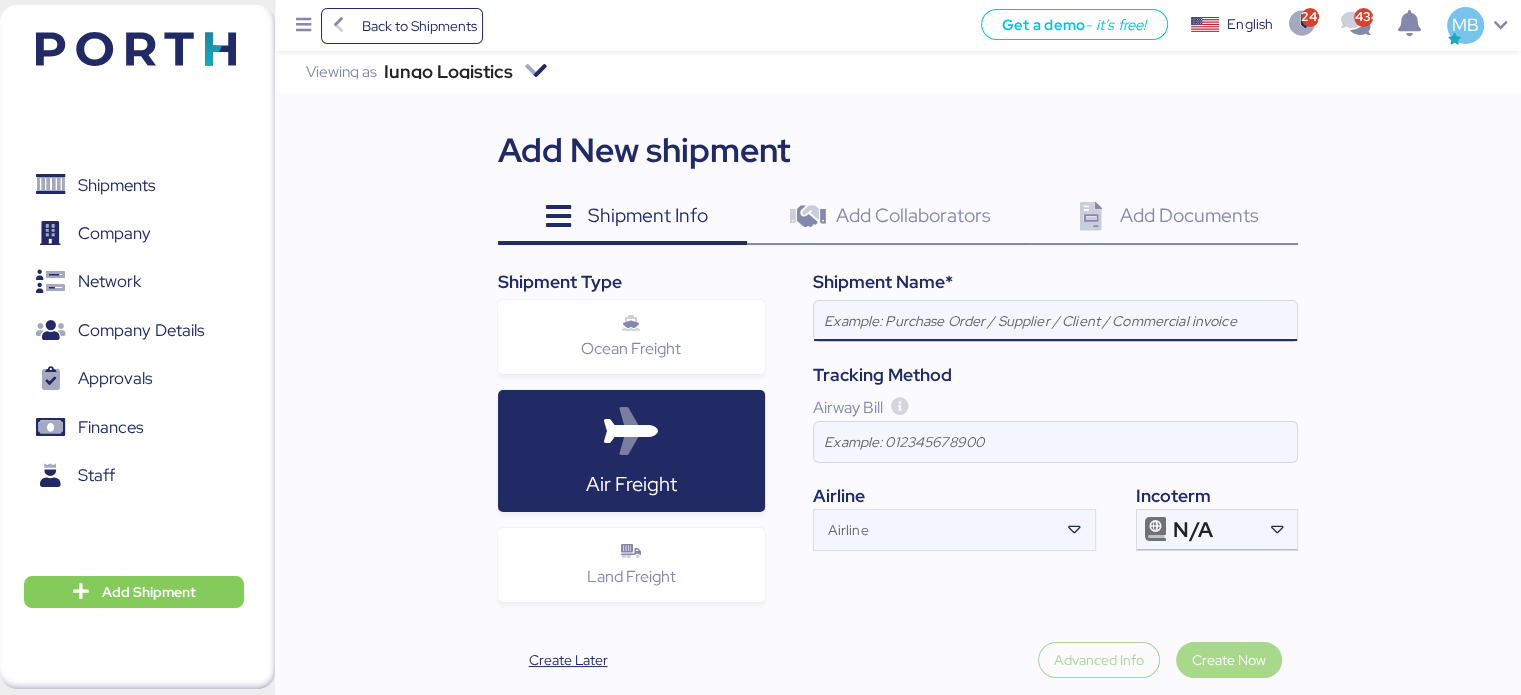 click at bounding box center [1055, 321] 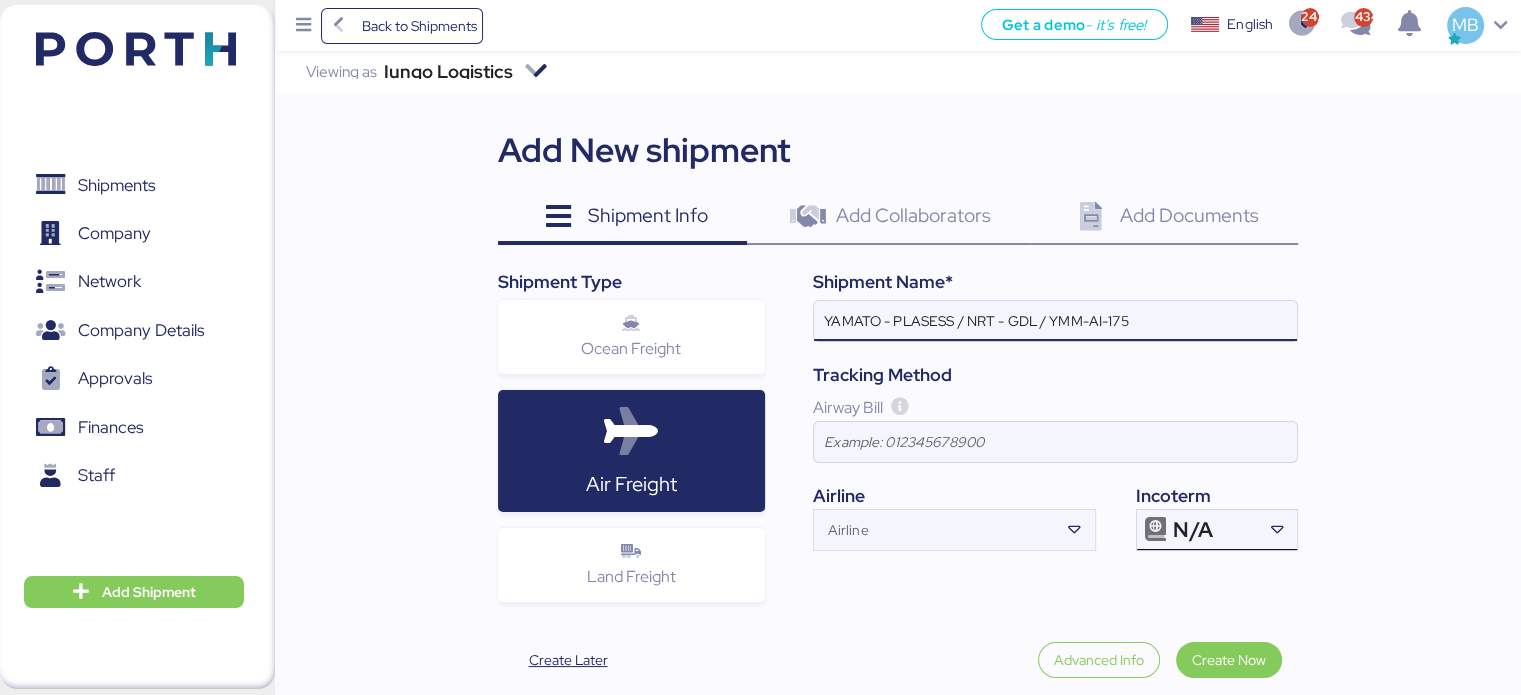 click on "N/A" at bounding box center [1214, 530] 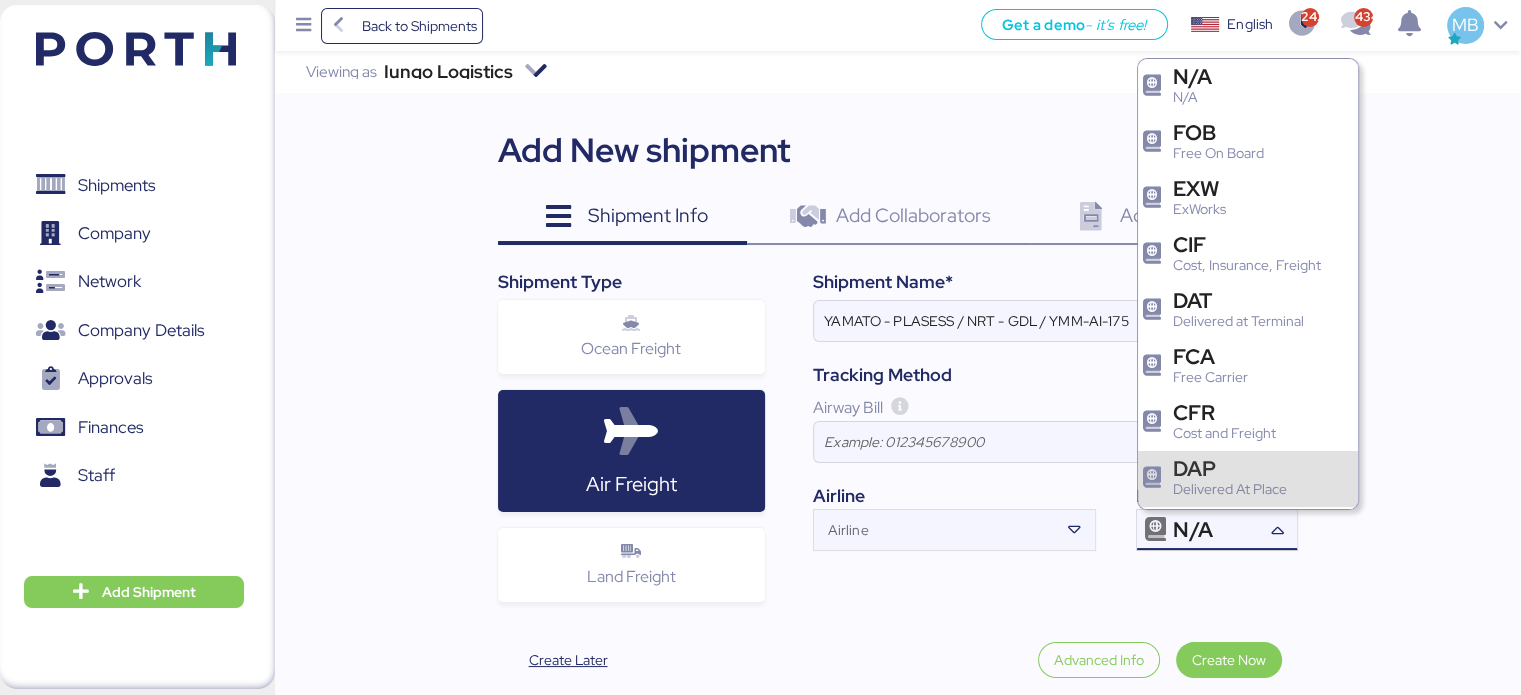 click on "Delivered At Place" at bounding box center [1230, 489] 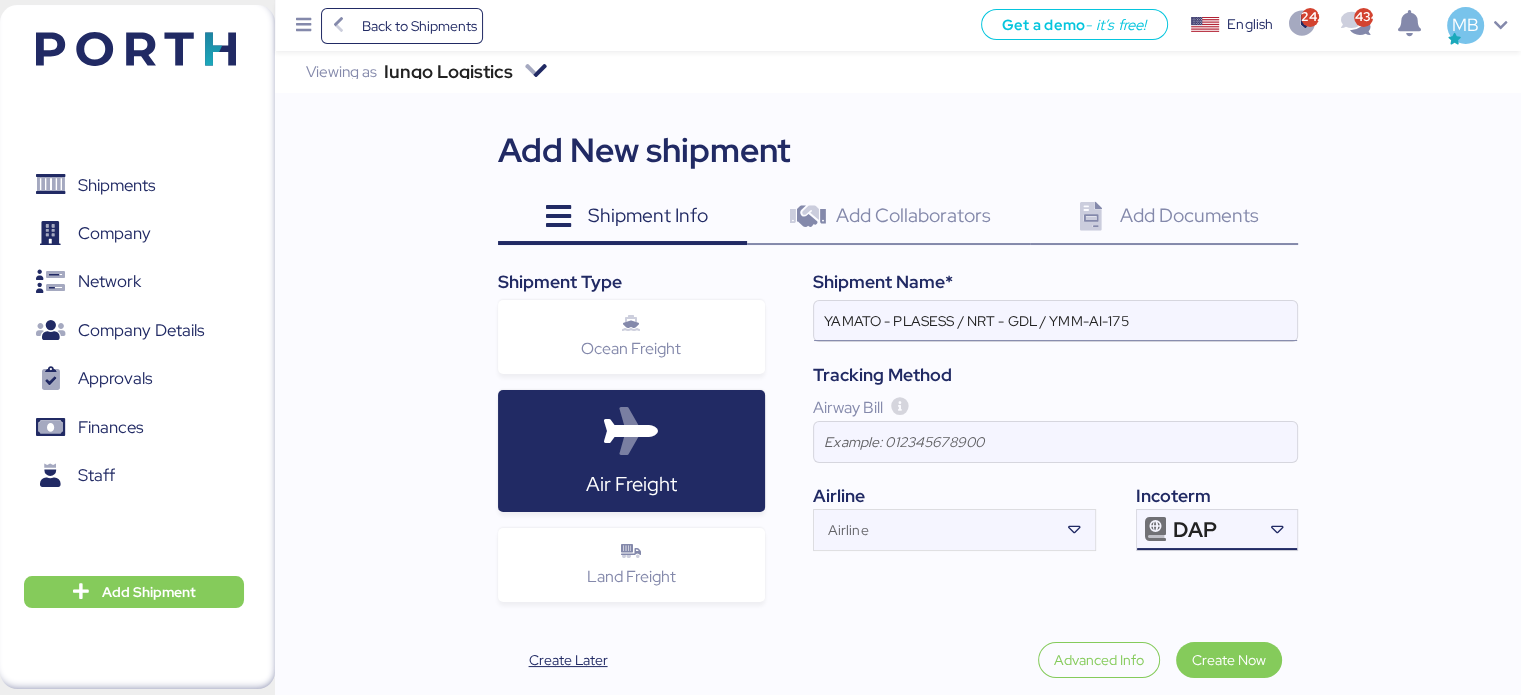 click on "YAMATO - PLASESS / NRT - GDL / YMM-AI-175" at bounding box center [1055, 321] 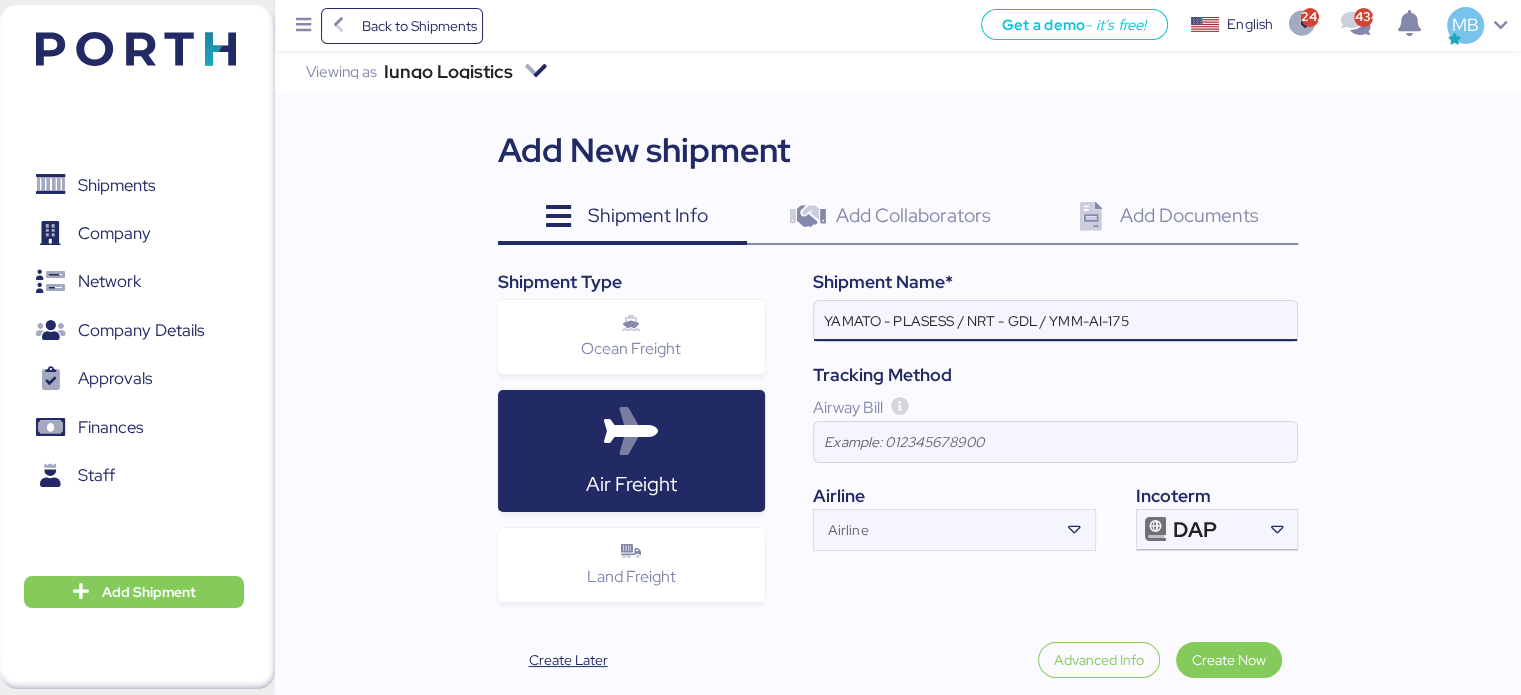 click on "YAMATO - PLASESS / NRT - GDL / YMM-AI-175" at bounding box center [1055, 321] 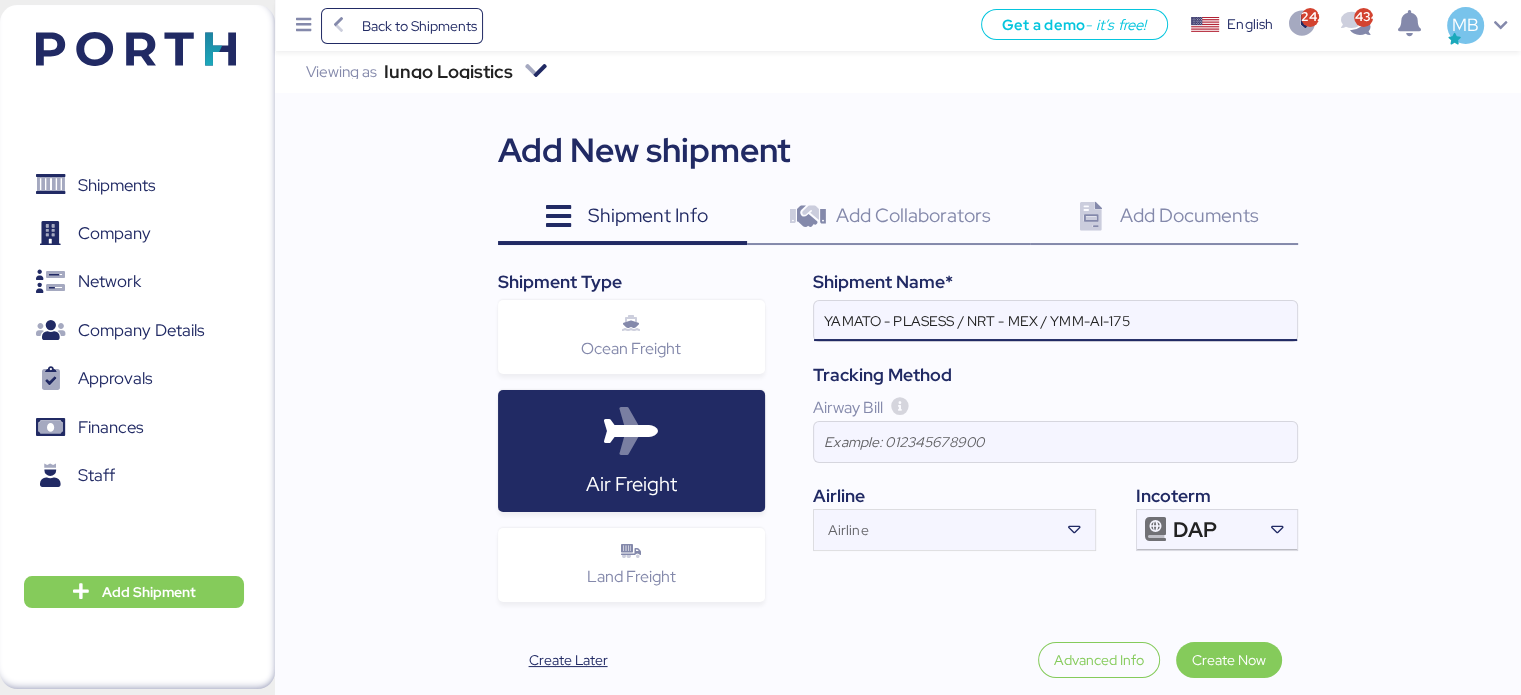 click on "YAMATO - PLASESS / NRT - MEX / YMM-AI-175" at bounding box center (1055, 321) 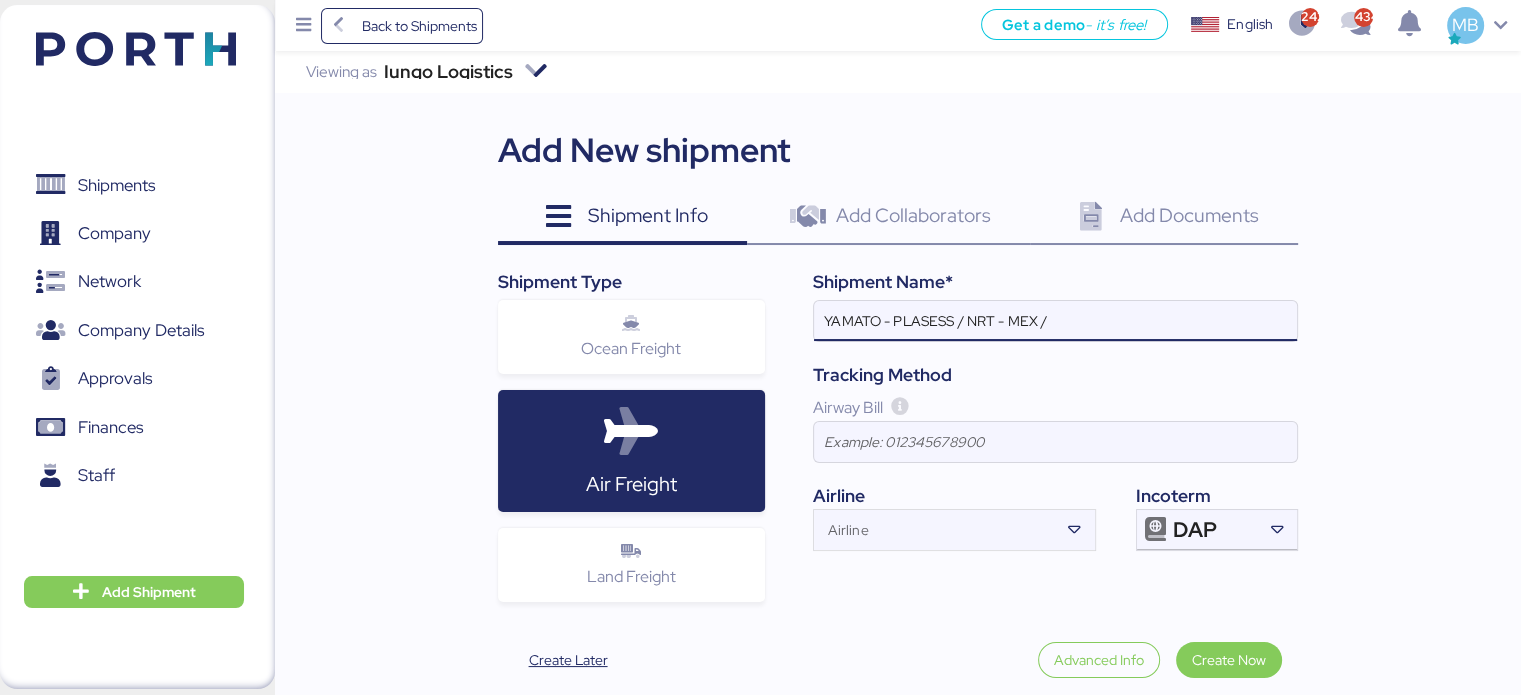 paste on "YMM-AI-181" 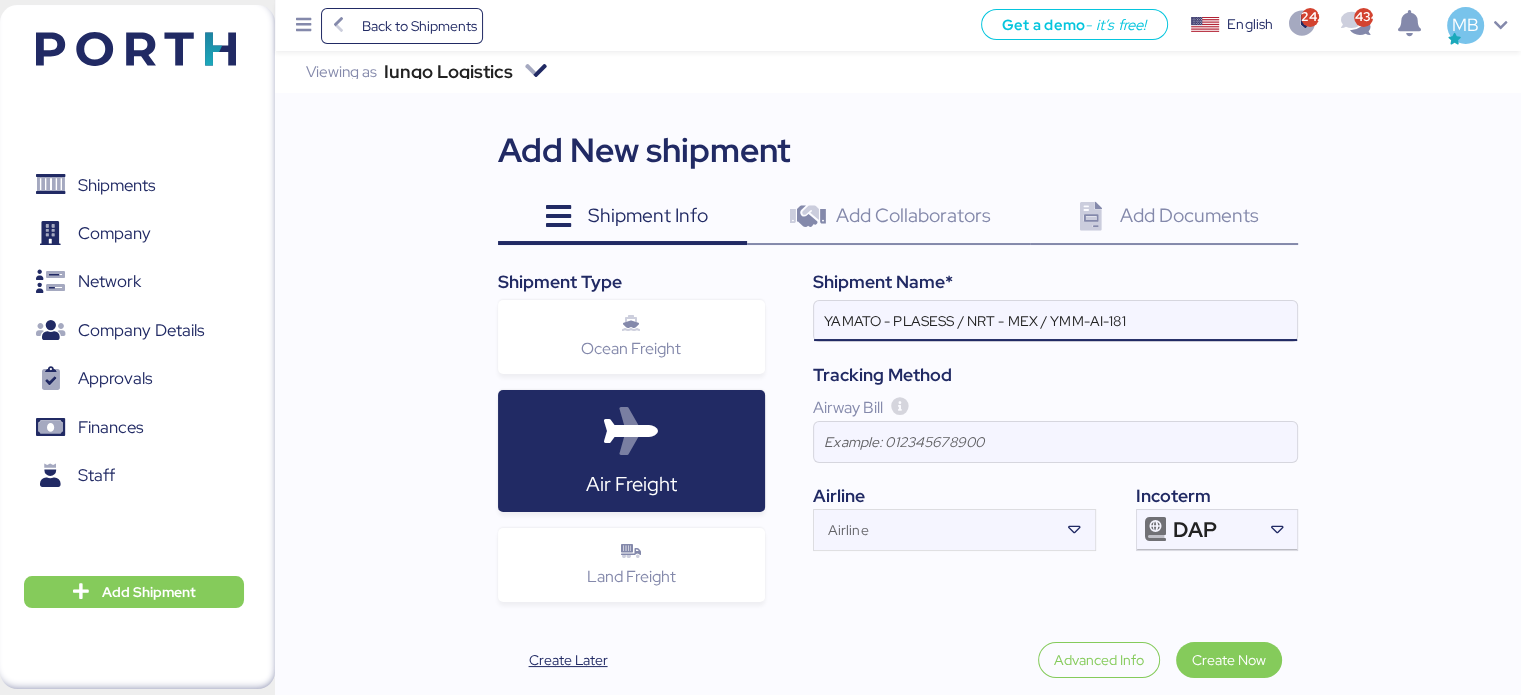 click on "YAMATO - PLASESS / NRT - MEX / YMM-AI-181" at bounding box center (1055, 321) 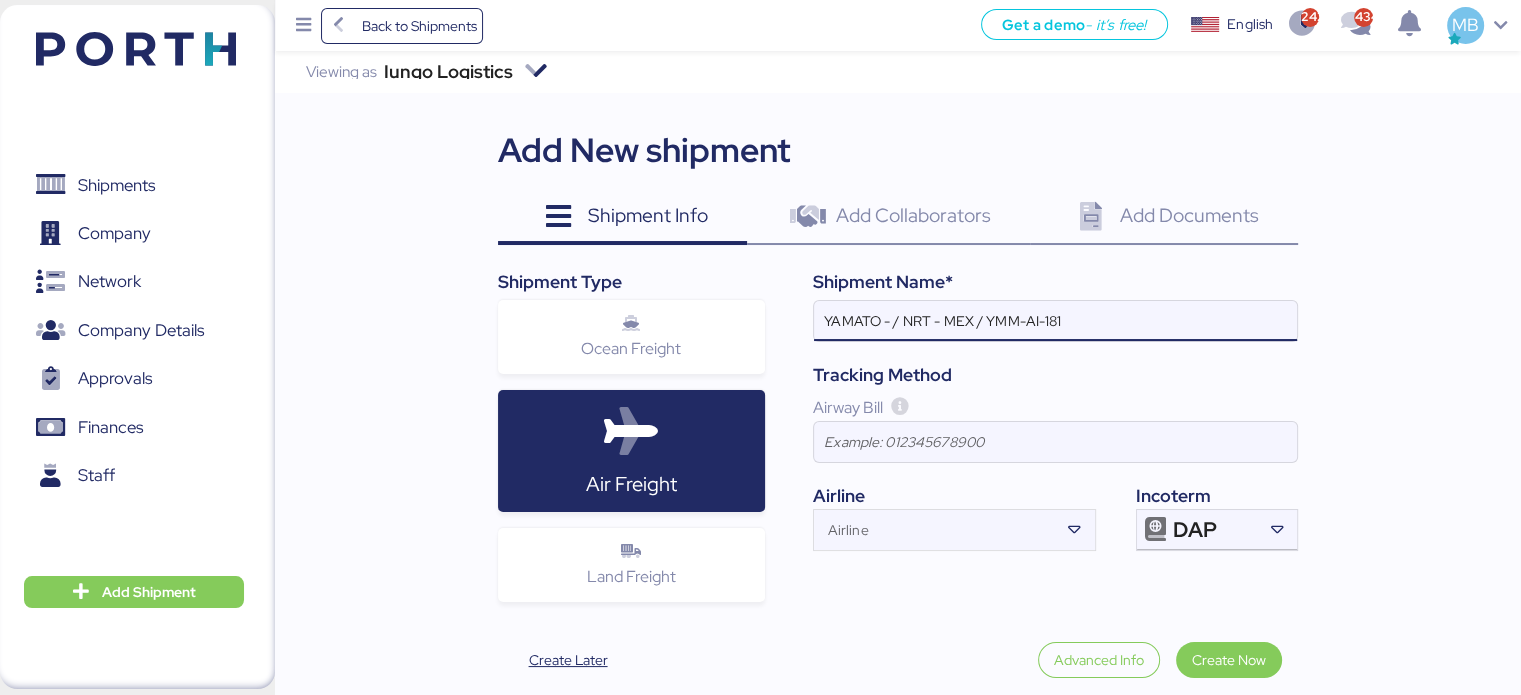paste on "KOMATSU" 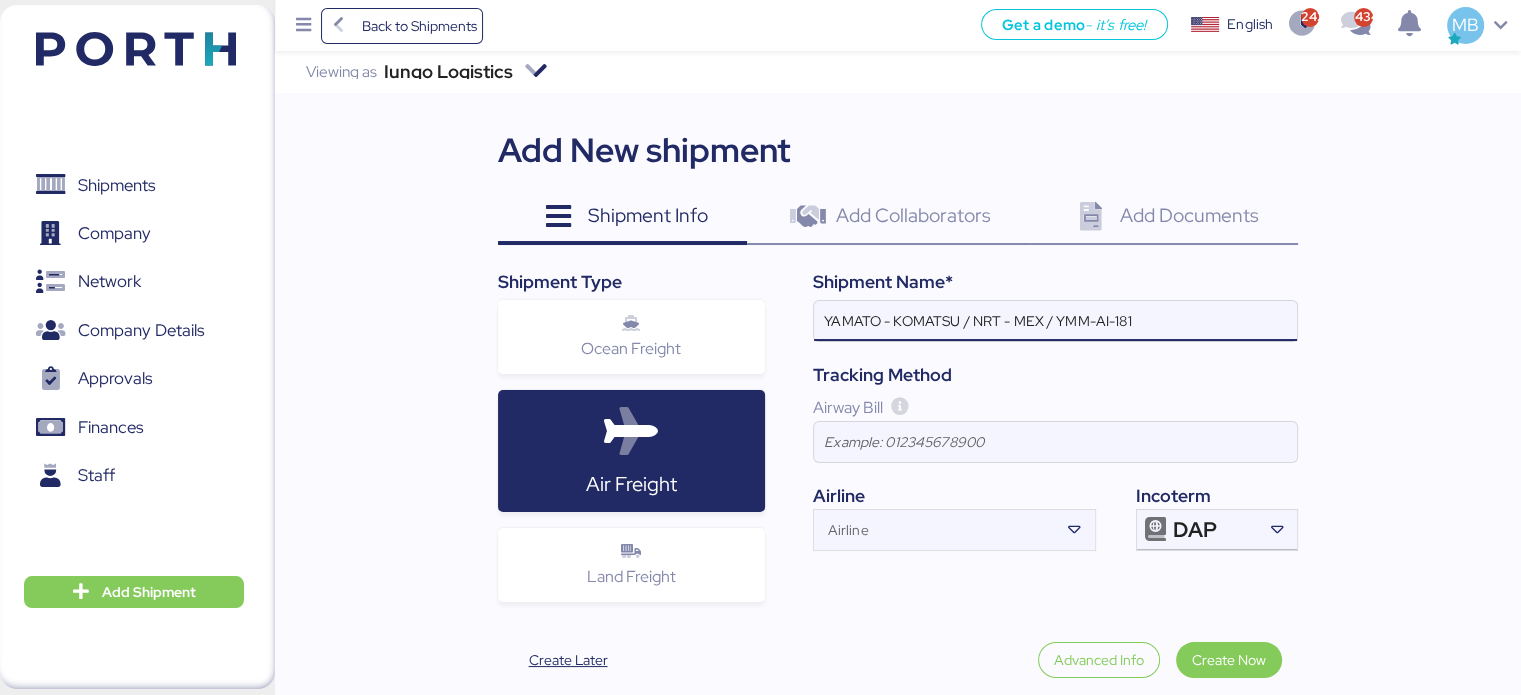type on "YAMATO - KOMATSU / NRT - MEX / YMM-AI-181" 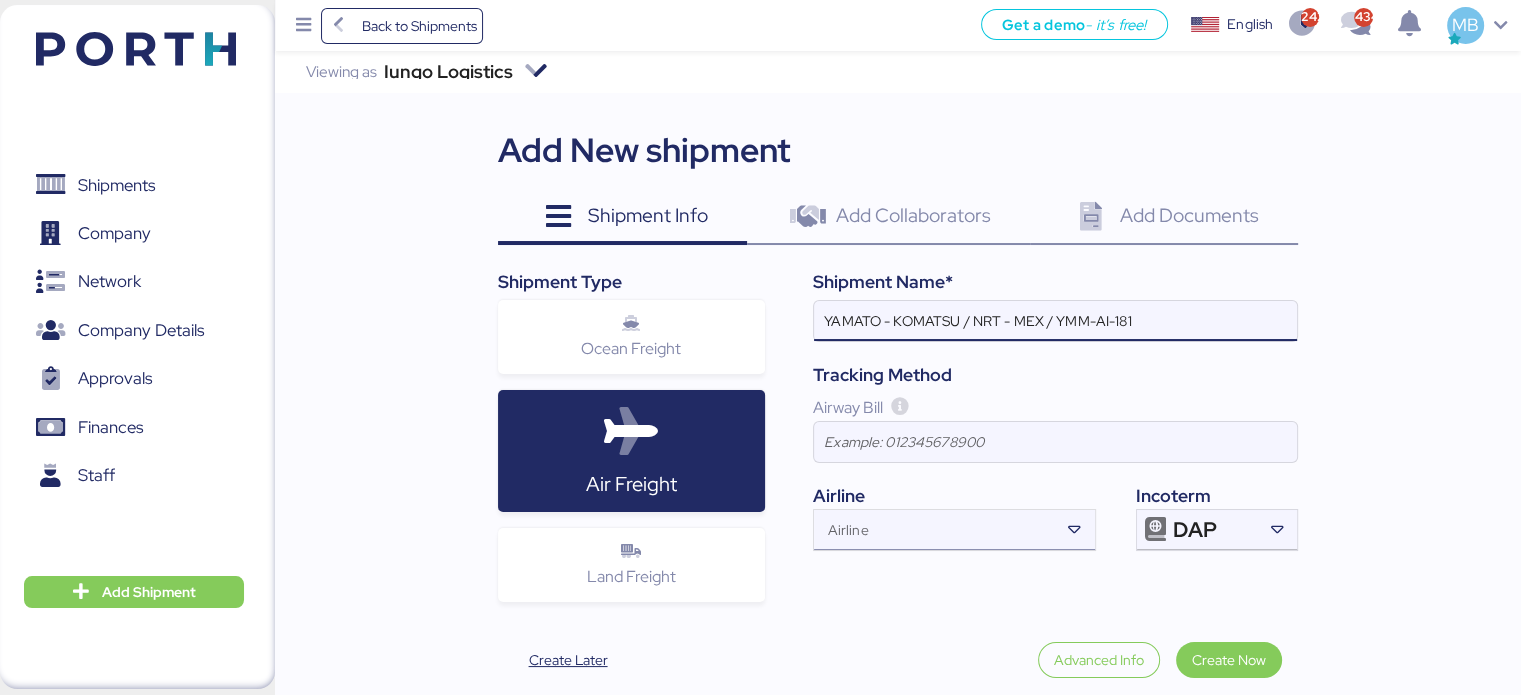 click on "Airline" at bounding box center [936, 536] 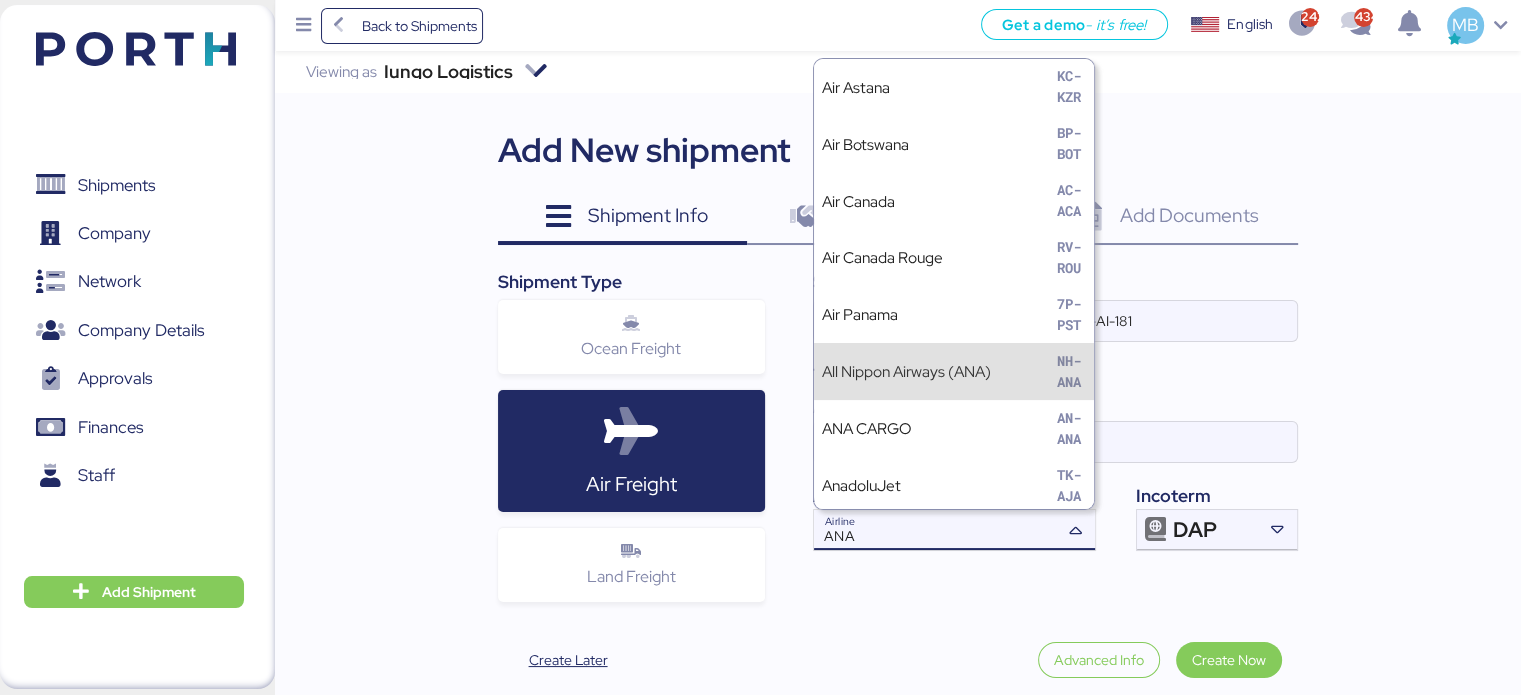 type on "ANA" 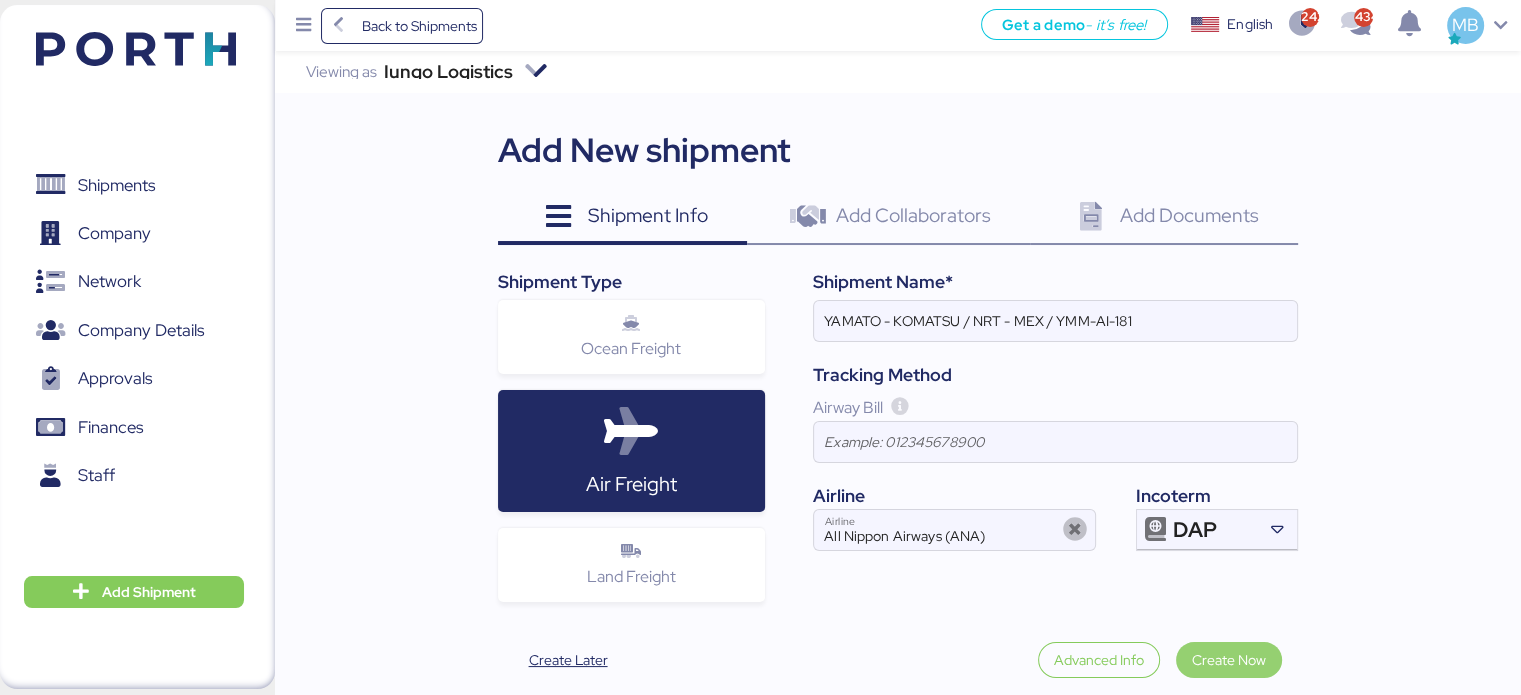 click on "Create Now" at bounding box center [1229, 660] 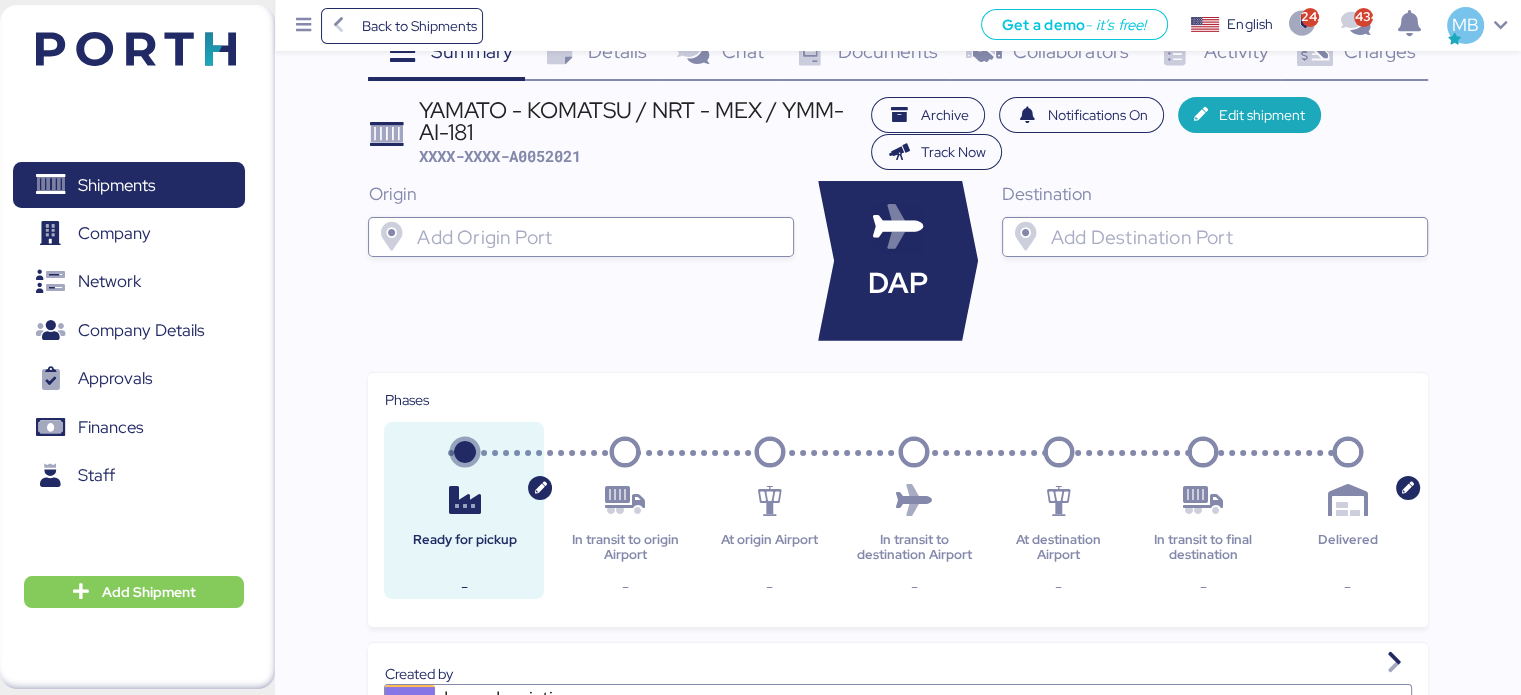 scroll, scrollTop: 0, scrollLeft: 0, axis: both 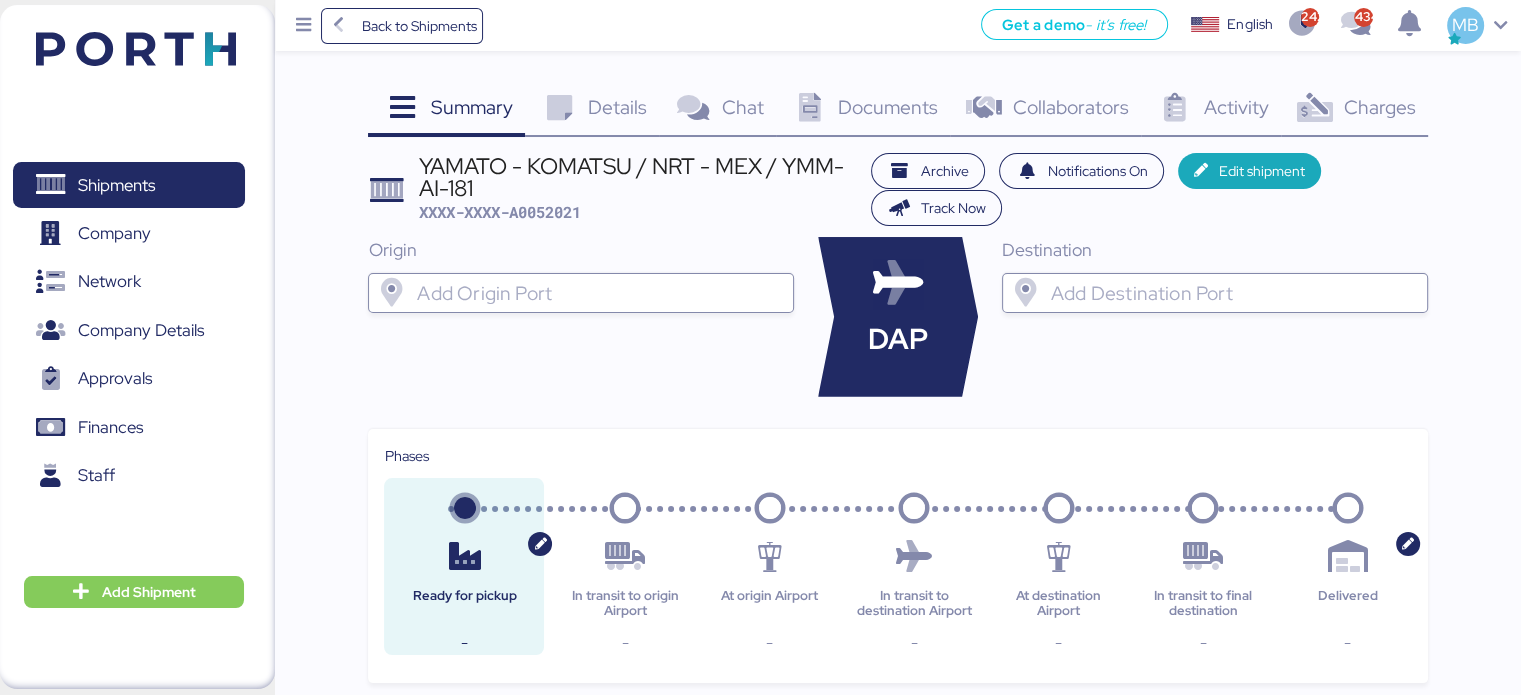 click at bounding box center [599, 293] 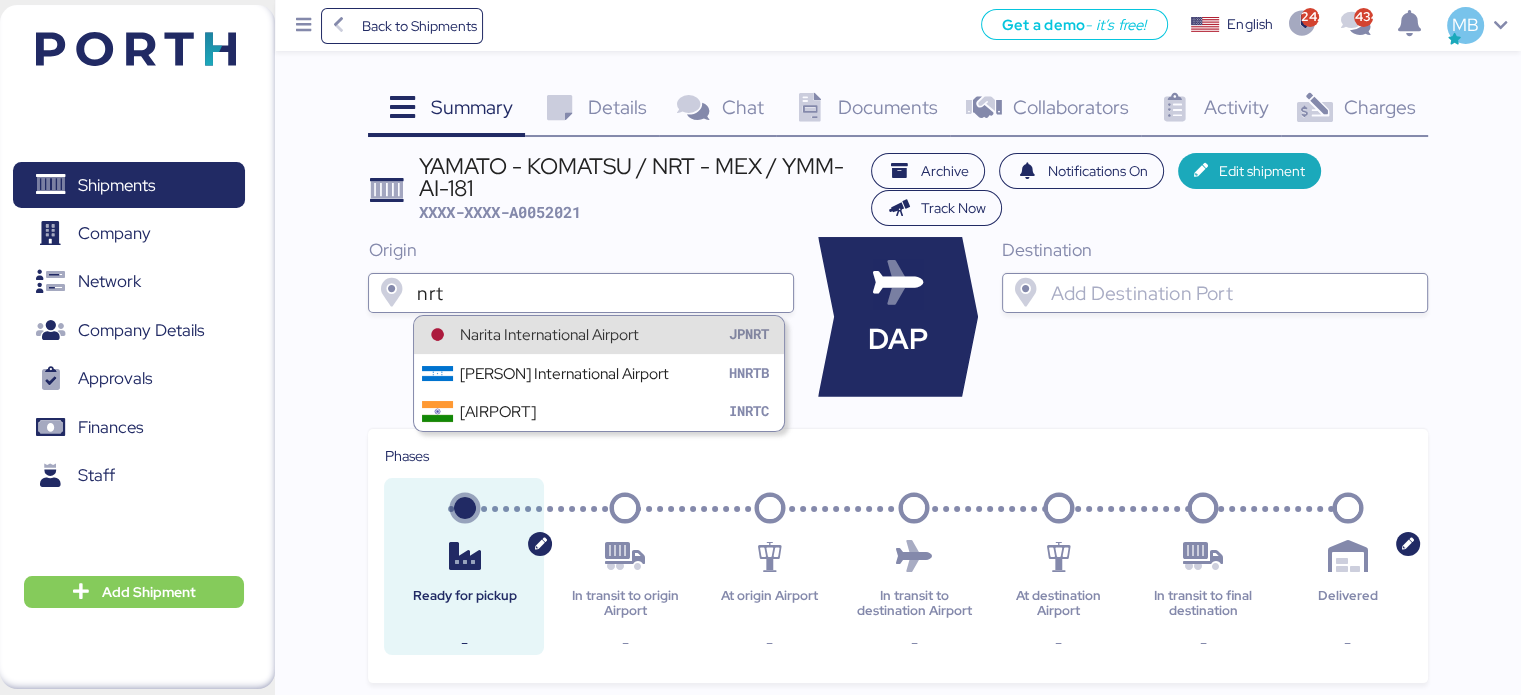 type on "nrt" 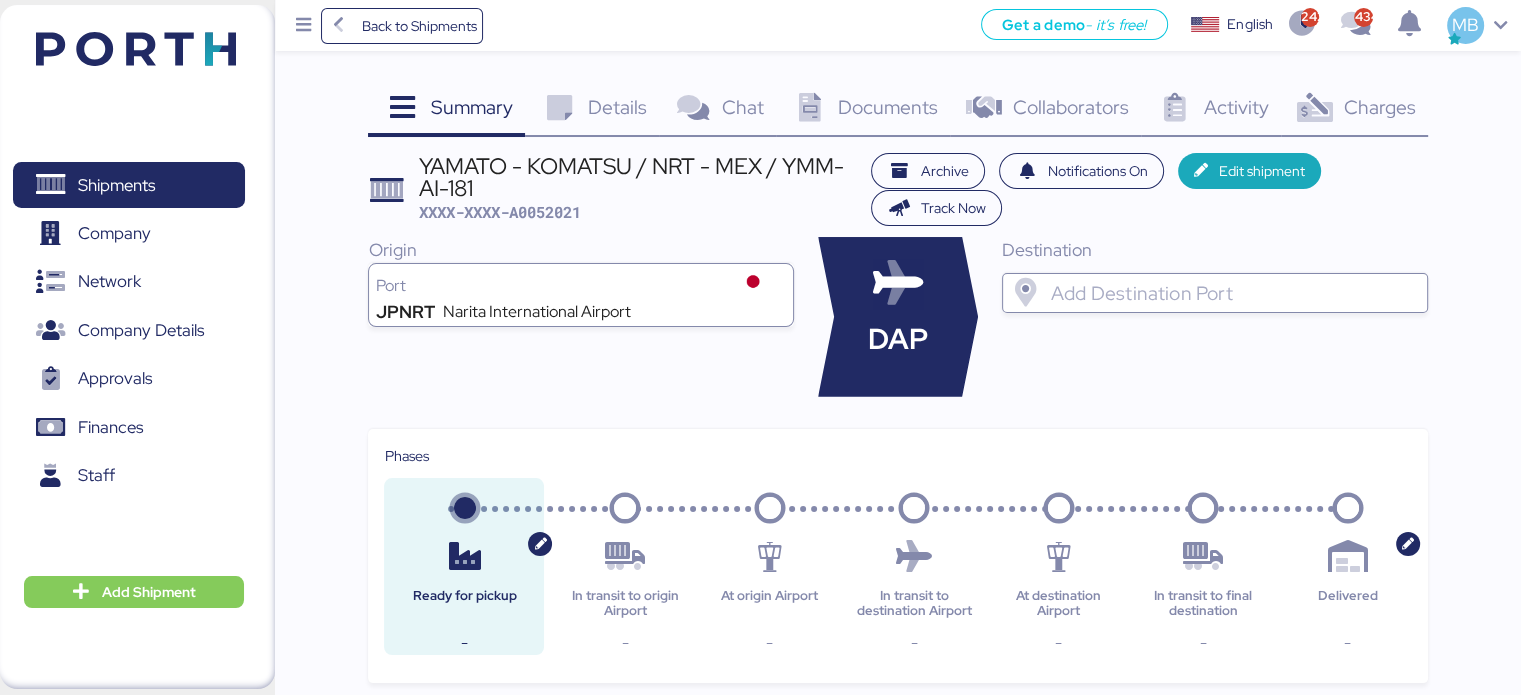 click at bounding box center [1233, 293] 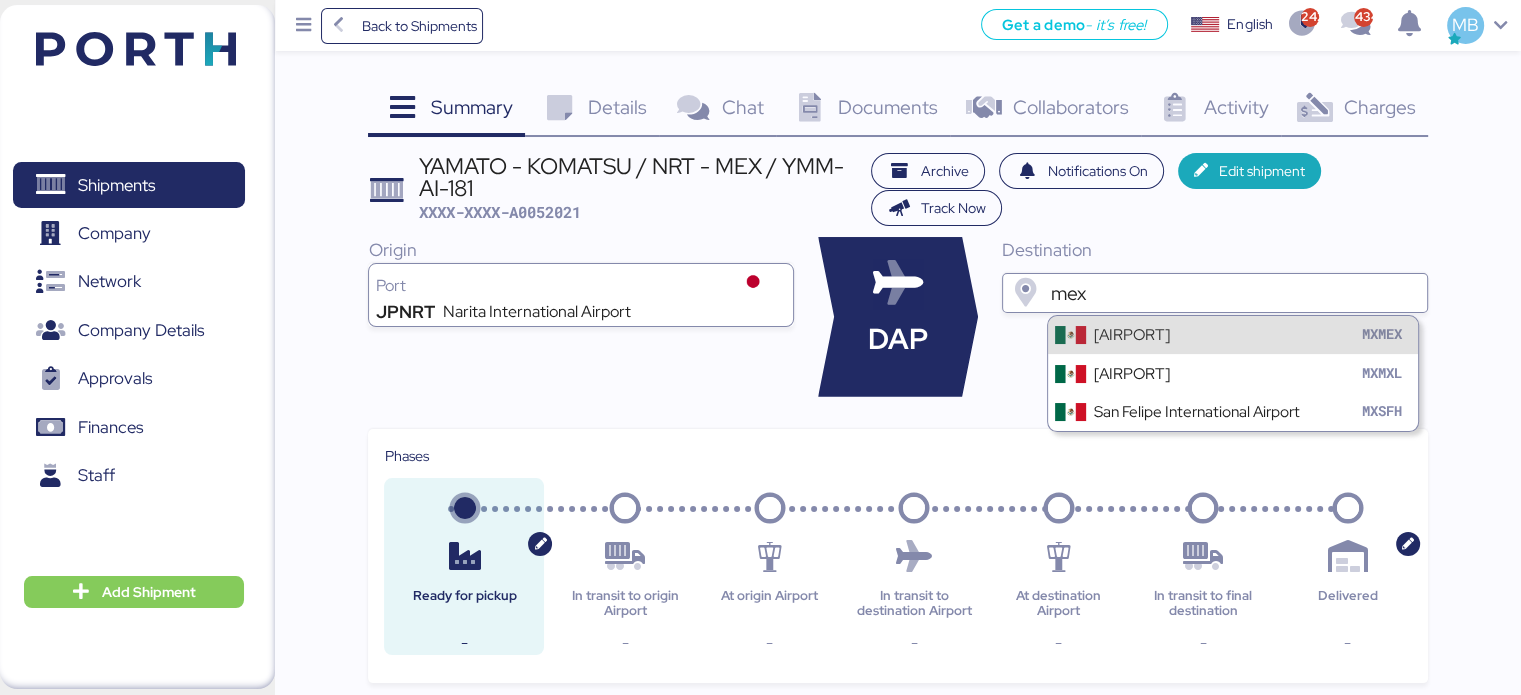 type on "mex" 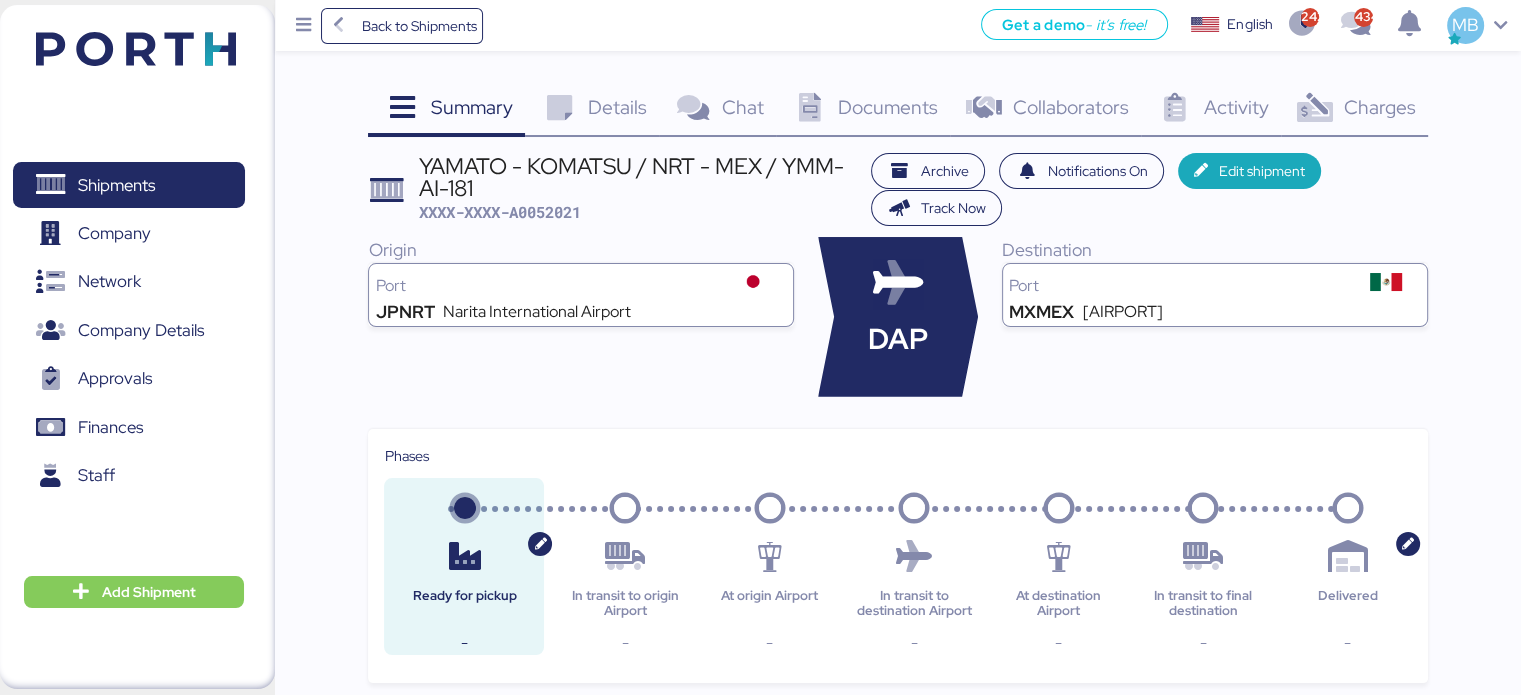 click on "Details" at bounding box center [617, 107] 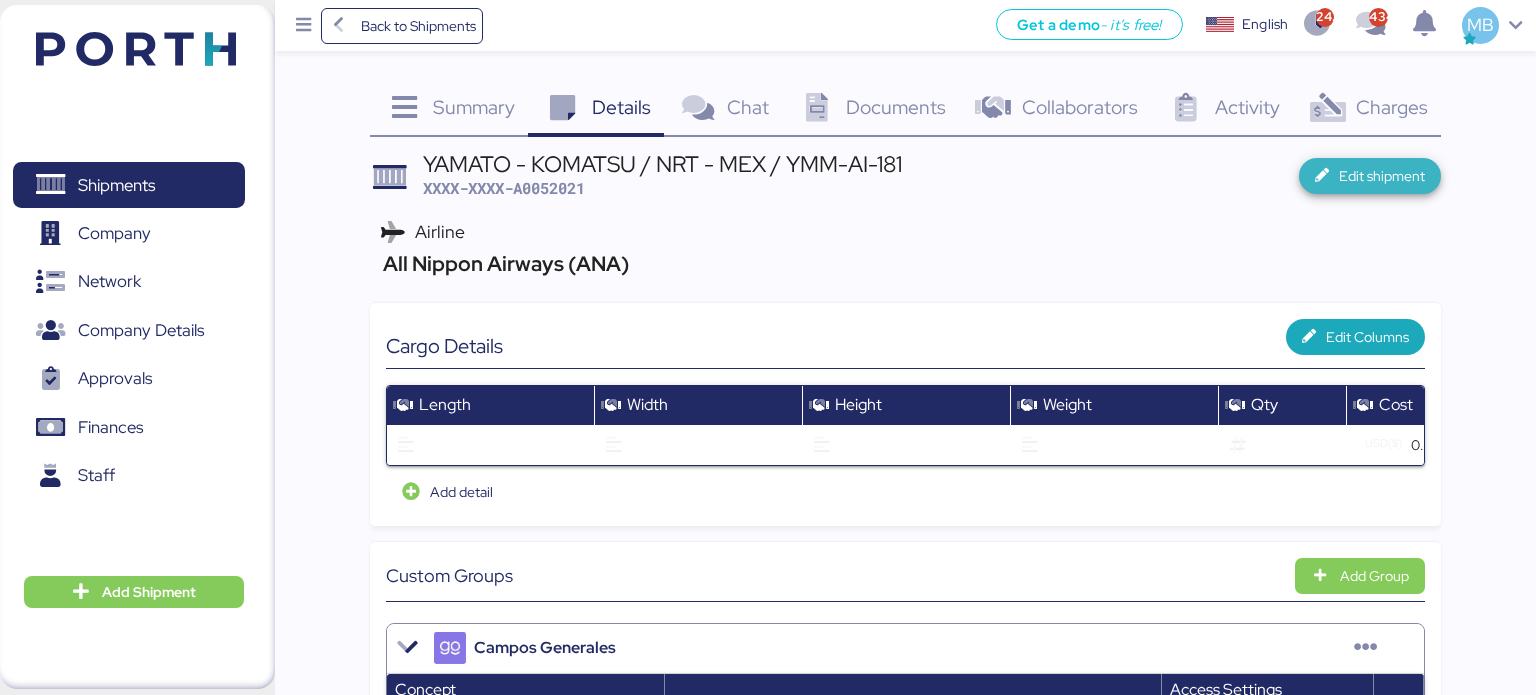 click on "Edit shipment" at bounding box center (1382, 176) 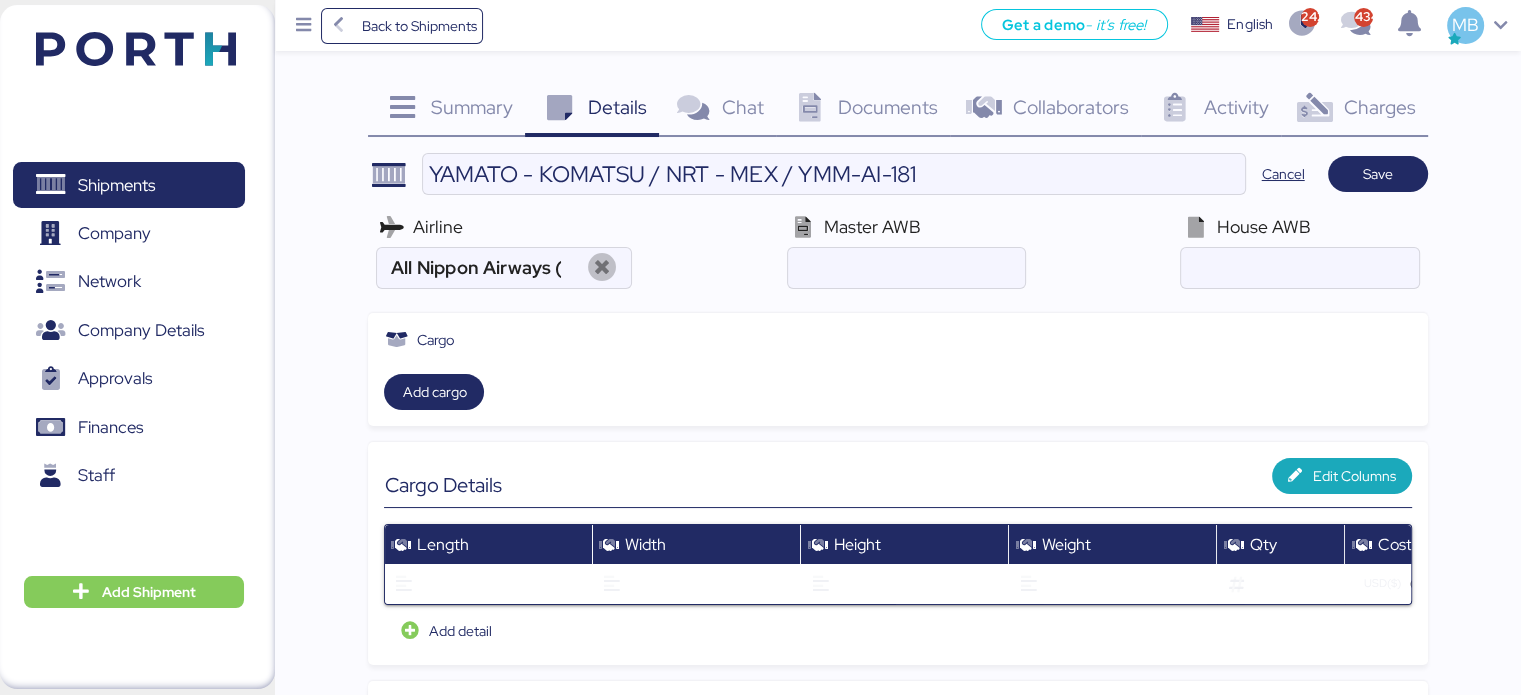 click on "House AWB" at bounding box center (1299, 251) 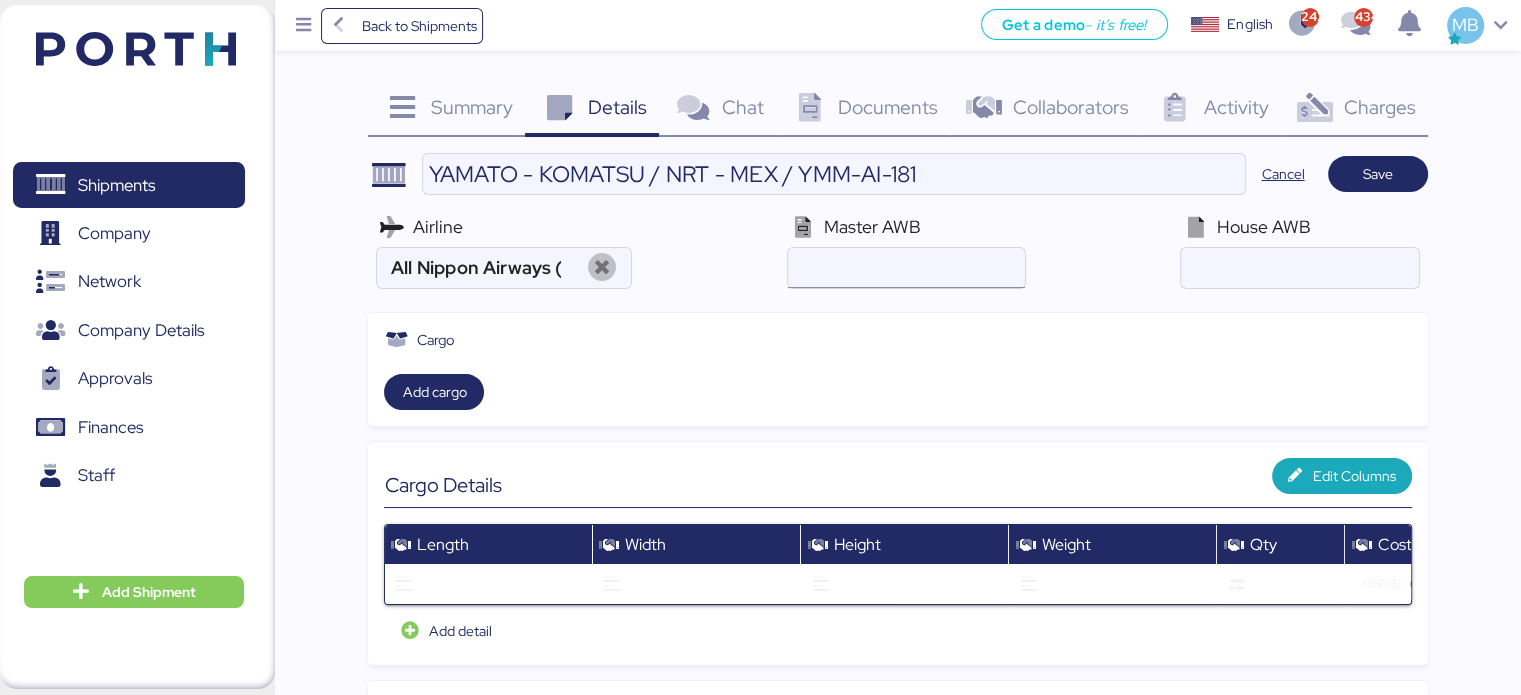 click at bounding box center [906, 268] 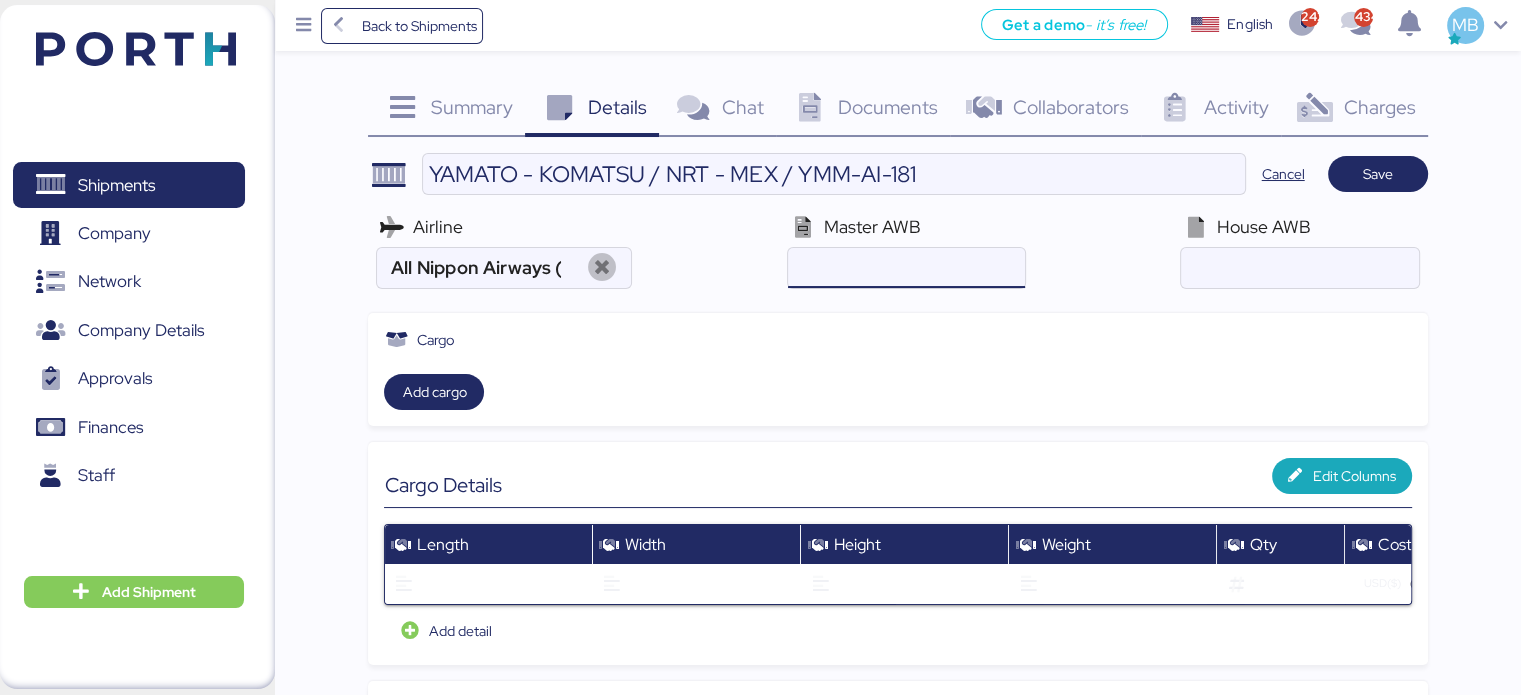 paste on "205-75078452" 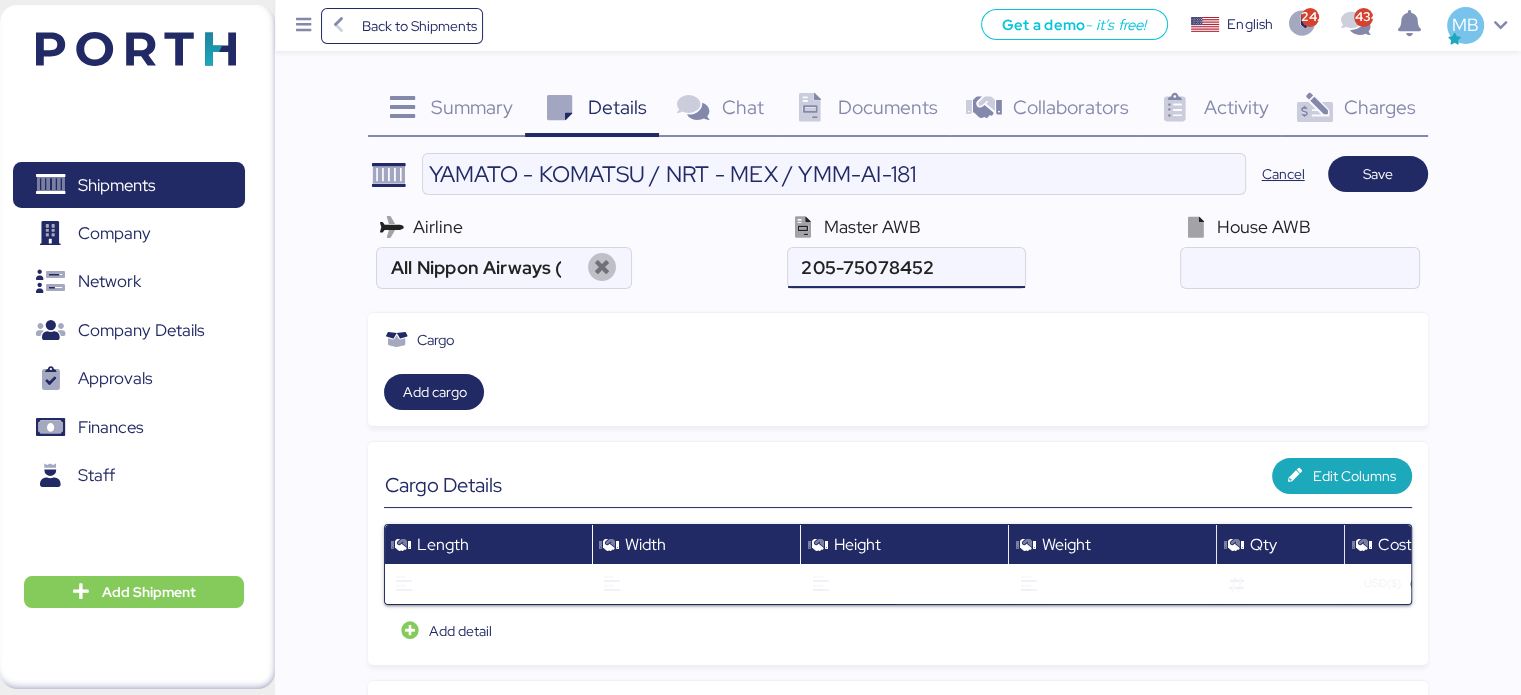 type on "205-75078452" 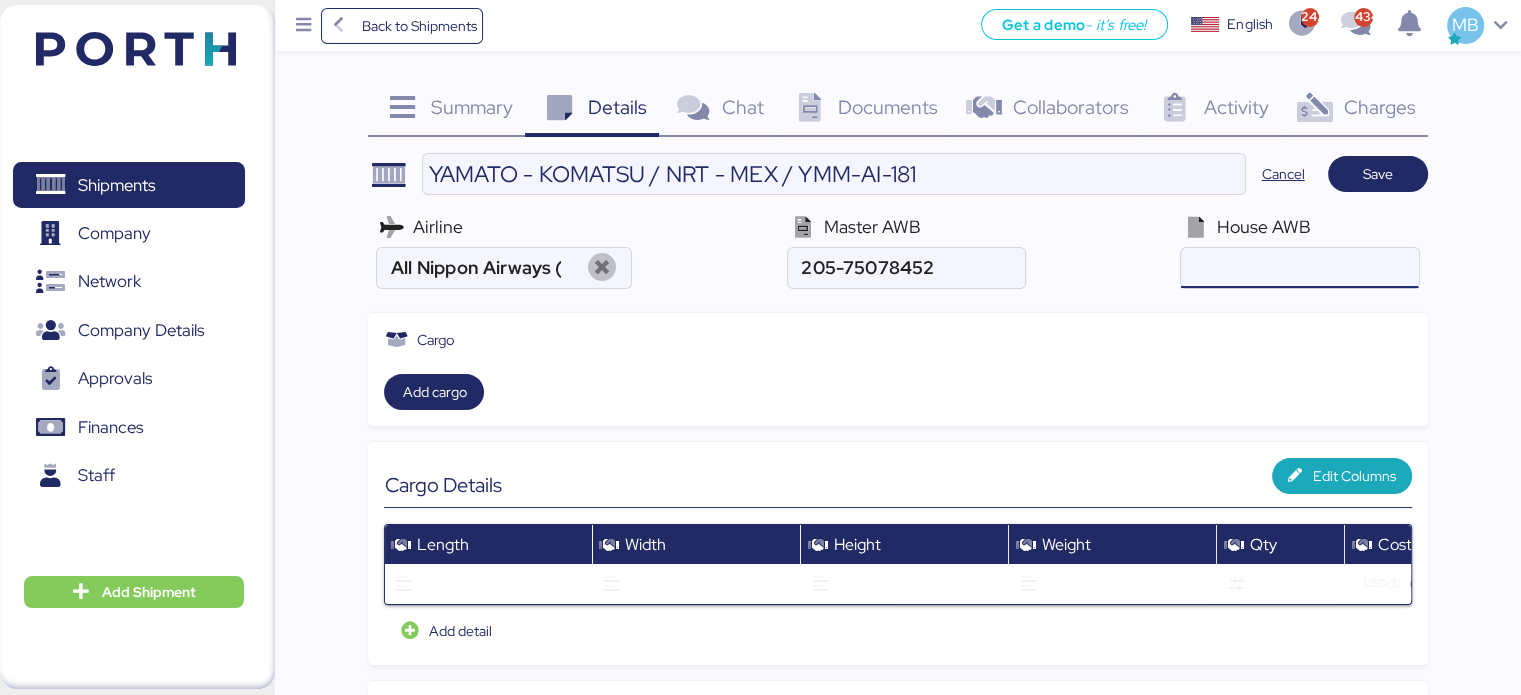 click at bounding box center [1299, 268] 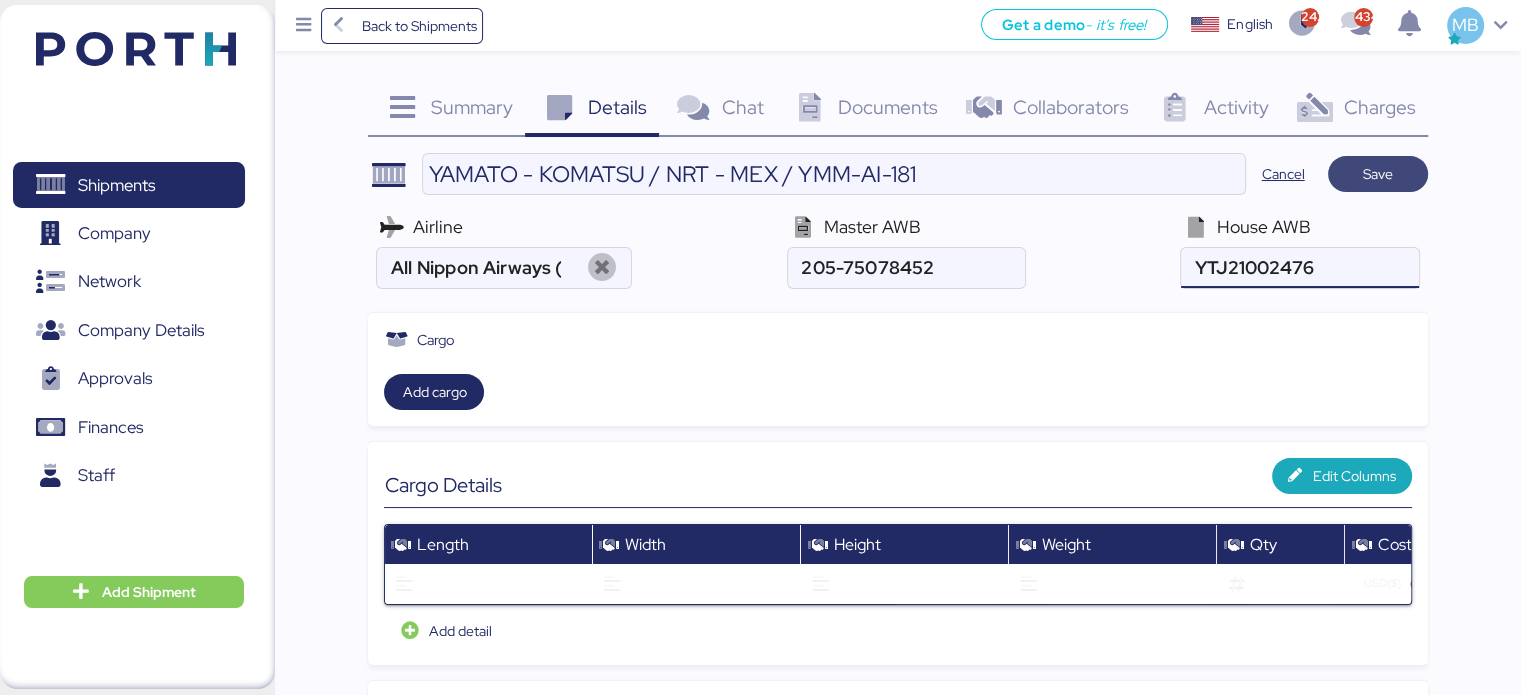 type on "YTJ21002476" 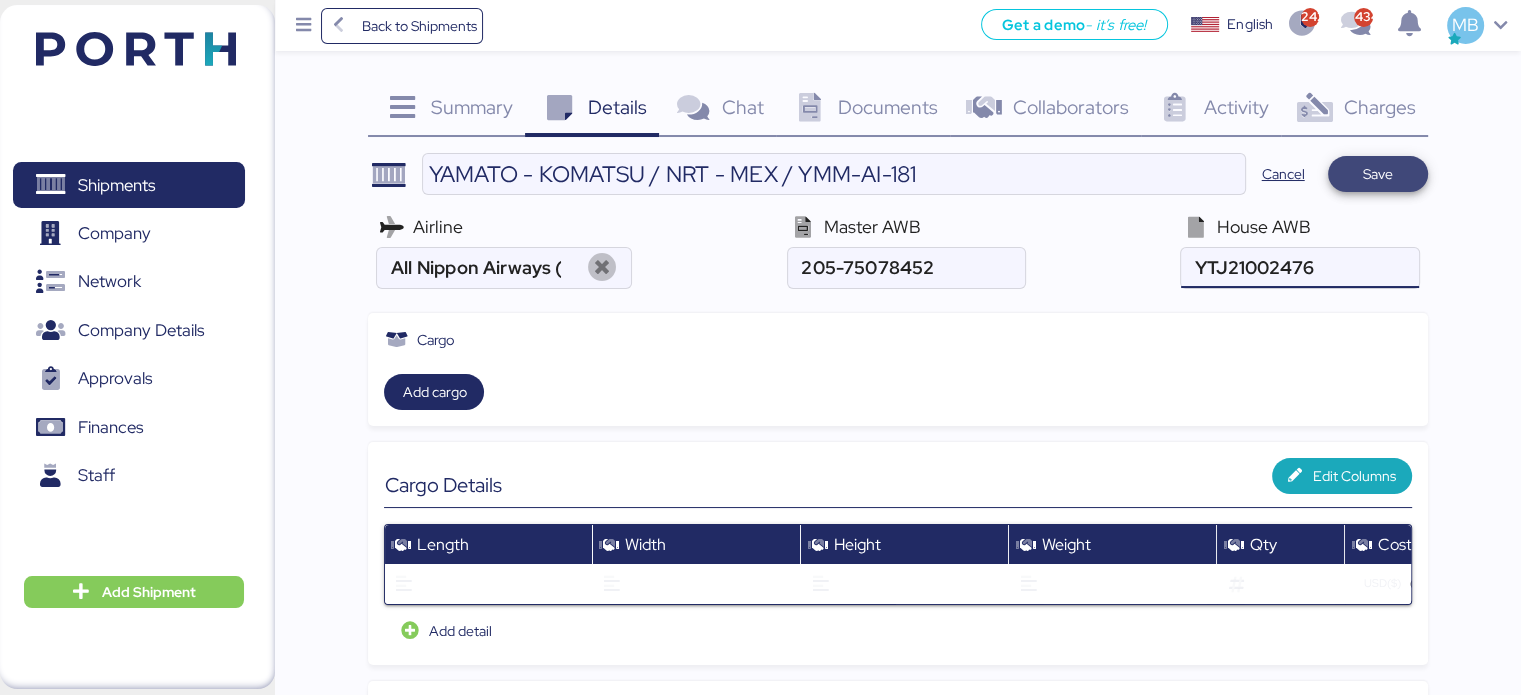 click on "Save" at bounding box center (1378, 174) 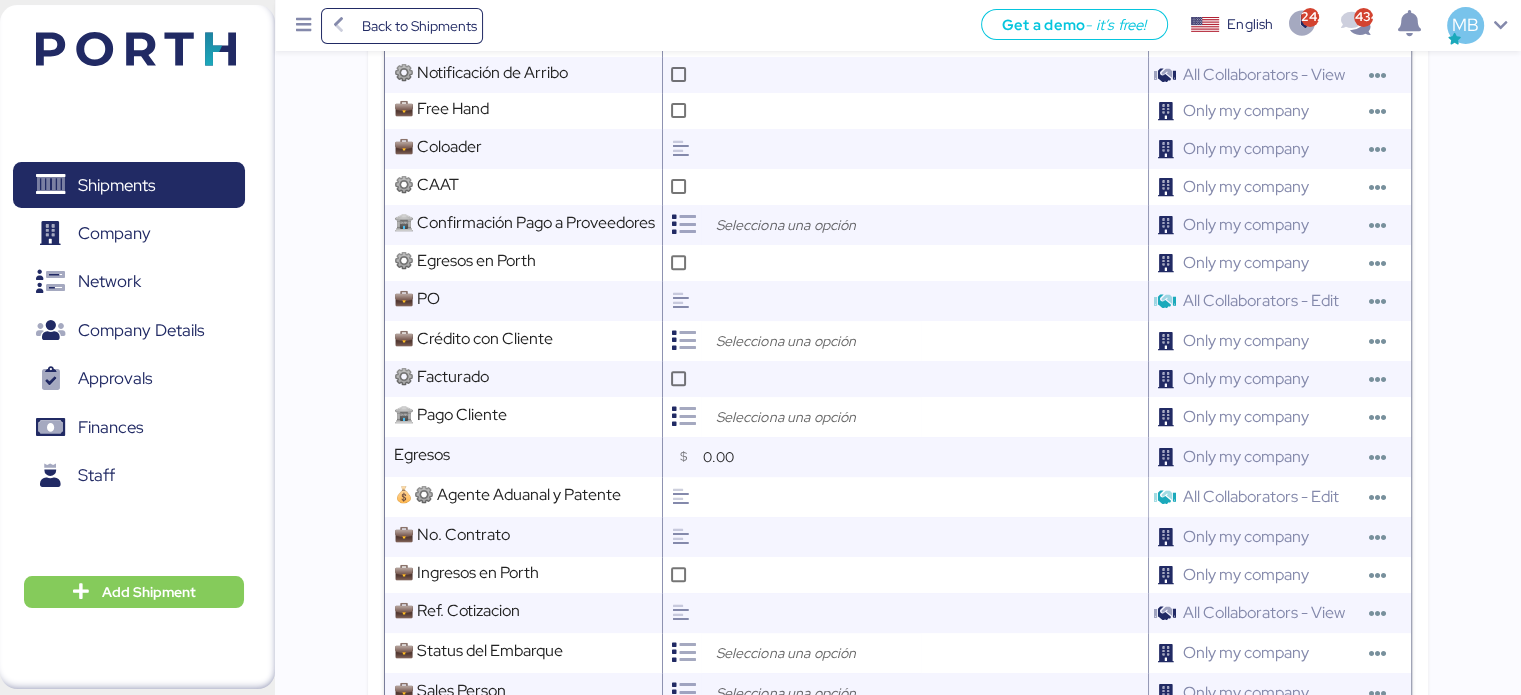 scroll, scrollTop: 800, scrollLeft: 0, axis: vertical 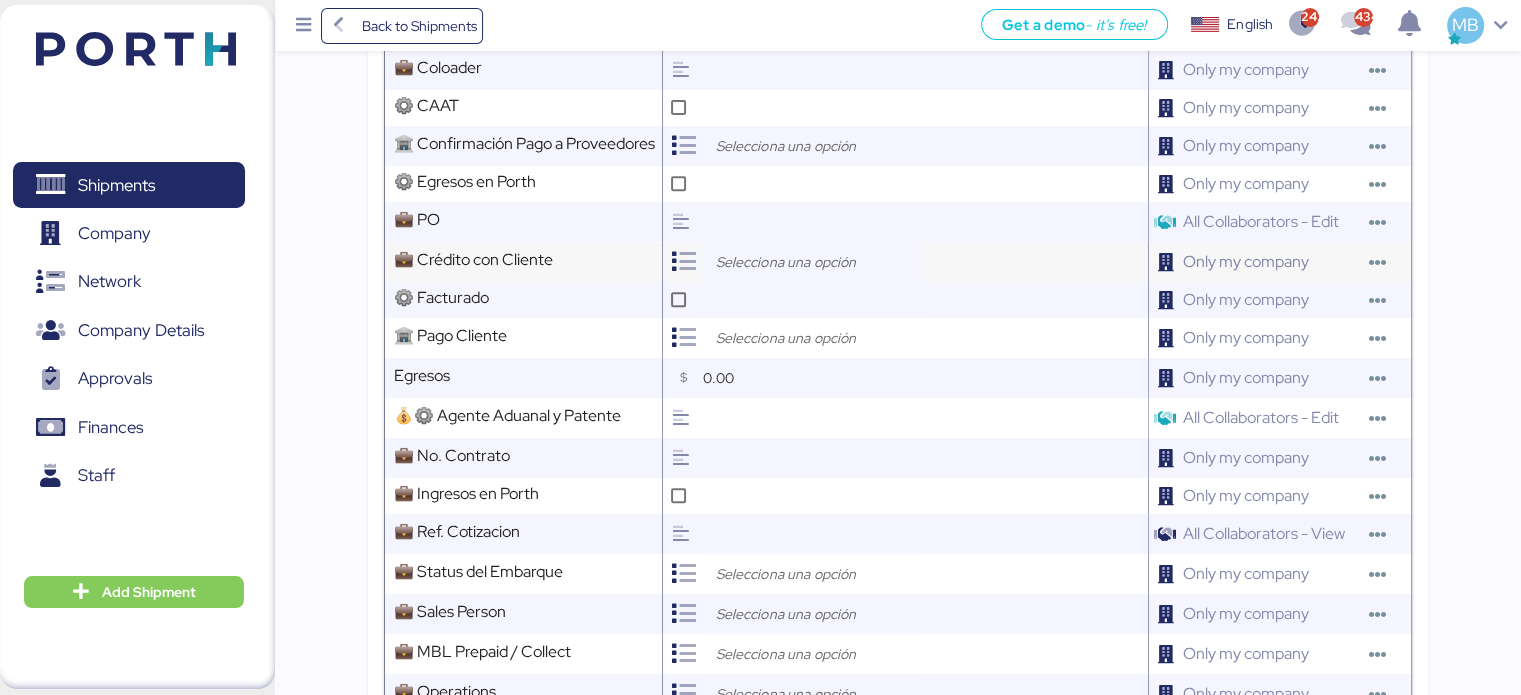 click at bounding box center (811, 262) 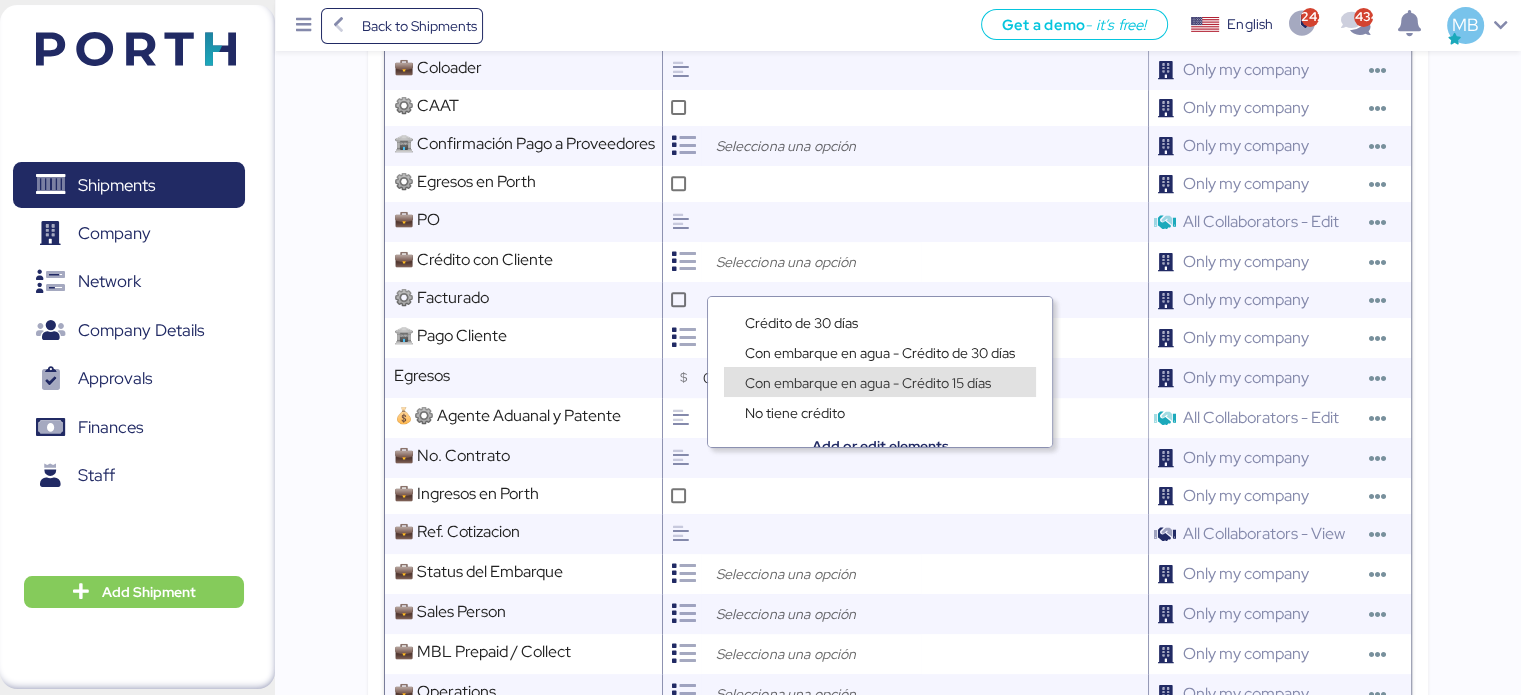 click on "No tiene crédito" at bounding box center (880, 402) 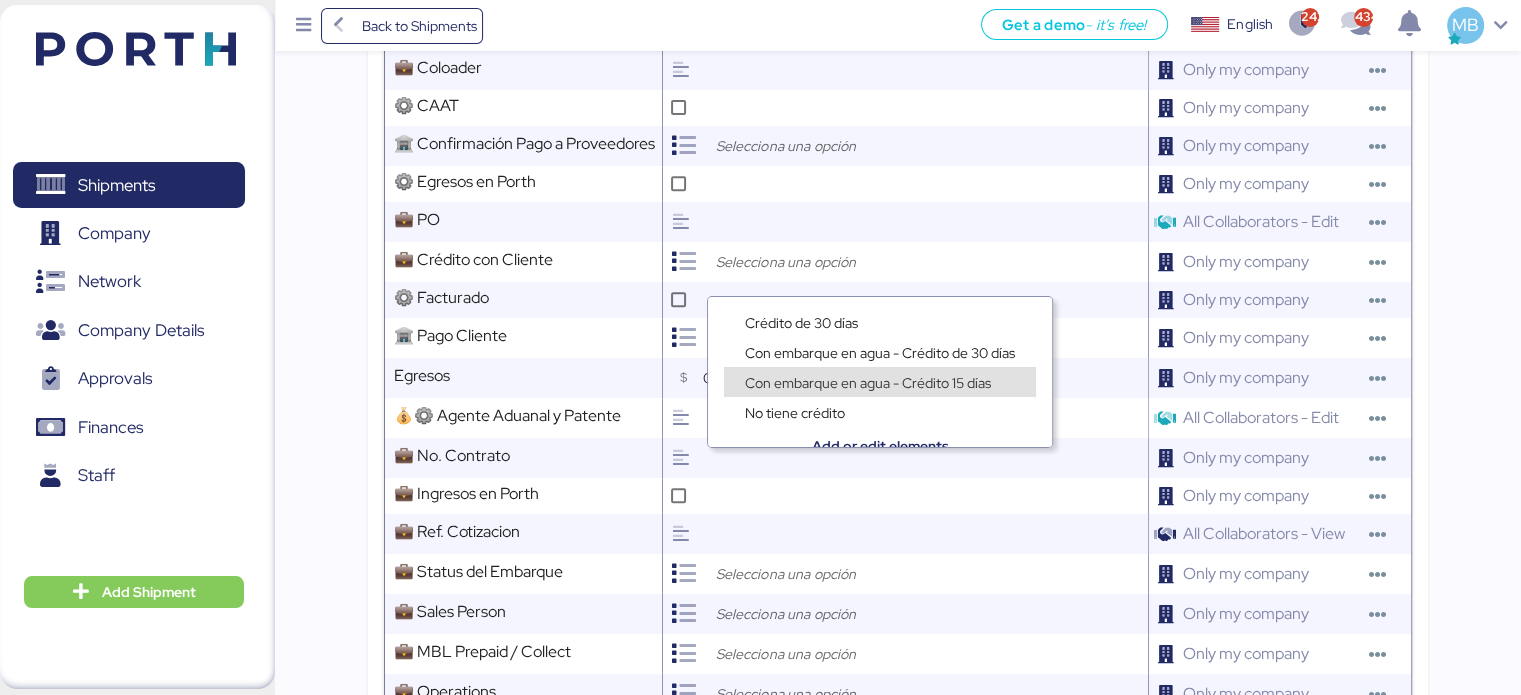 click on "Con embarque en agua - Crédito 15 días" at bounding box center [868, 383] 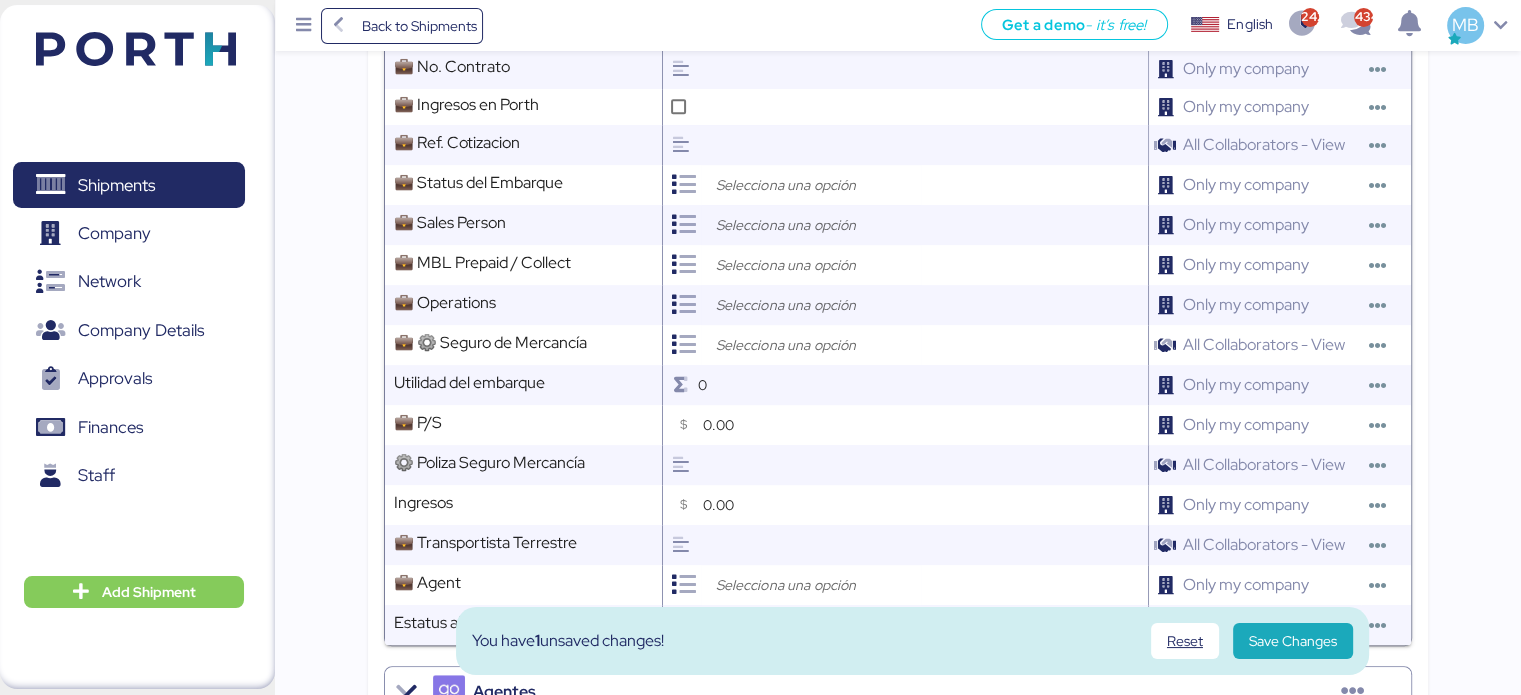 scroll, scrollTop: 1200, scrollLeft: 0, axis: vertical 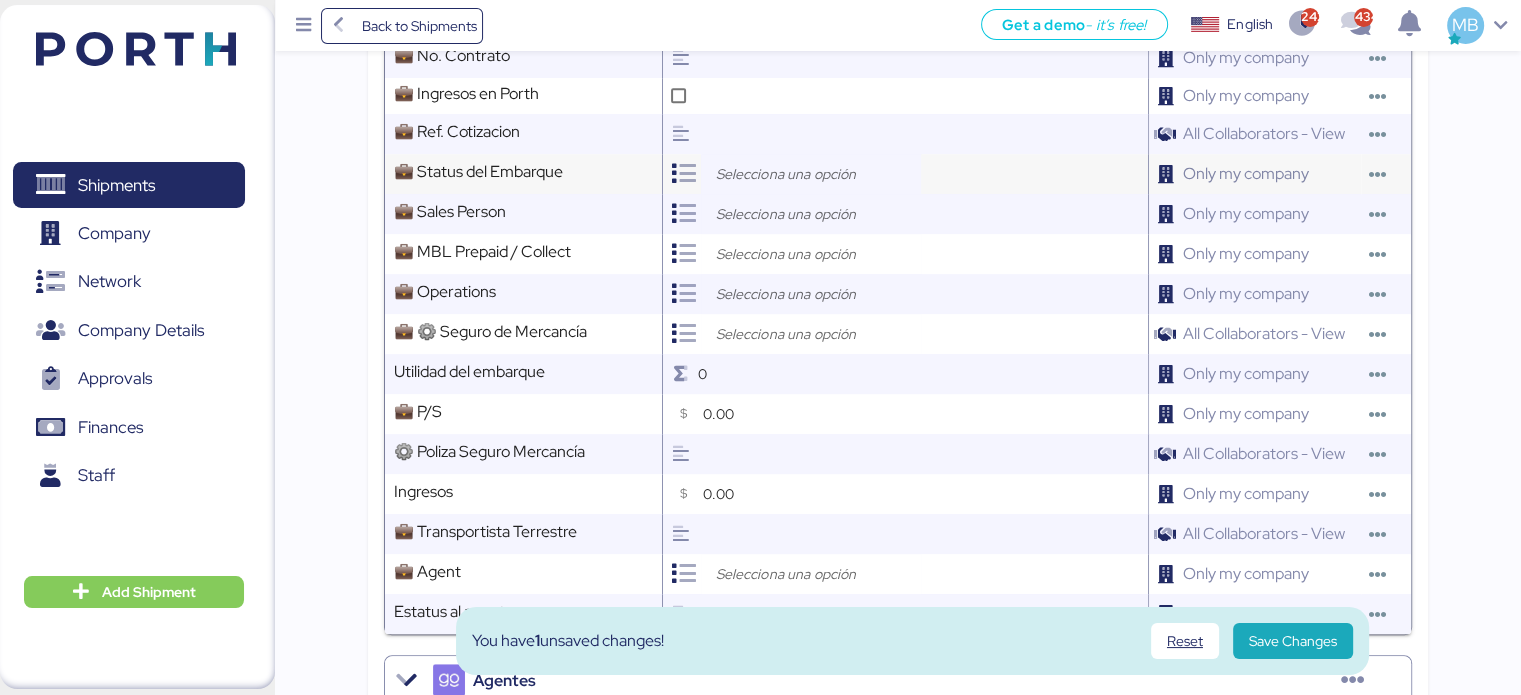 click at bounding box center (816, 174) 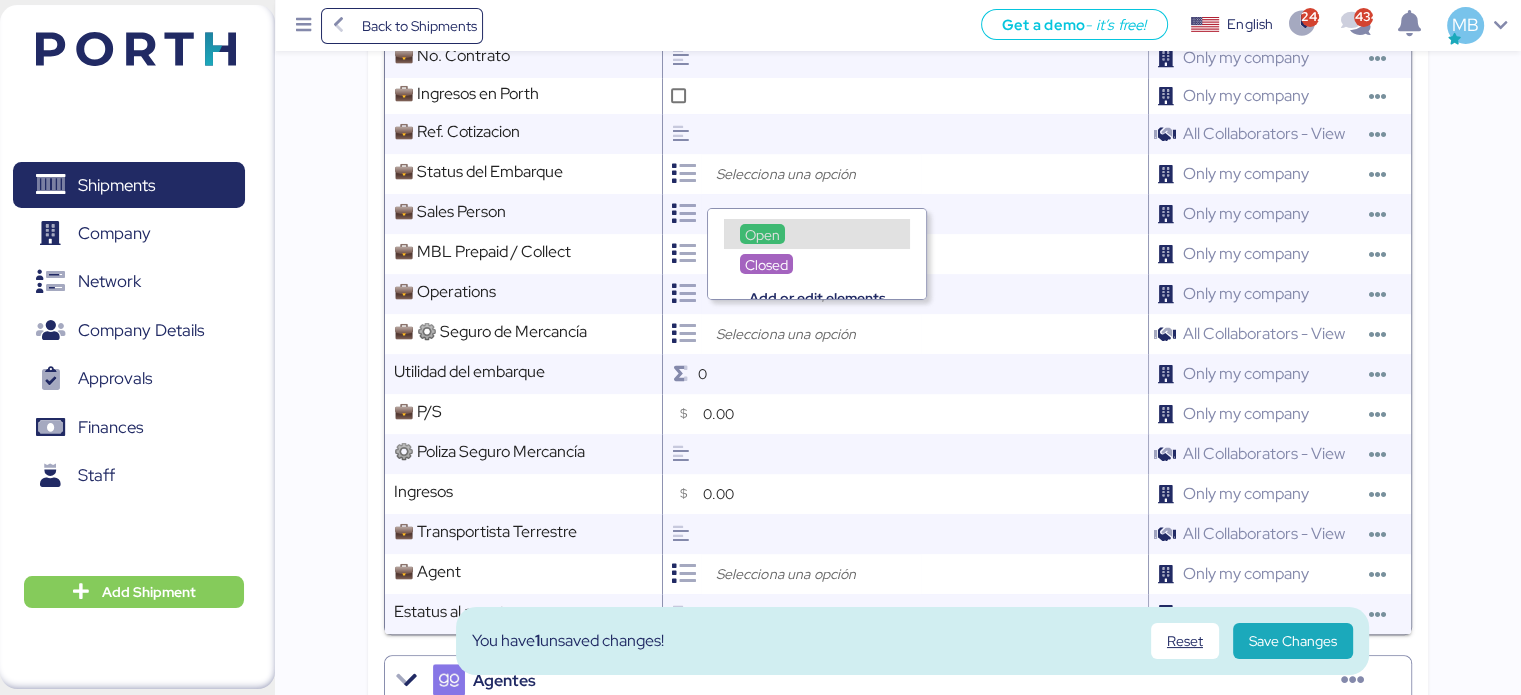 click on "Open" at bounding box center [762, 235] 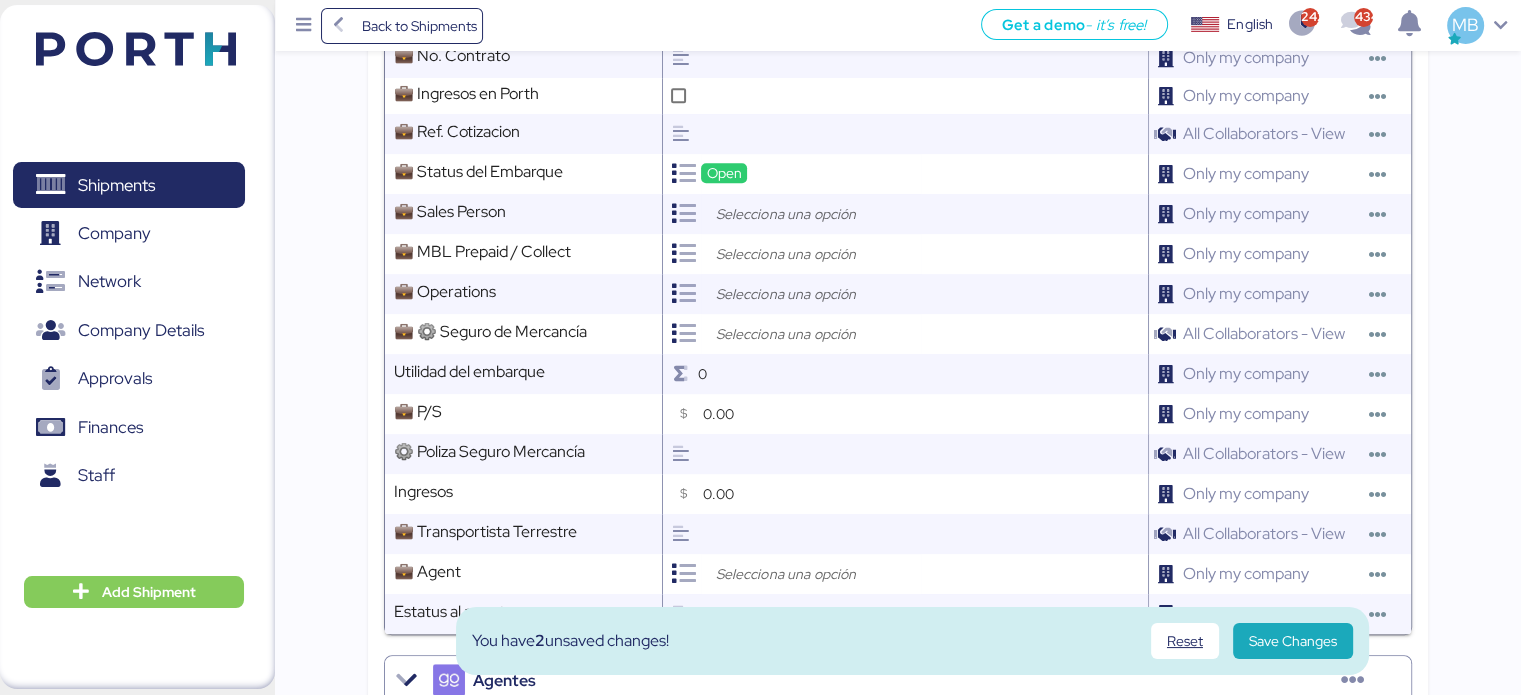 click at bounding box center (816, 214) 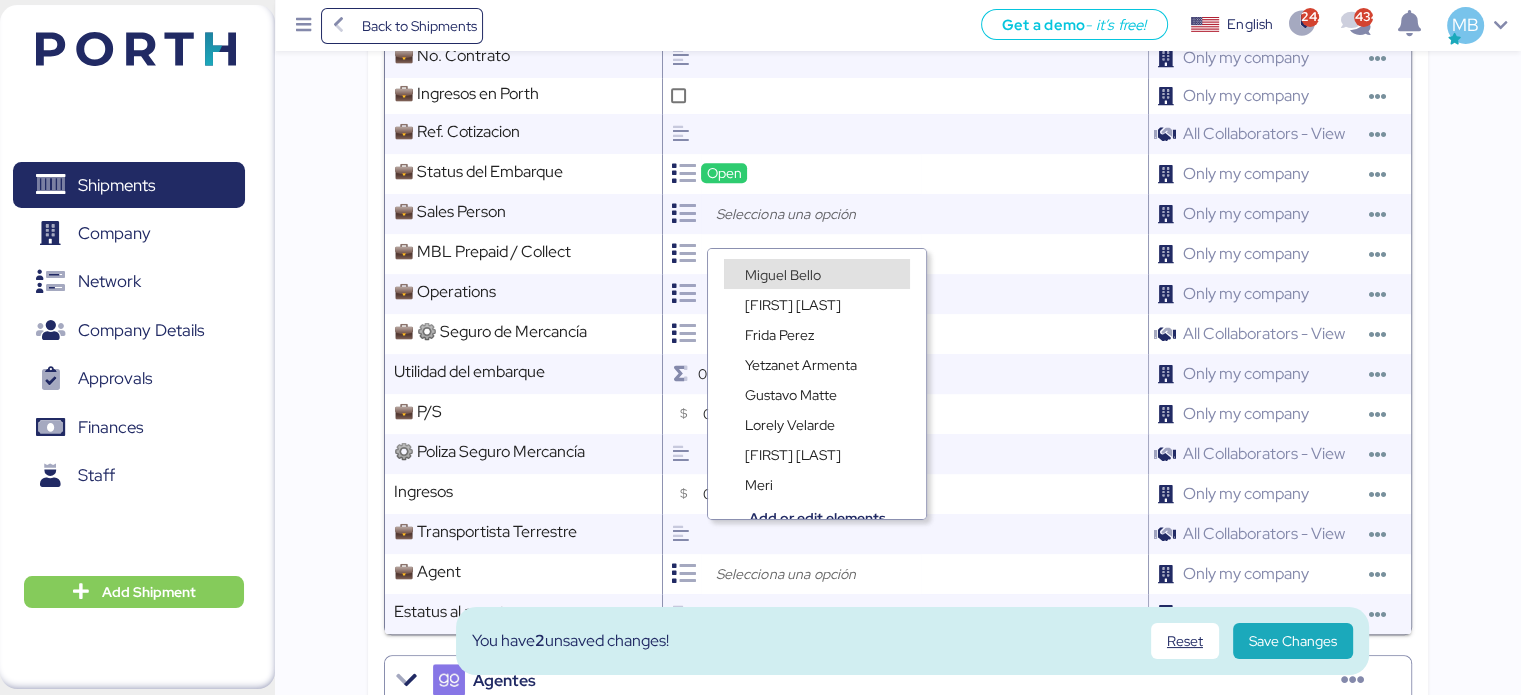 click on "Miguel Bello" at bounding box center (783, 275) 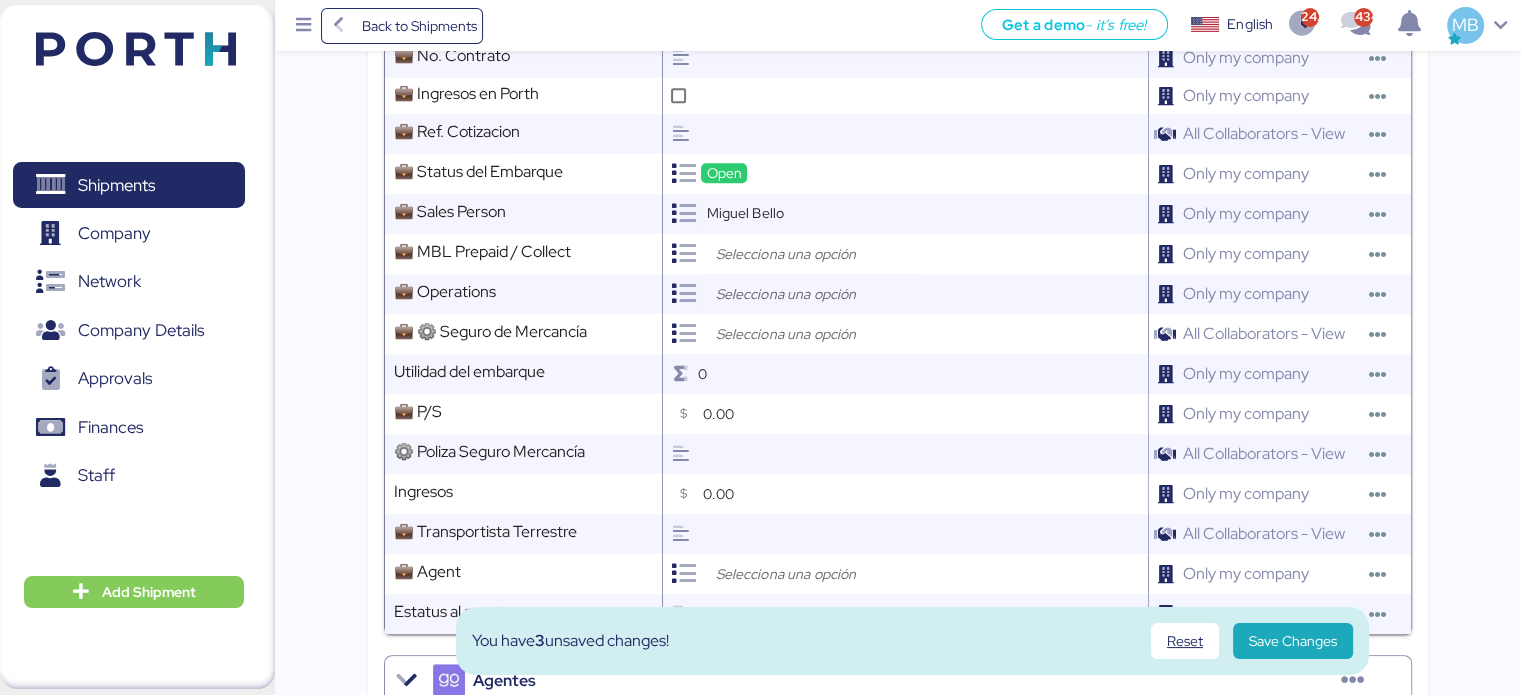 click at bounding box center [816, 254] 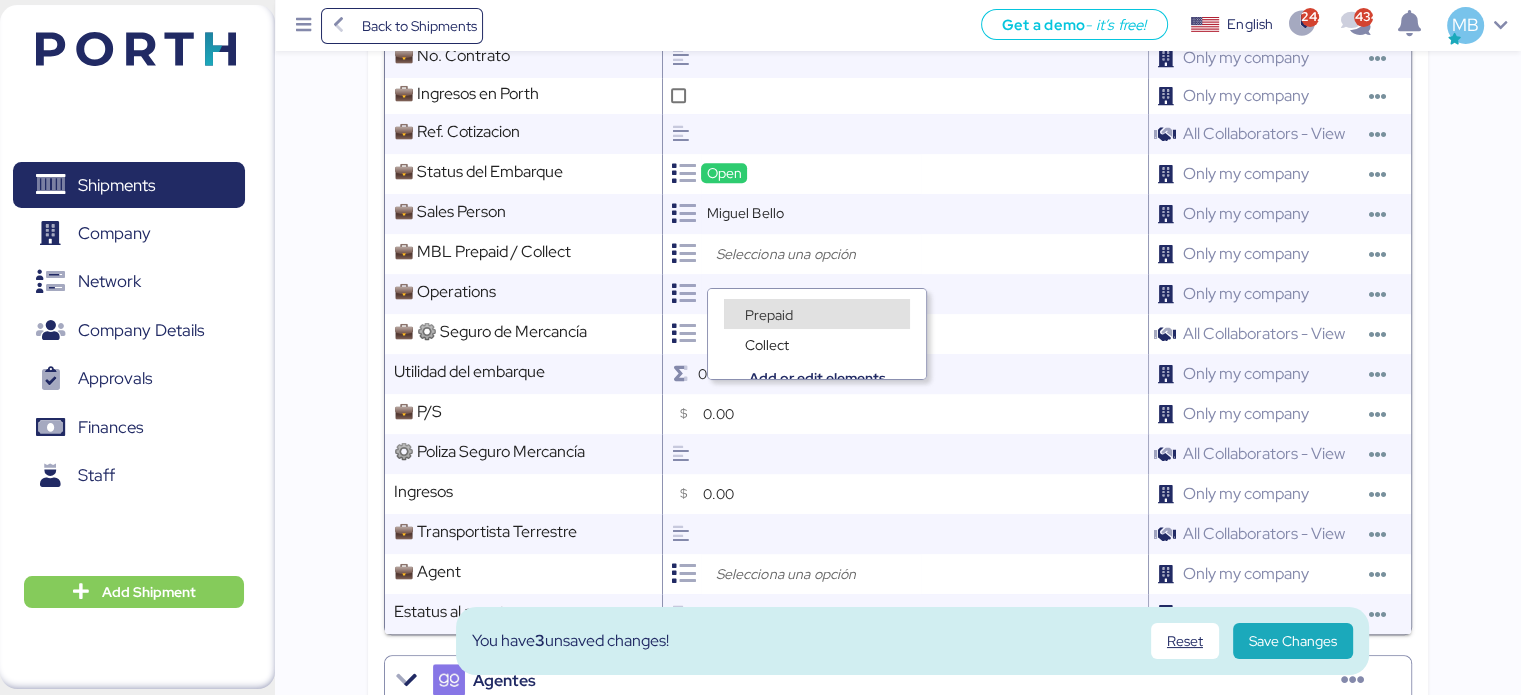click on "Prepaid" at bounding box center (769, 315) 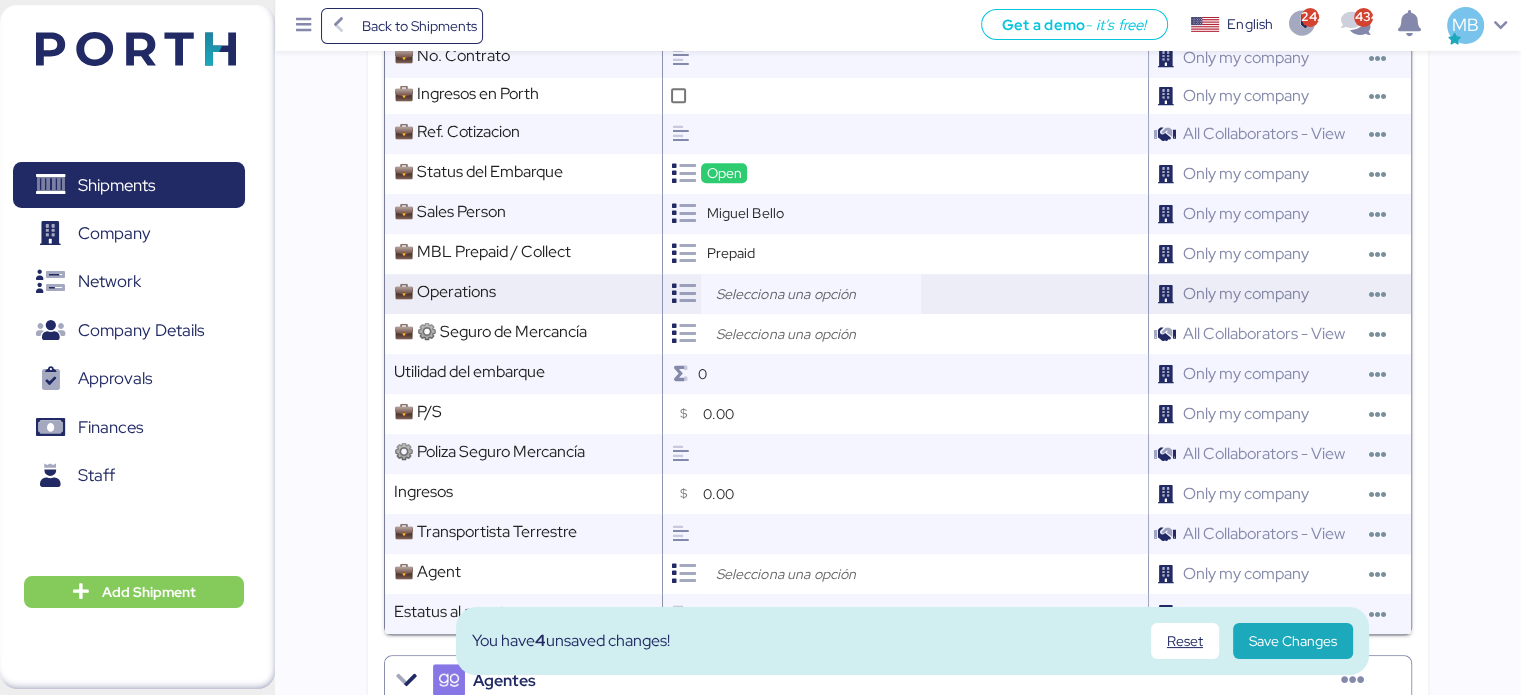 click at bounding box center (816, 294) 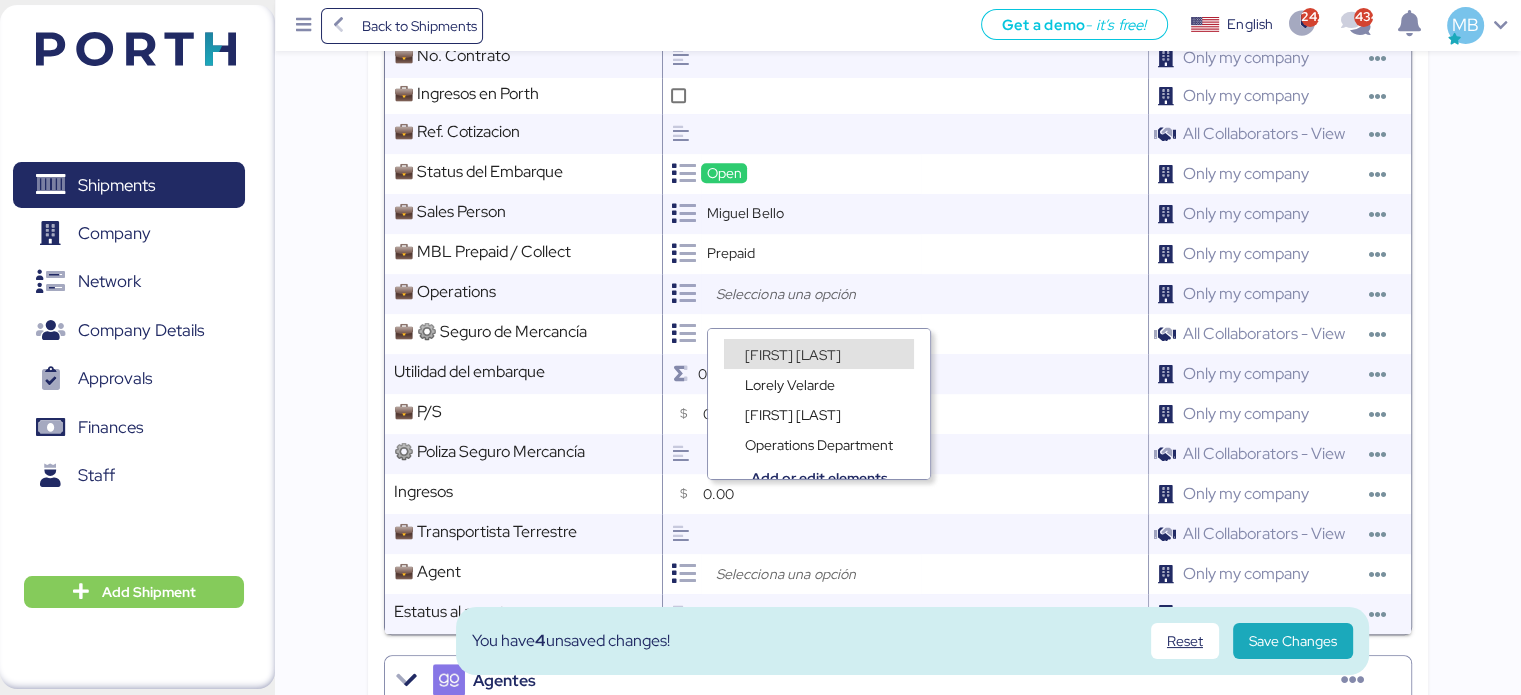 click on "[FIRST] [LAST]" at bounding box center (793, 355) 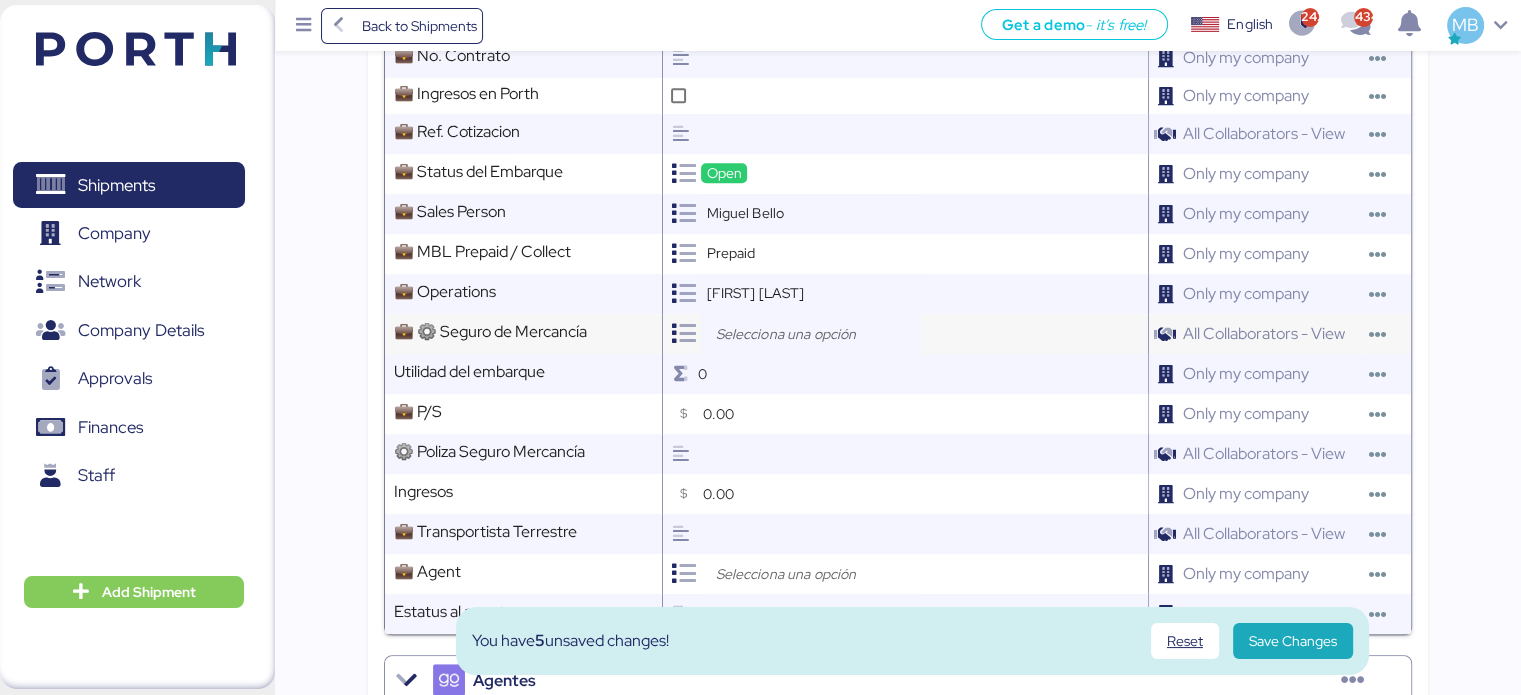 click at bounding box center (816, 334) 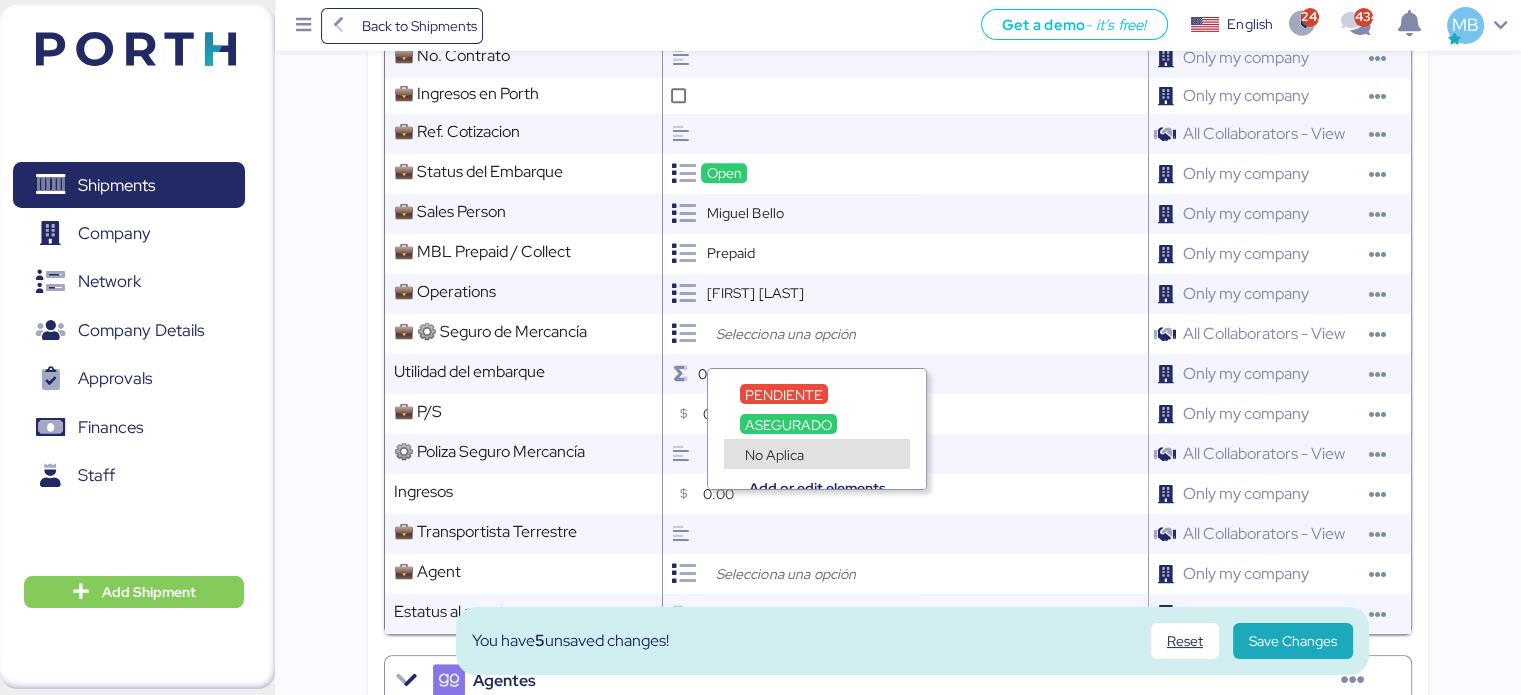 click on "No Aplica" at bounding box center [774, 455] 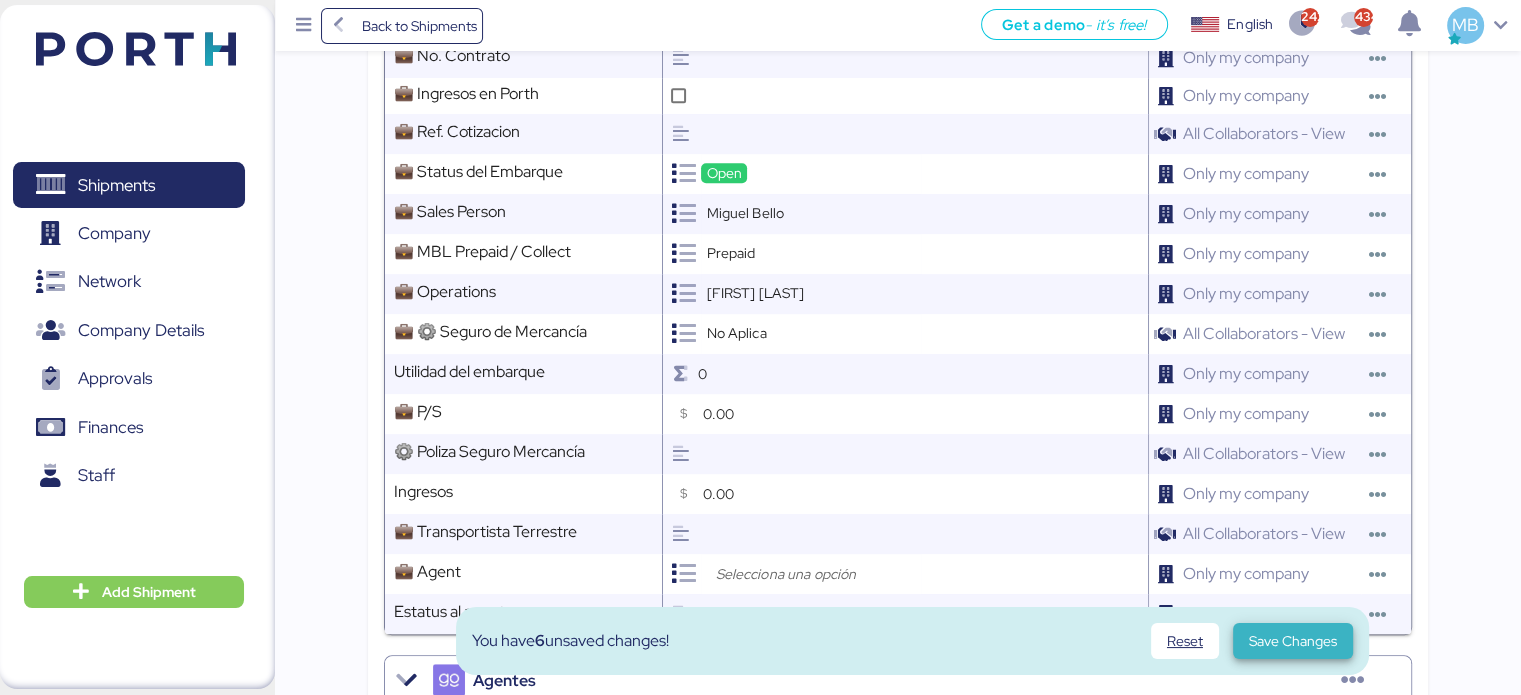 click on "Save Changes" at bounding box center [1293, 641] 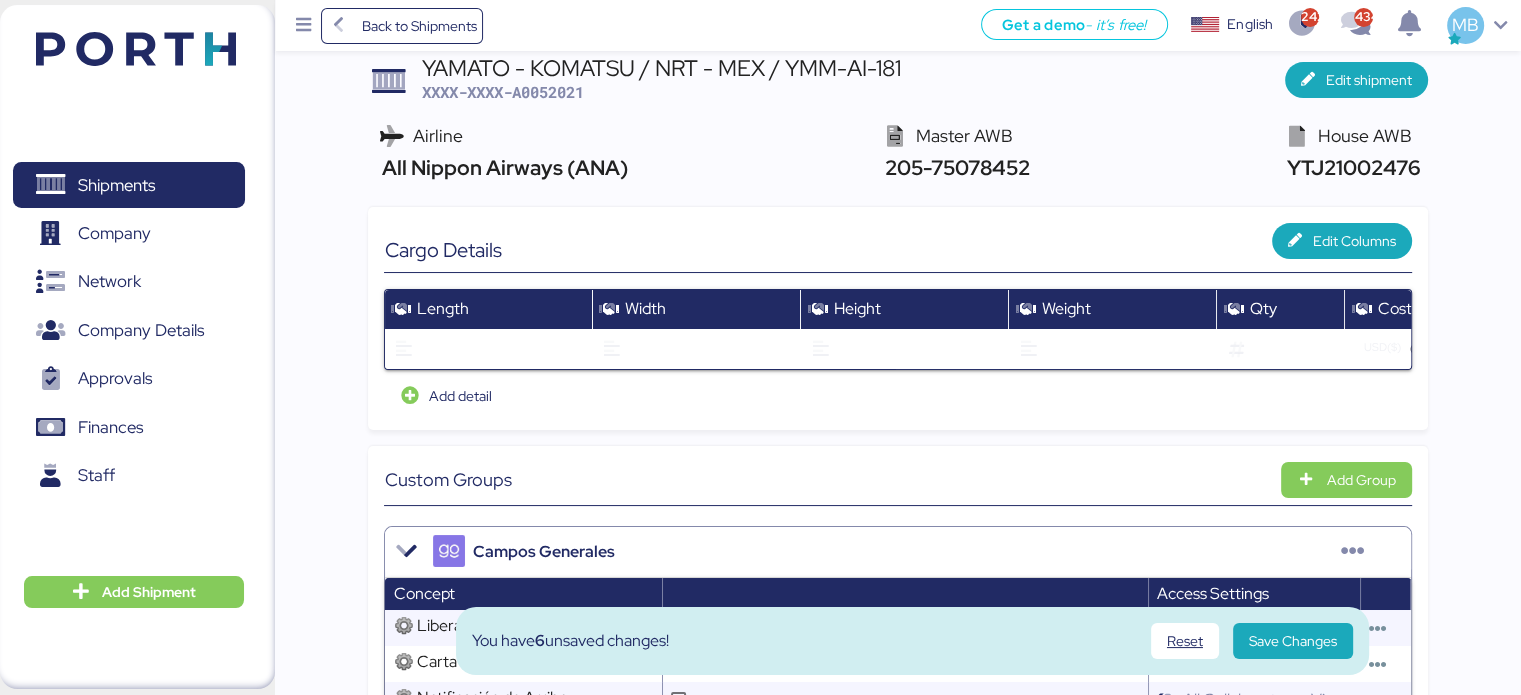 scroll, scrollTop: 0, scrollLeft: 0, axis: both 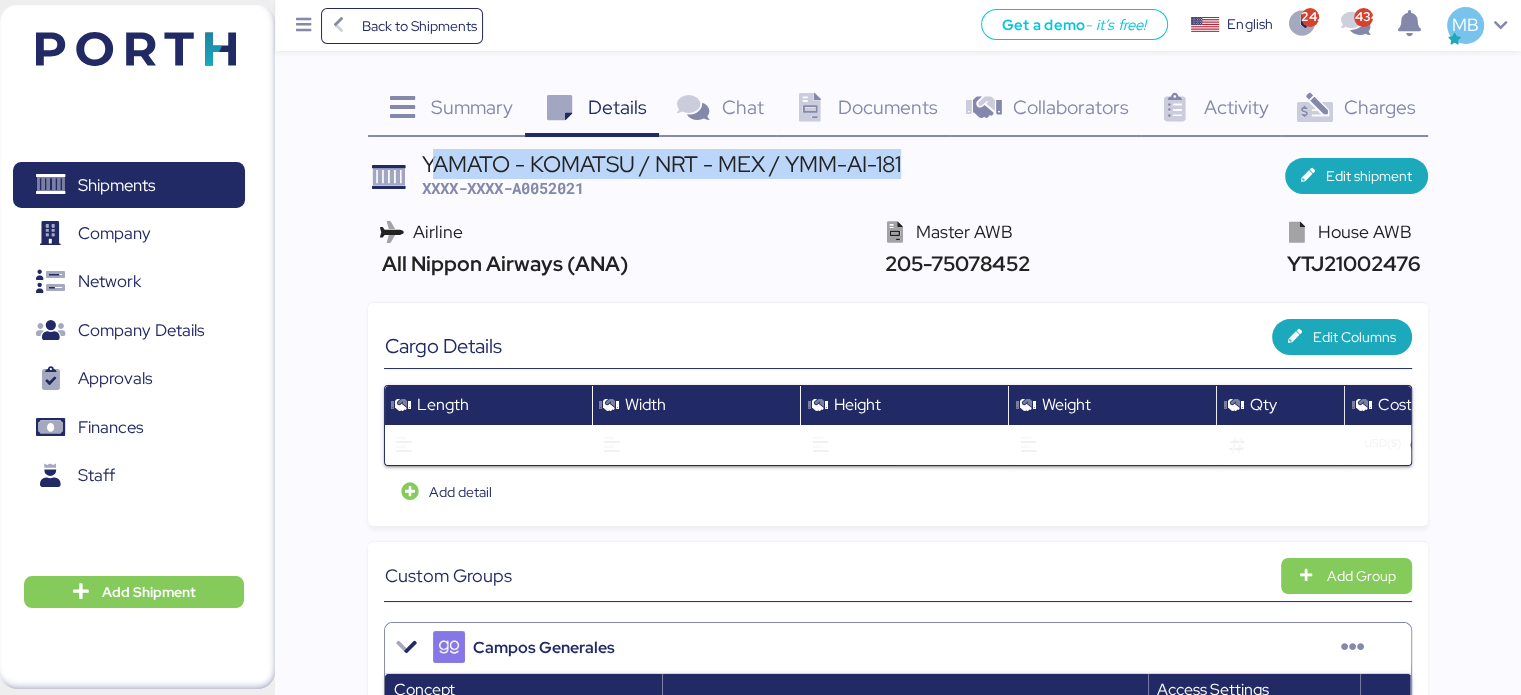 drag, startPoint x: 906, startPoint y: 168, endPoint x: 428, endPoint y: 167, distance: 478.00104 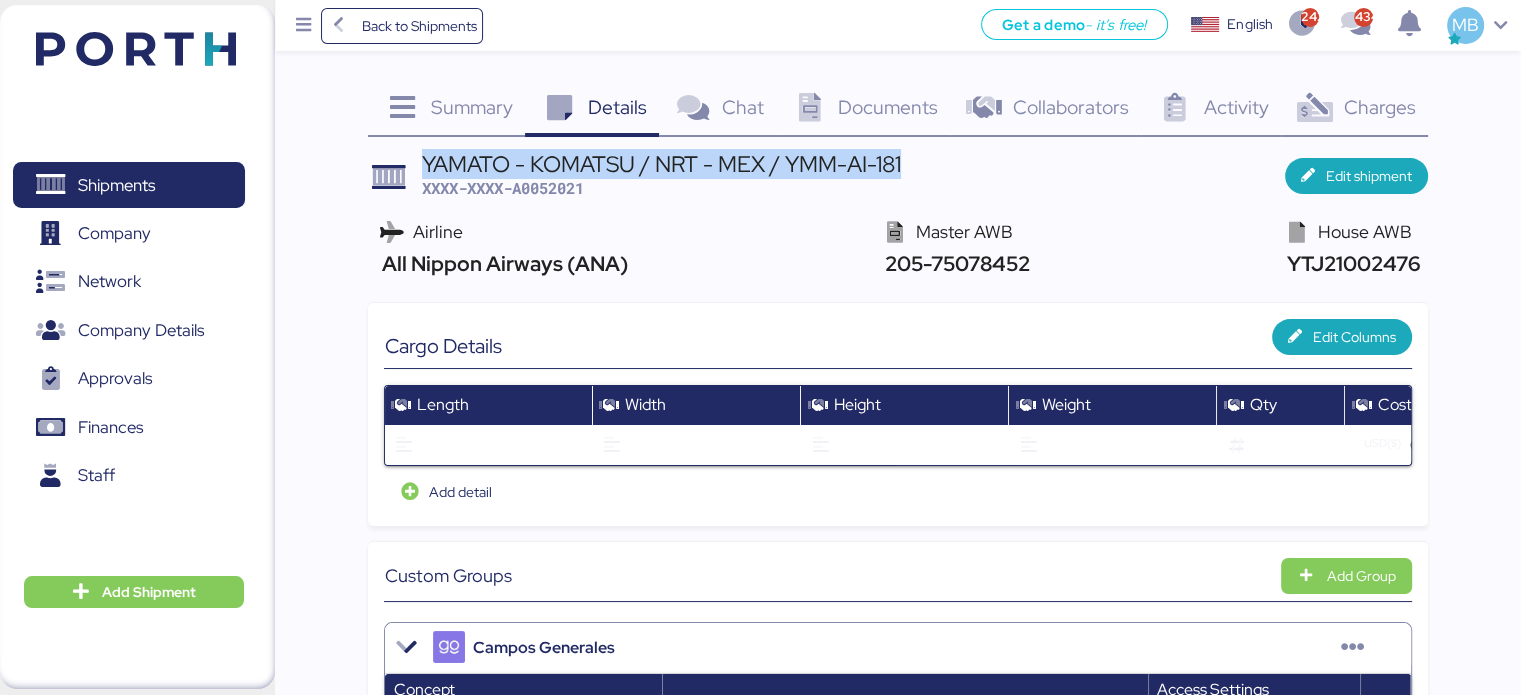 drag, startPoint x: 913, startPoint y: 167, endPoint x: 416, endPoint y: 164, distance: 497.00906 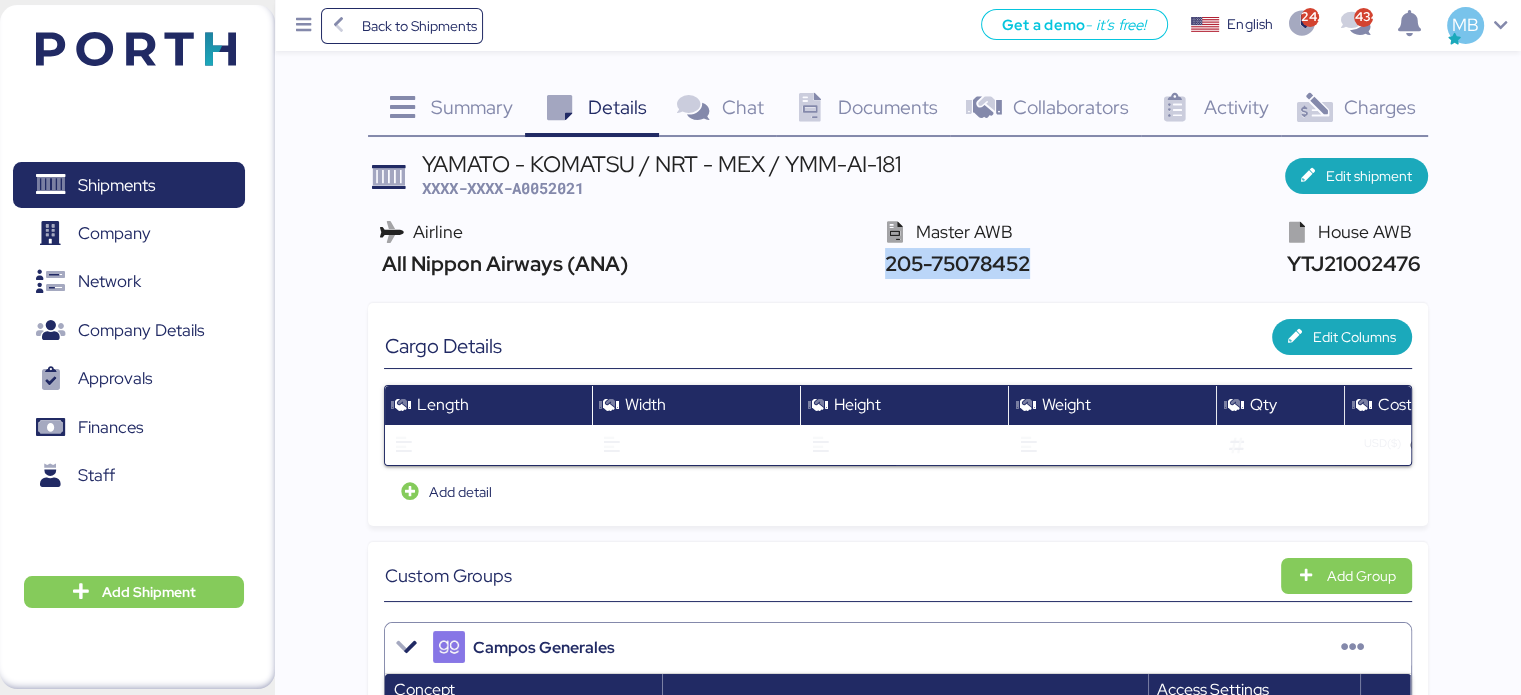 drag, startPoint x: 1035, startPoint y: 261, endPoint x: 855, endPoint y: 263, distance: 180.01111 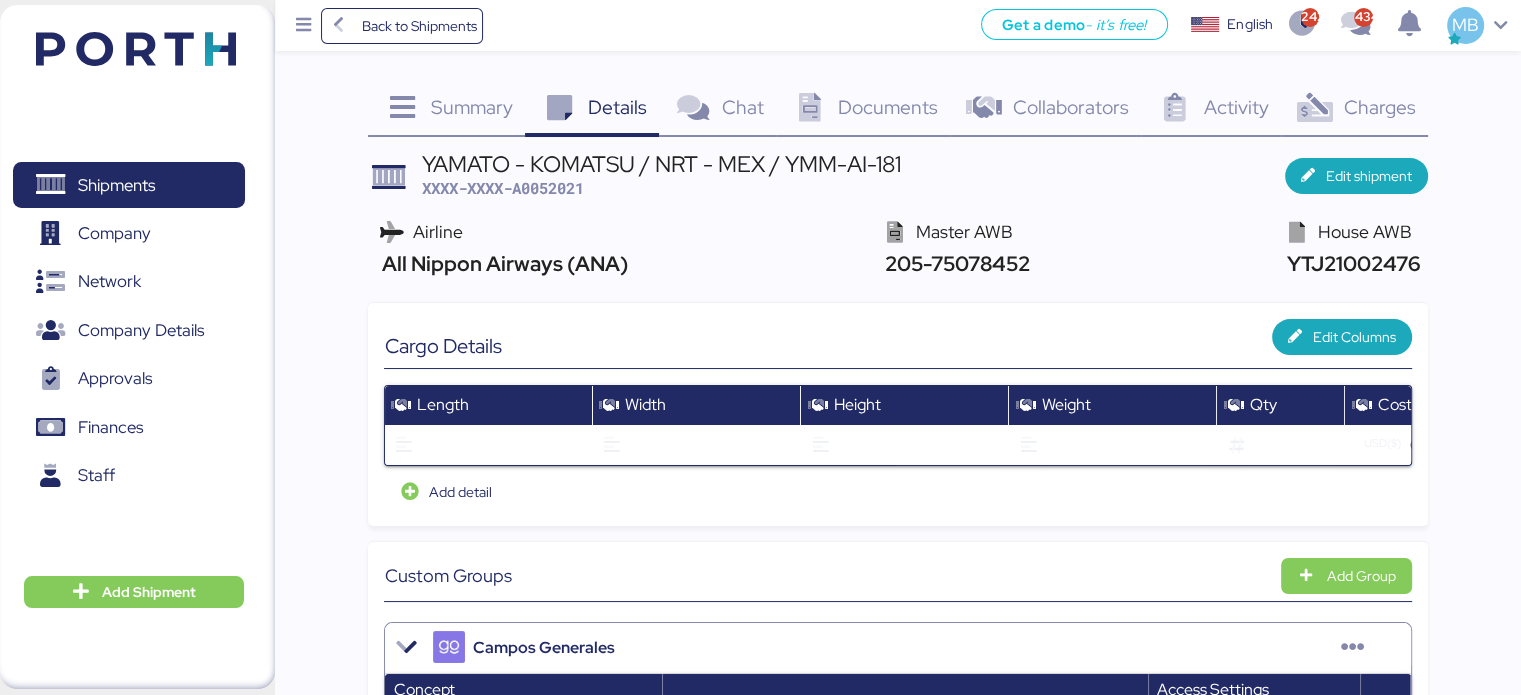 click on "YTJ21002476" at bounding box center [1350, 263] 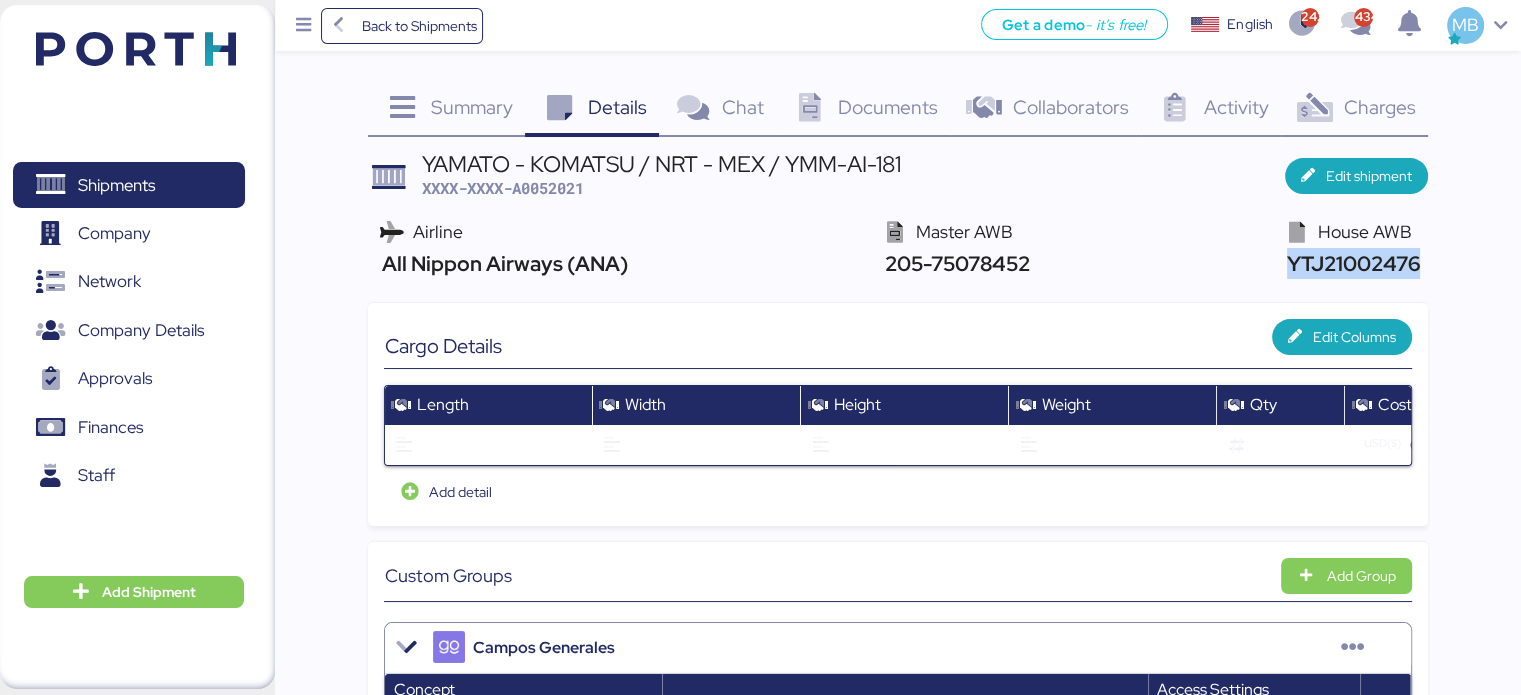 click on "YTJ21002476" at bounding box center (1350, 263) 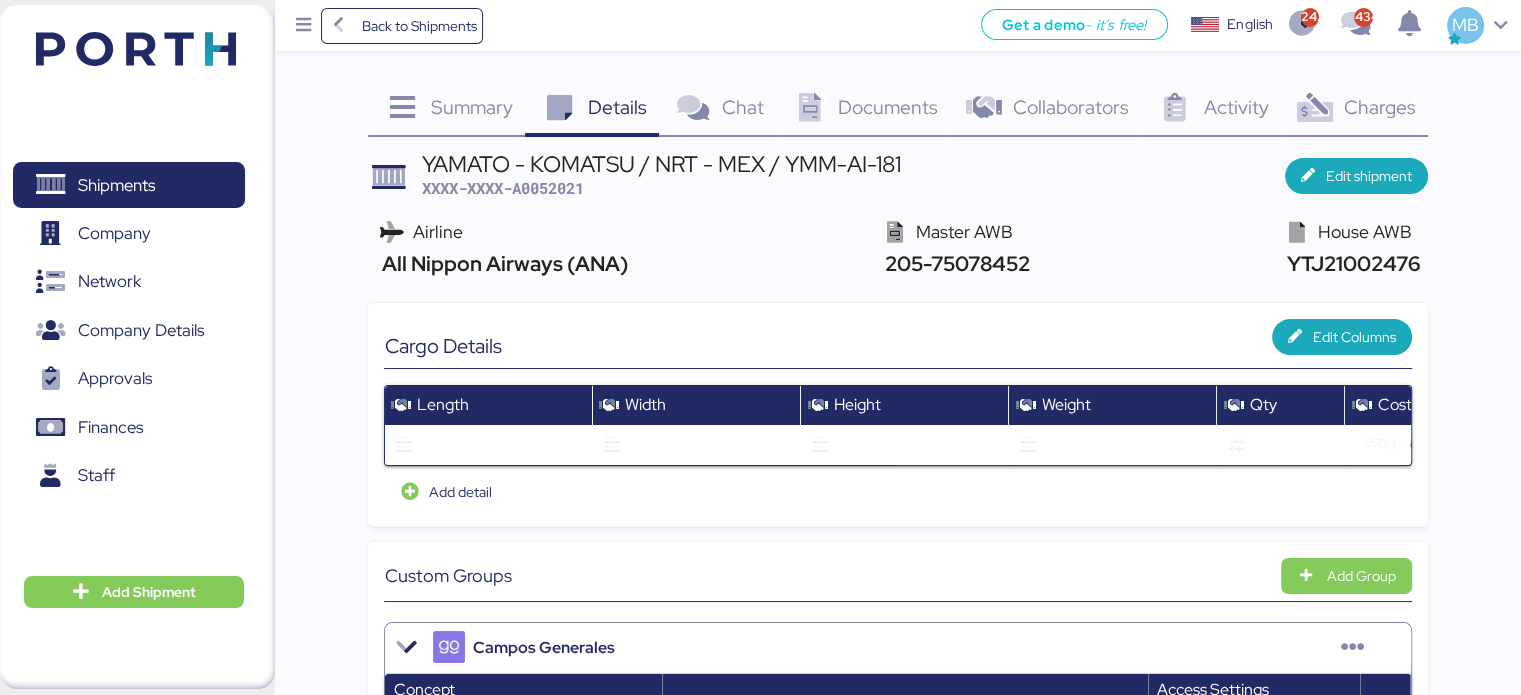 click on "XXXX-XXXX-A0052021" at bounding box center (503, 188) 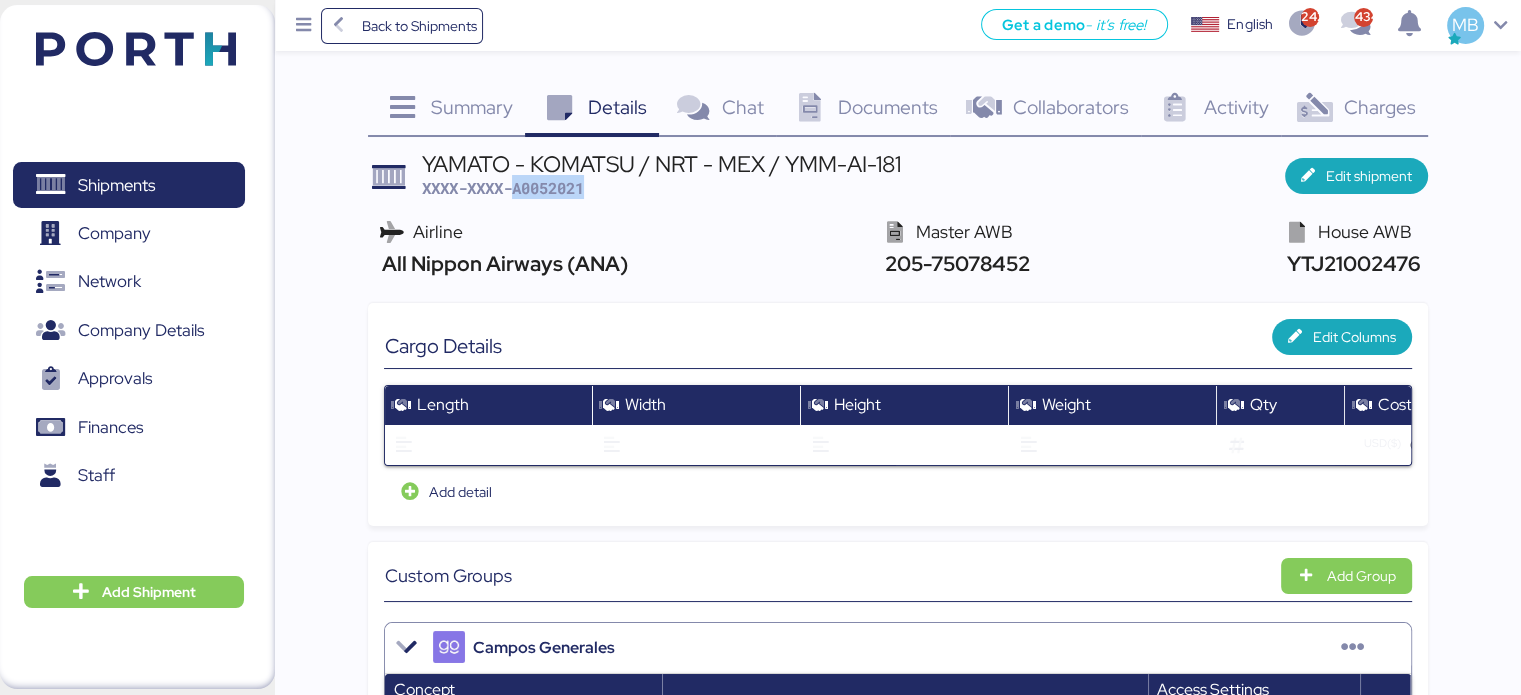 click on "XXXX-XXXX-A0052021" at bounding box center (503, 188) 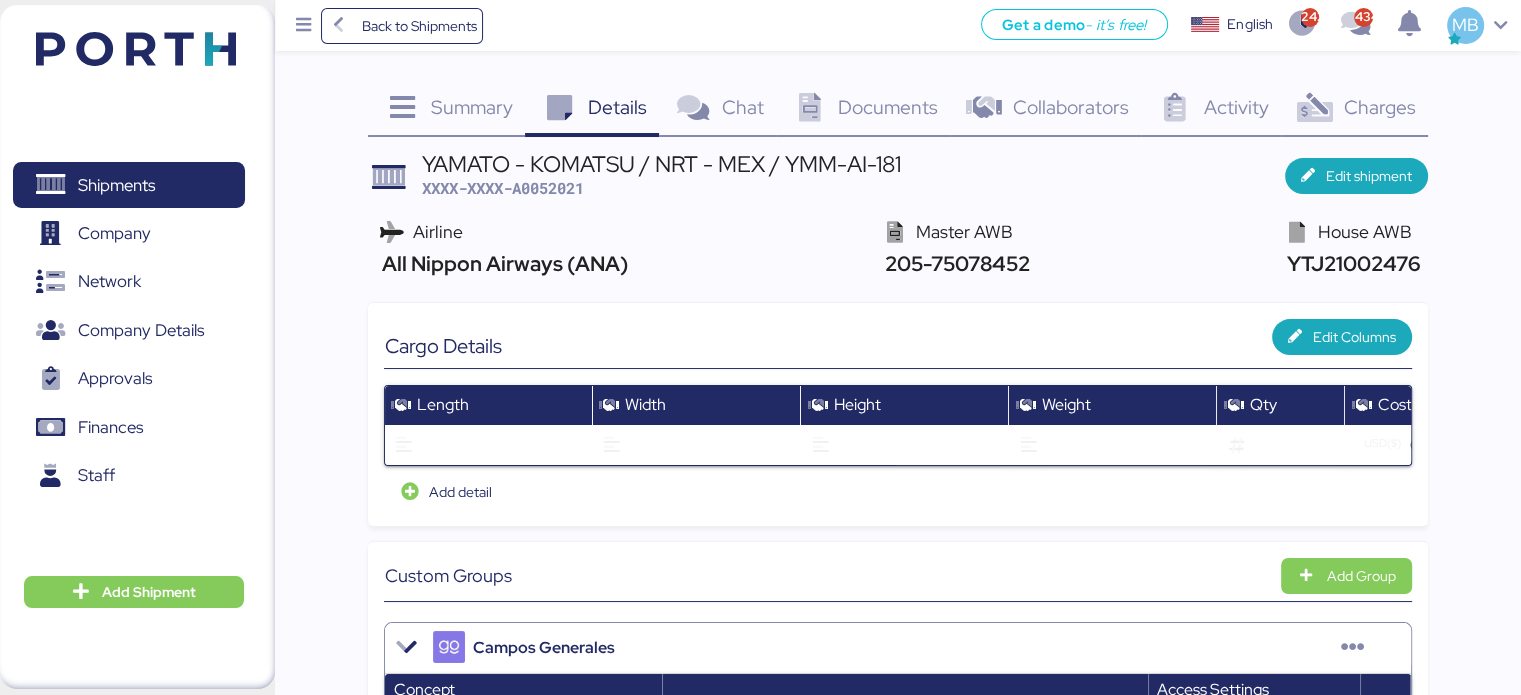 click on "YAMATO - KOMATSU / NRT - MEX / YMM-AI-181 XXXX-XXXX-A0052021 Edit shipment Airline All Nippon Airways (ANA) Master AWB 205-75078452 House AWB YTJ21002476 Cargo Details Edit Columns Length Width Height Weight Qty Cost Total USD($) 0.00 (empty) Add detail Custom Groups Add Group Campos Generales Concept Access Settings ⚙️ Liberado Comment All Collaborators - View ⚙️ Carta de Encomienda Comment Only my company ⚙️ Notificación de Arribo Comment All Collaborators - View 💼 Free Hand Comment Only my company 💼 Coloader Comment Only my company ⚙️ CAAT Comment Only my company 🏦 Confirmación Pago a Proveedores Comment Only my company ⚙️ Egresos en Porth Comment Only my company 💼 PO Comment All Collaborators - Edit 💼 Crédito con Cliente Comment Only my company ⚙️ Facturado Comment" at bounding box center (897, 1072) 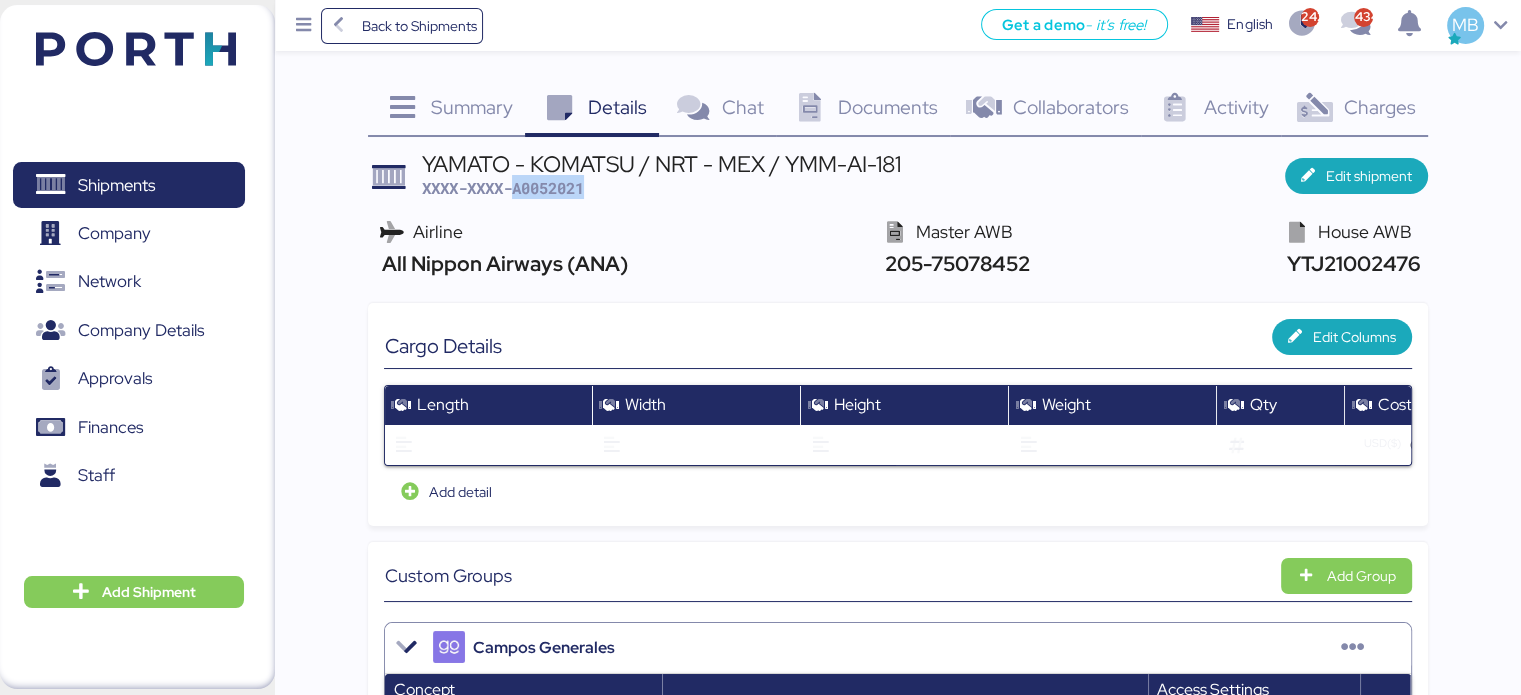 click on "XXXX-XXXX-A0052021" at bounding box center [503, 188] 